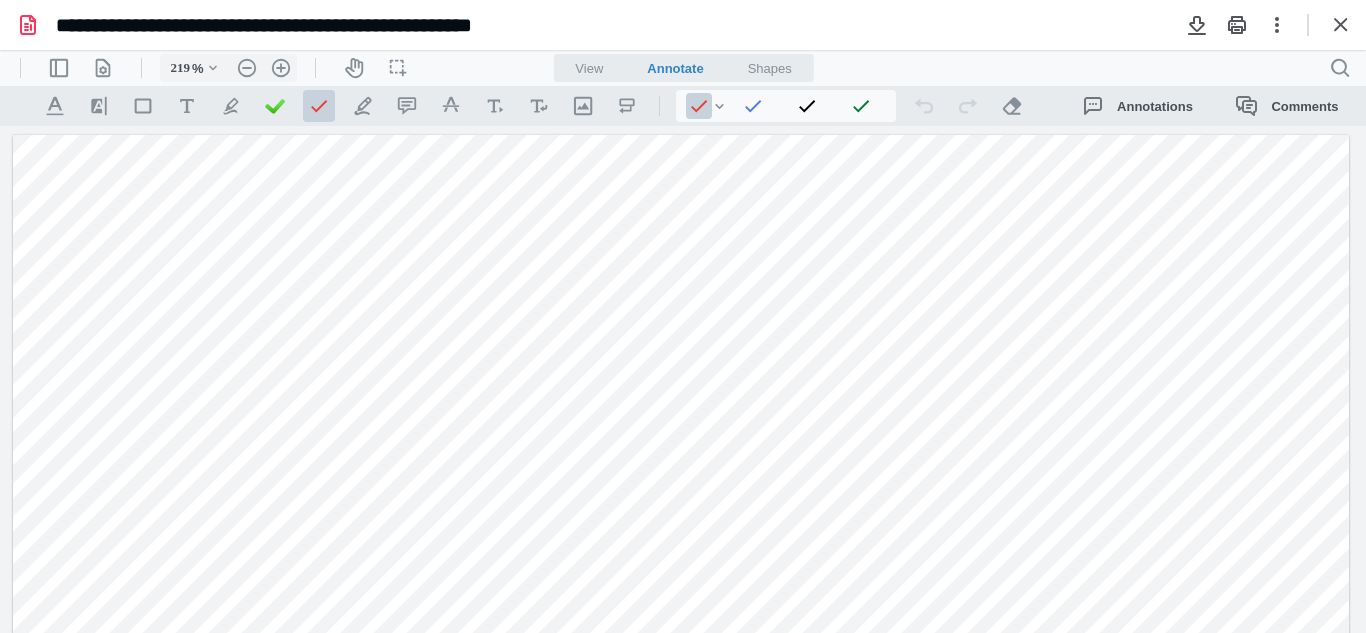scroll, scrollTop: 0, scrollLeft: 0, axis: both 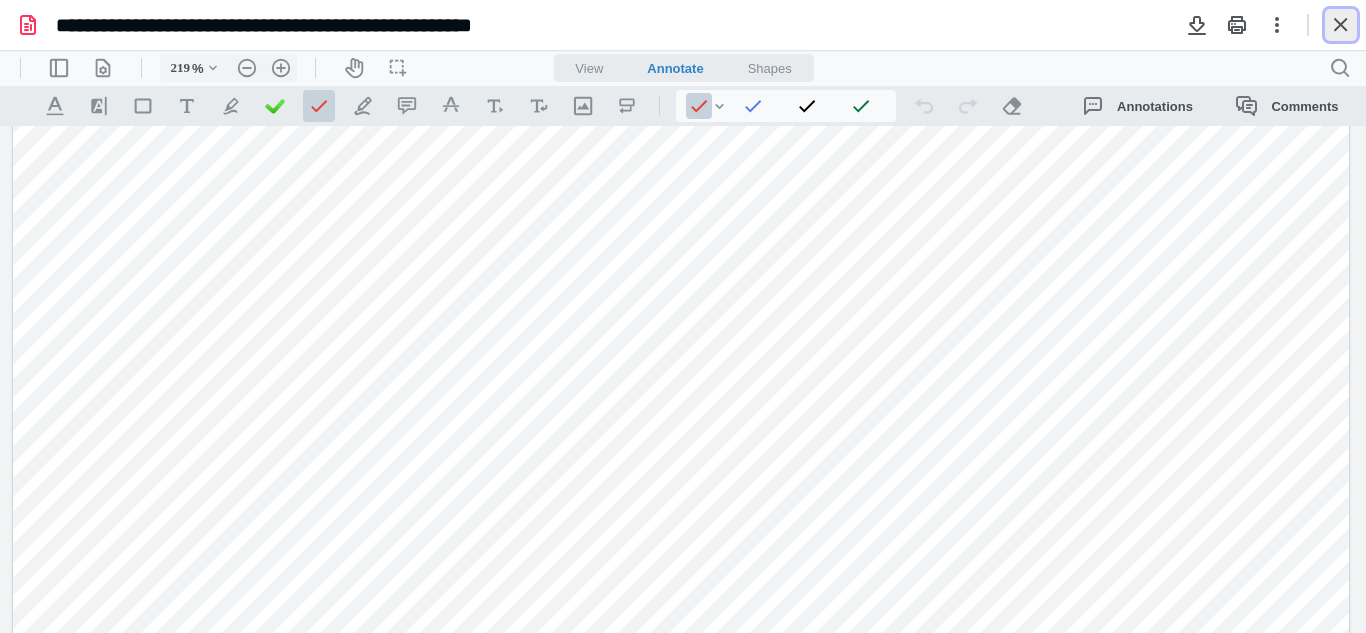click at bounding box center (1341, 25) 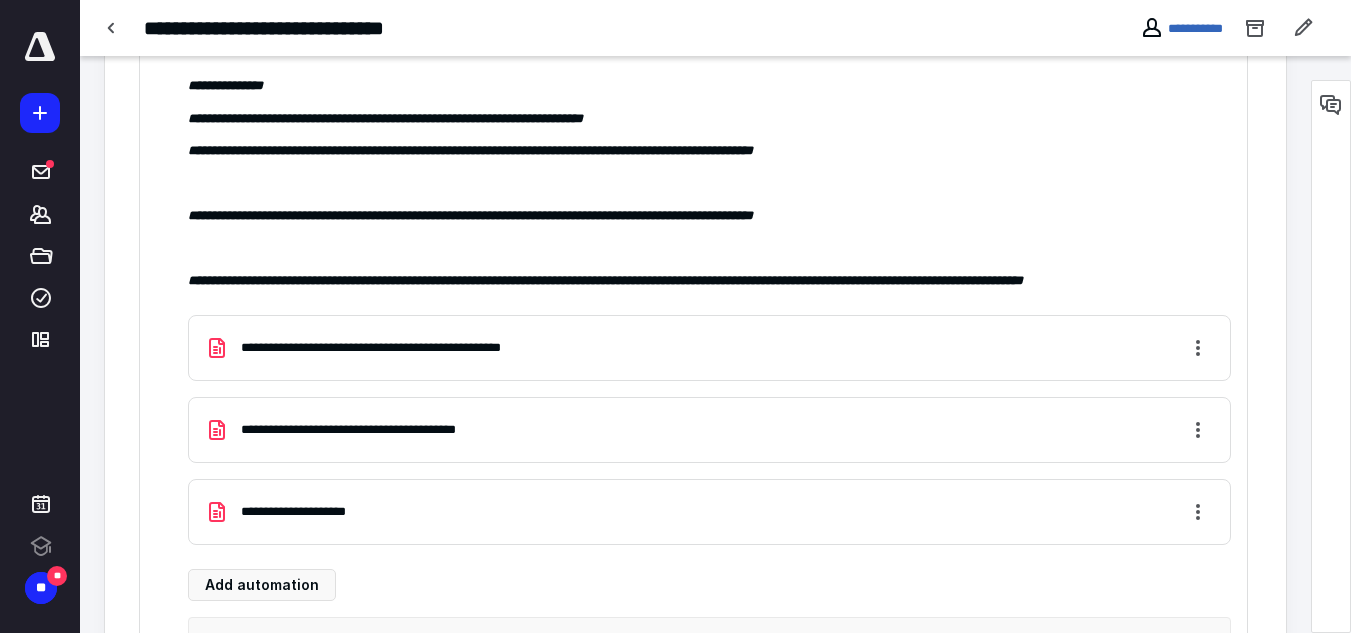 scroll, scrollTop: 1700, scrollLeft: 0, axis: vertical 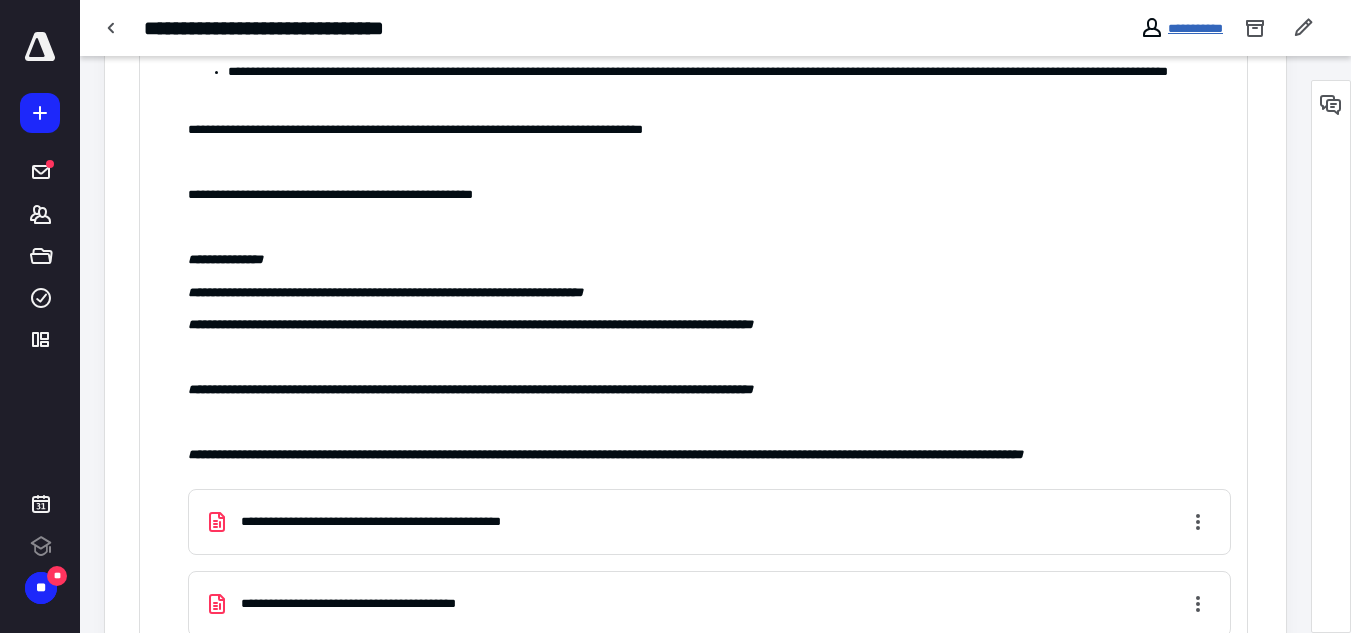 click on "**********" at bounding box center [1195, 28] 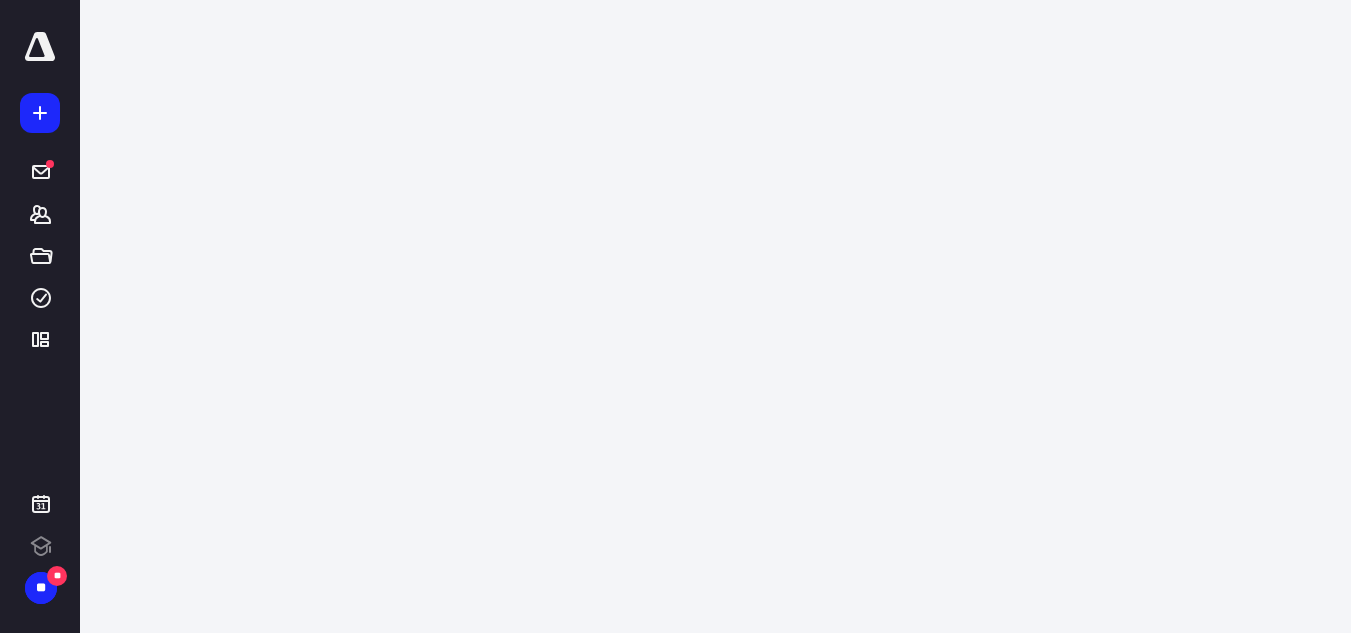 scroll, scrollTop: 0, scrollLeft: 0, axis: both 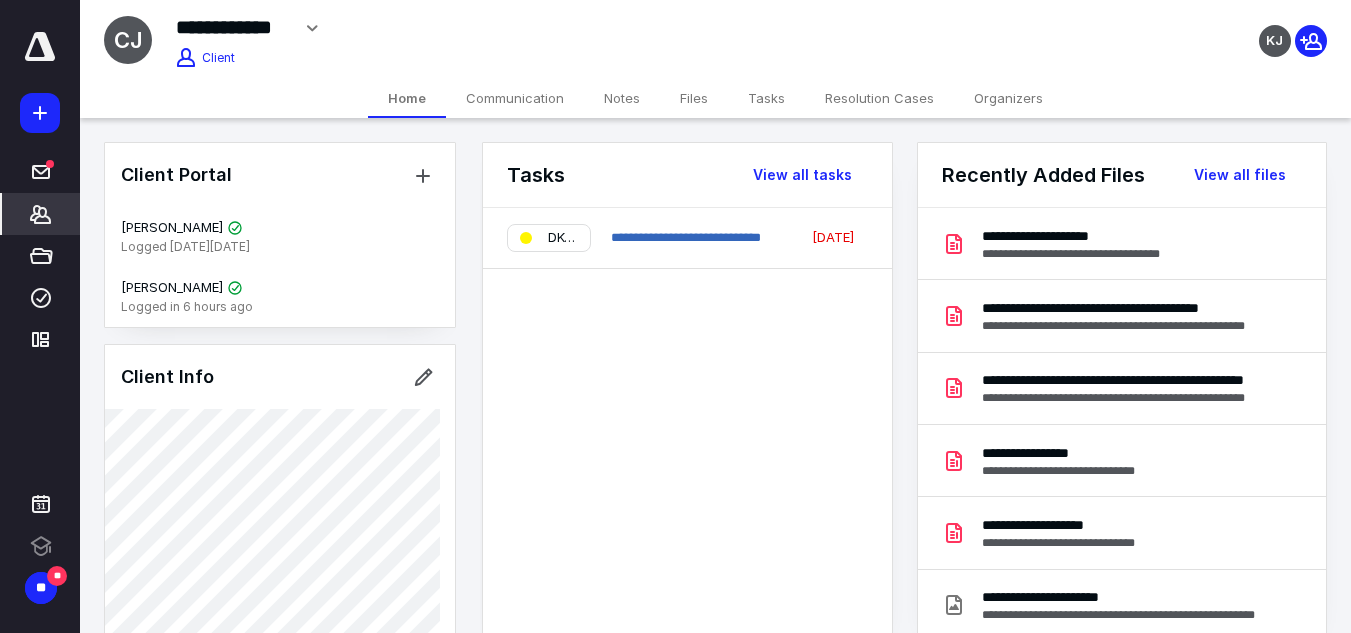 click on "Communication" at bounding box center [515, 98] 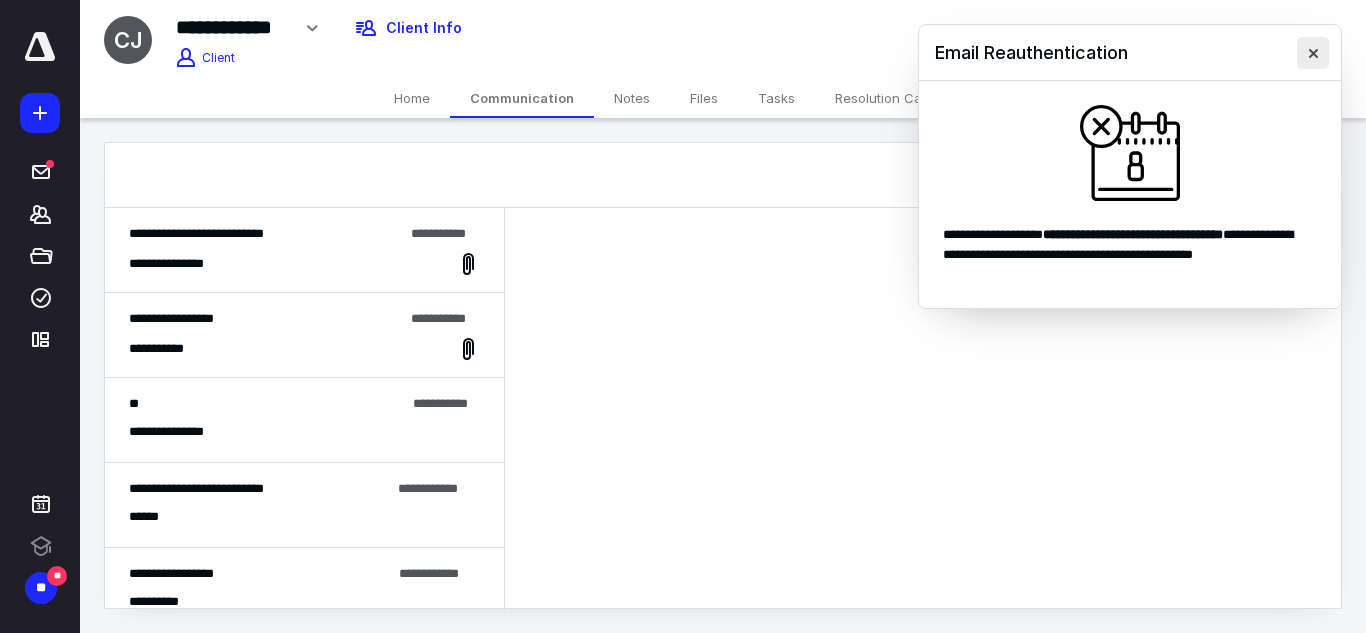 click at bounding box center [1313, 53] 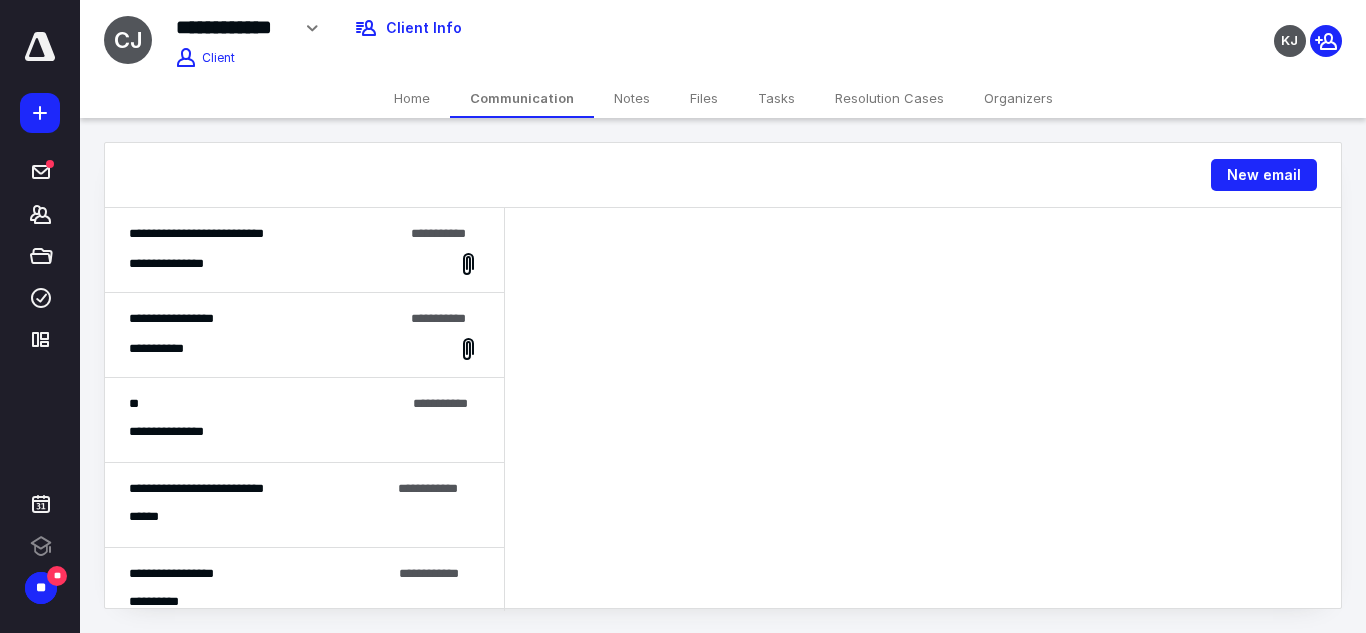 click on "Tasks" at bounding box center [776, 98] 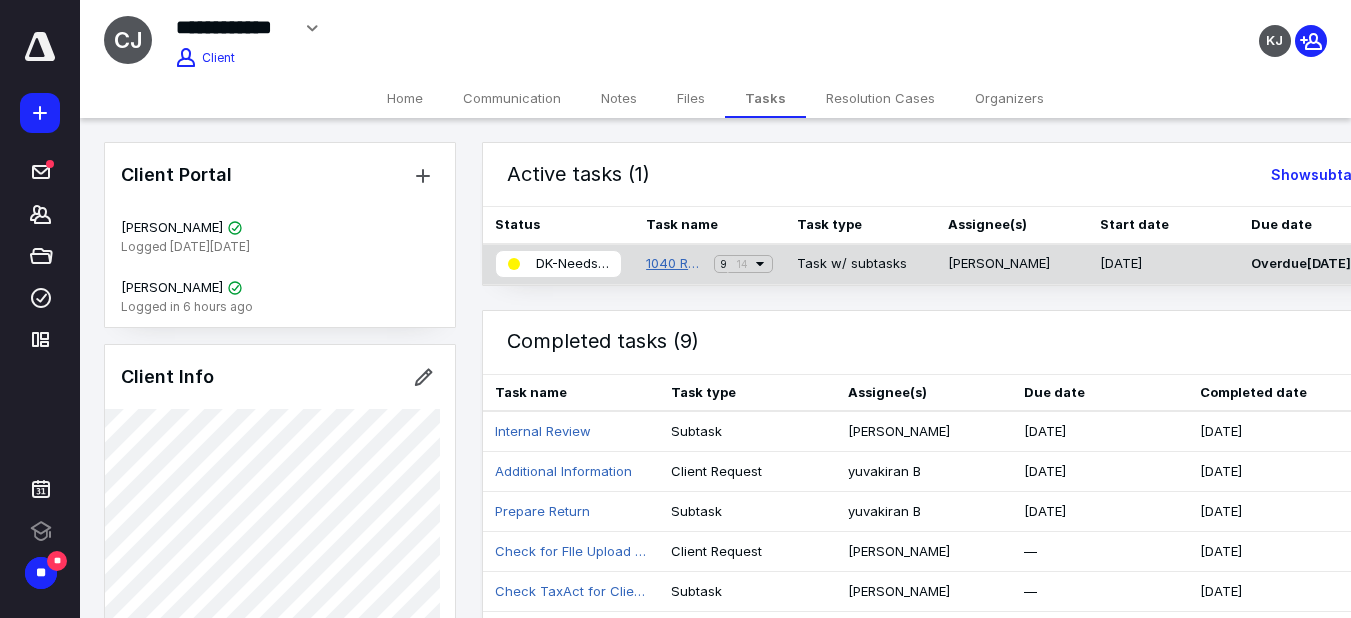 click on "1040 Return (2024) [PERSON_NAME]" at bounding box center (676, 264) 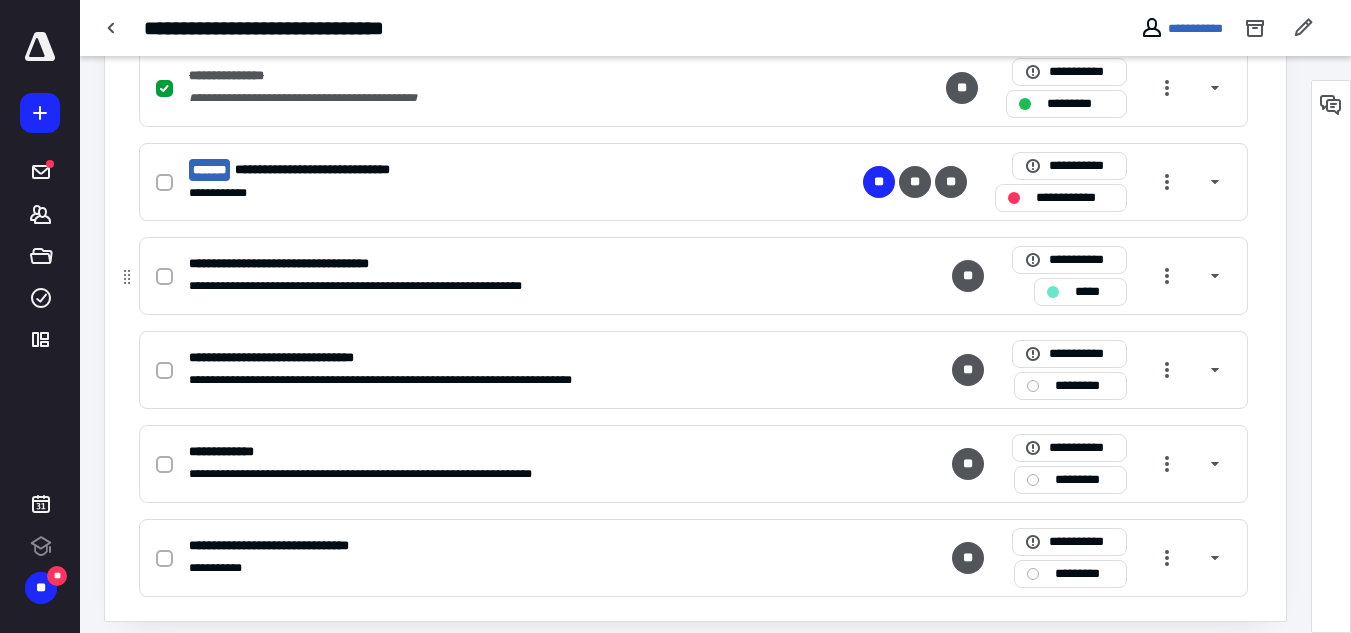 scroll, scrollTop: 1294, scrollLeft: 0, axis: vertical 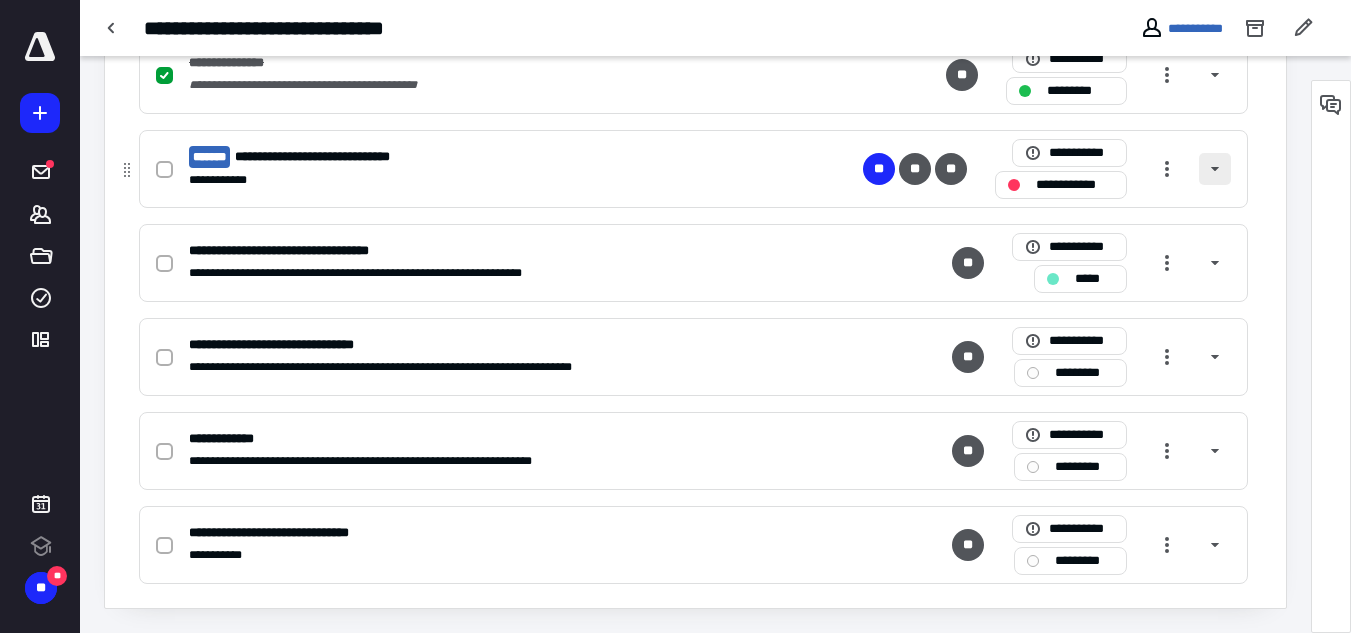 click at bounding box center (1215, 169) 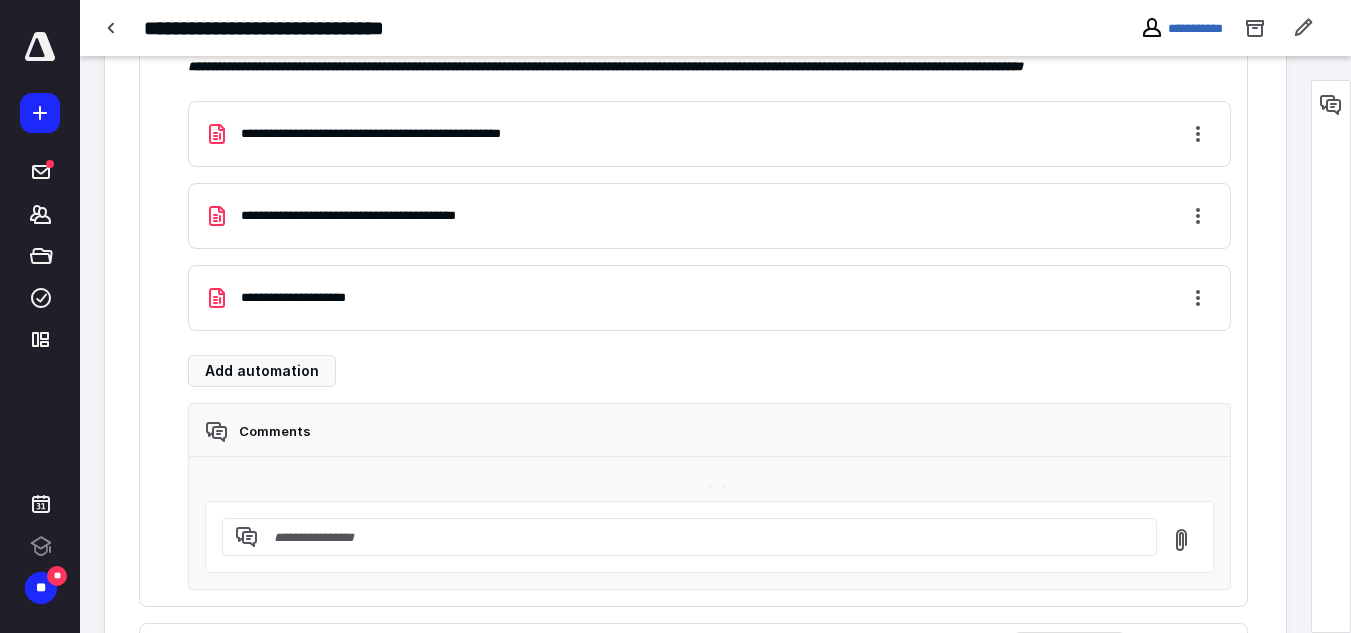 scroll, scrollTop: 2094, scrollLeft: 0, axis: vertical 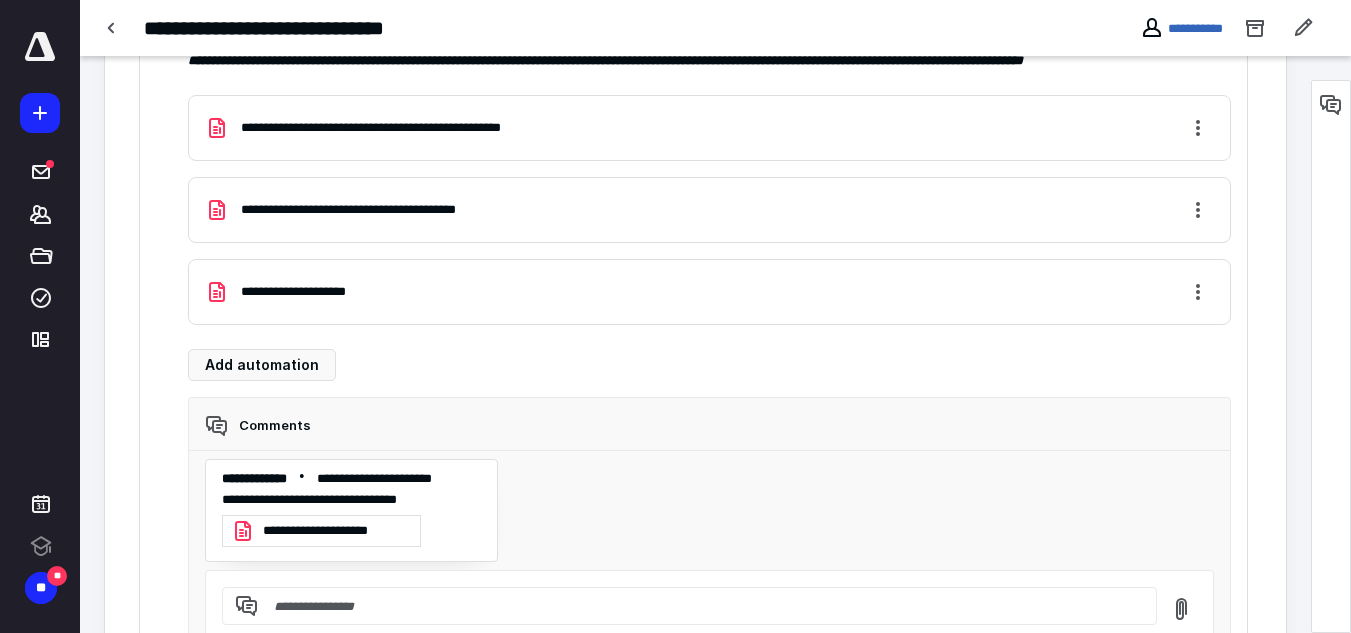 click at bounding box center [701, 606] 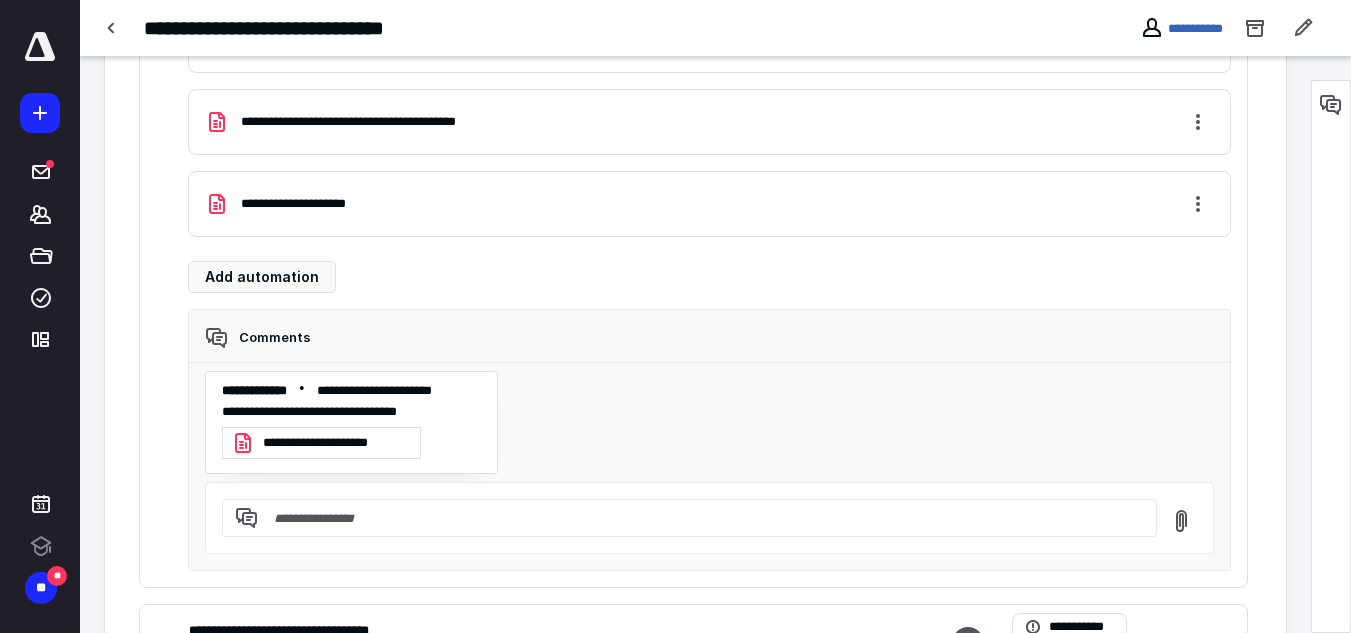 scroll, scrollTop: 2294, scrollLeft: 0, axis: vertical 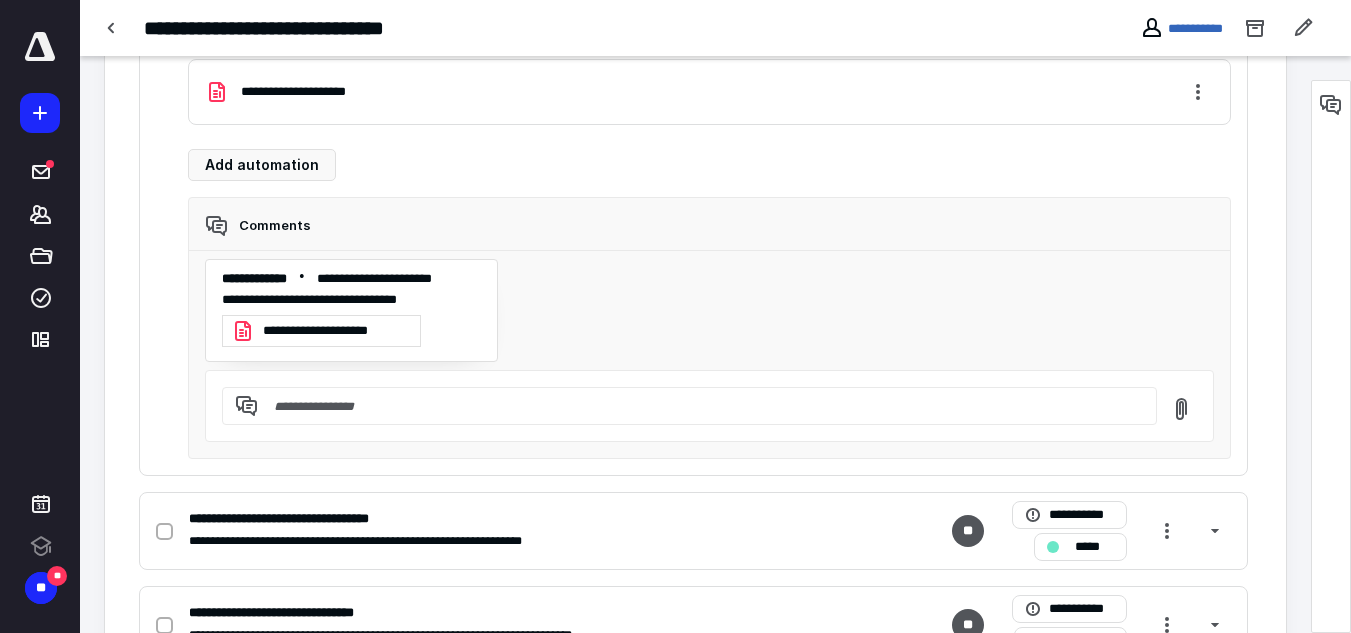 click at bounding box center [701, 406] 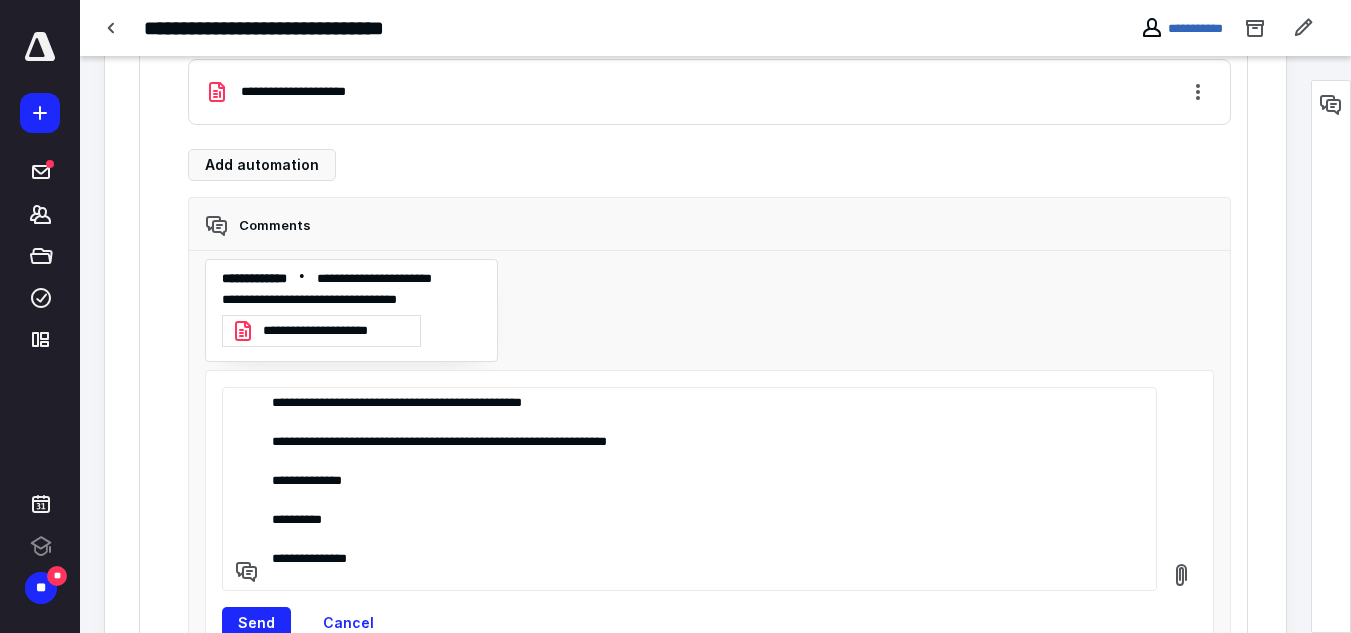 scroll, scrollTop: 0, scrollLeft: 0, axis: both 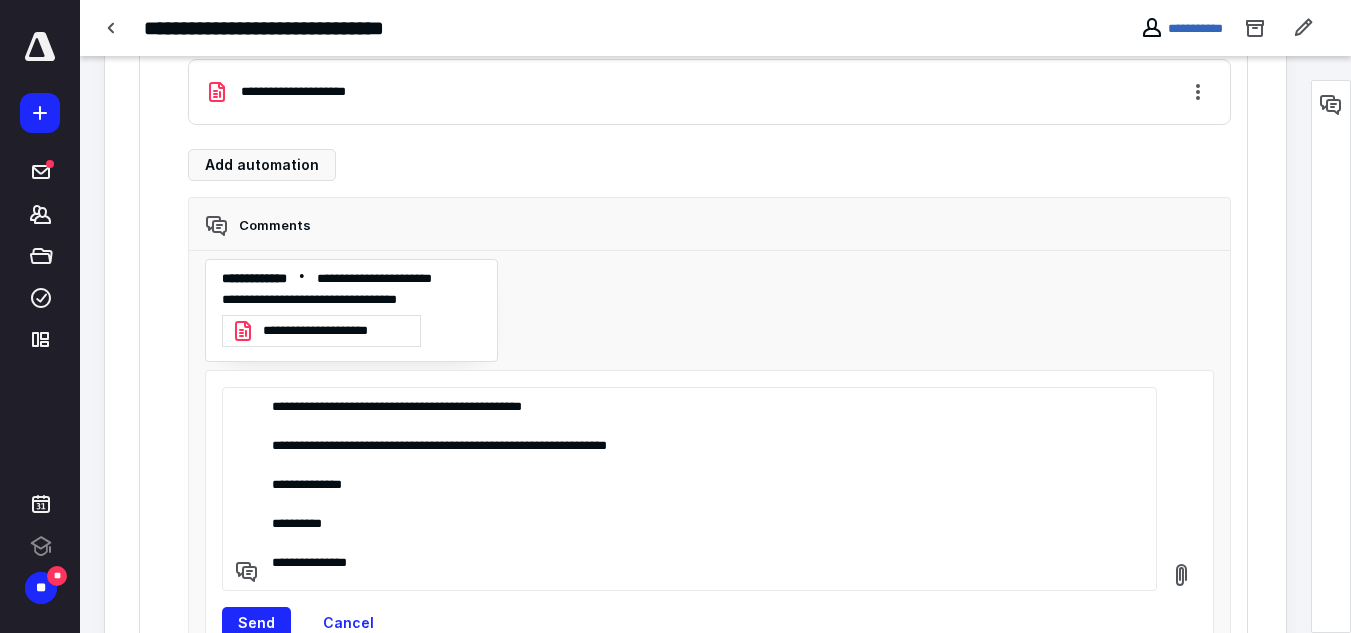 click on "**********" at bounding box center [701, 489] 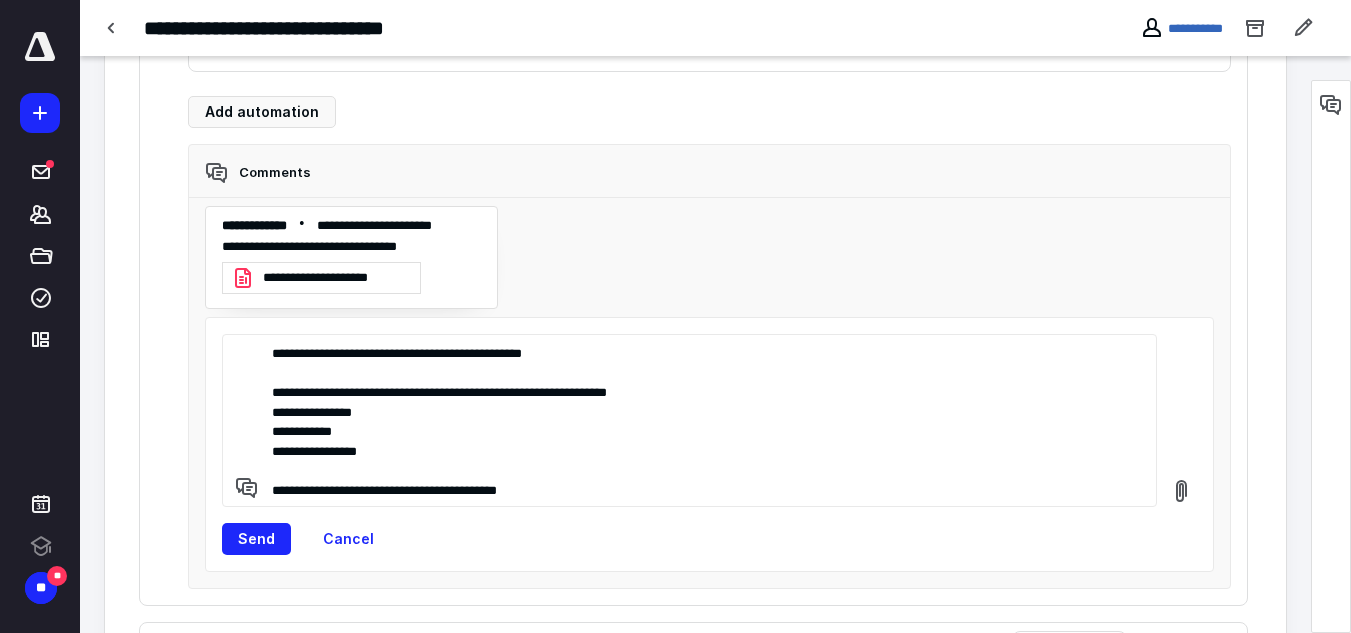 scroll, scrollTop: 2394, scrollLeft: 0, axis: vertical 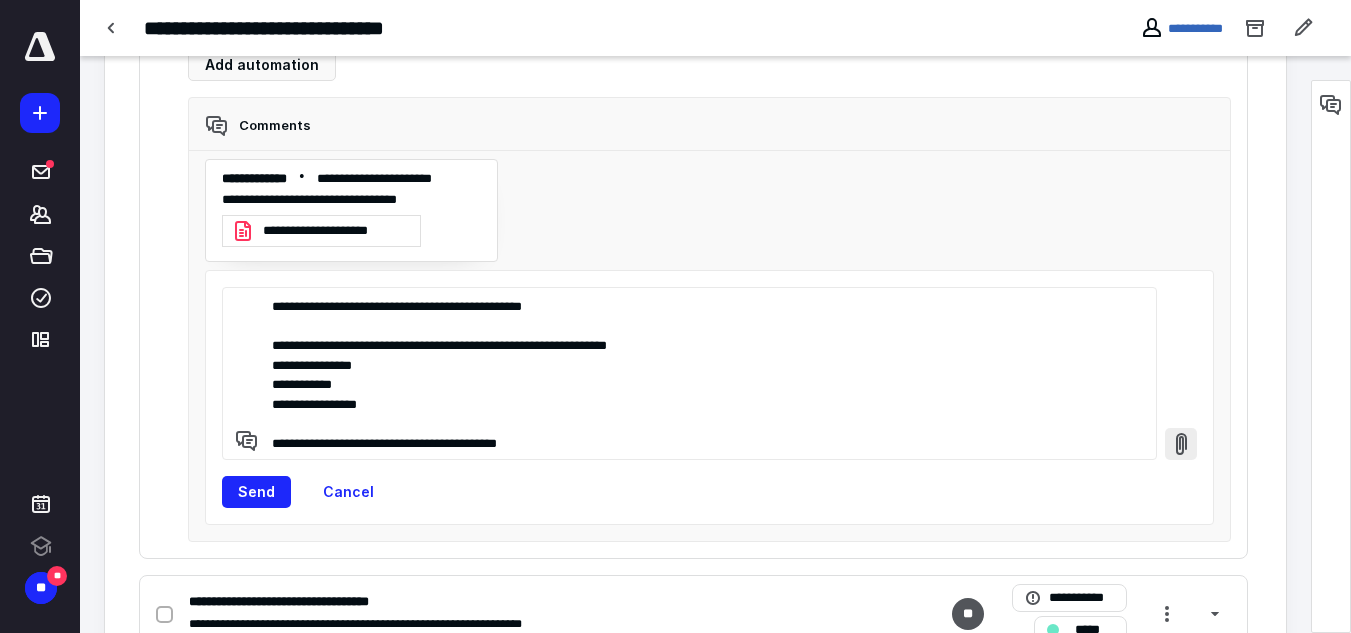 type on "**********" 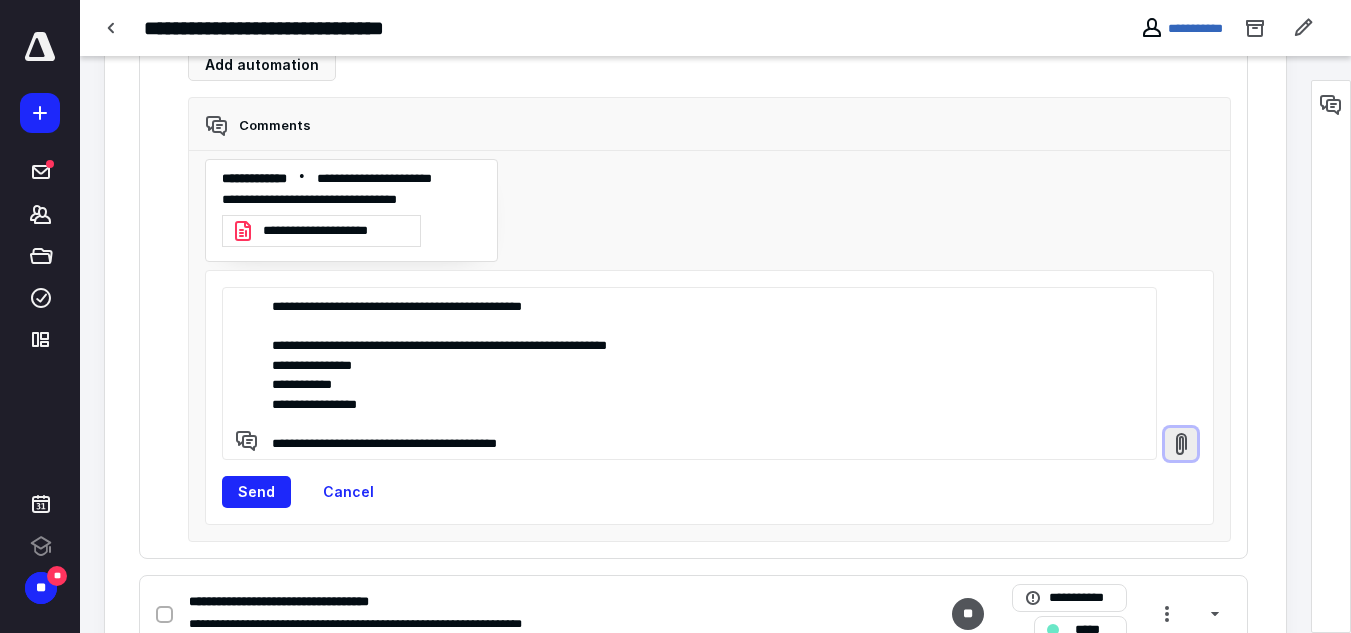 click at bounding box center [1181, 444] 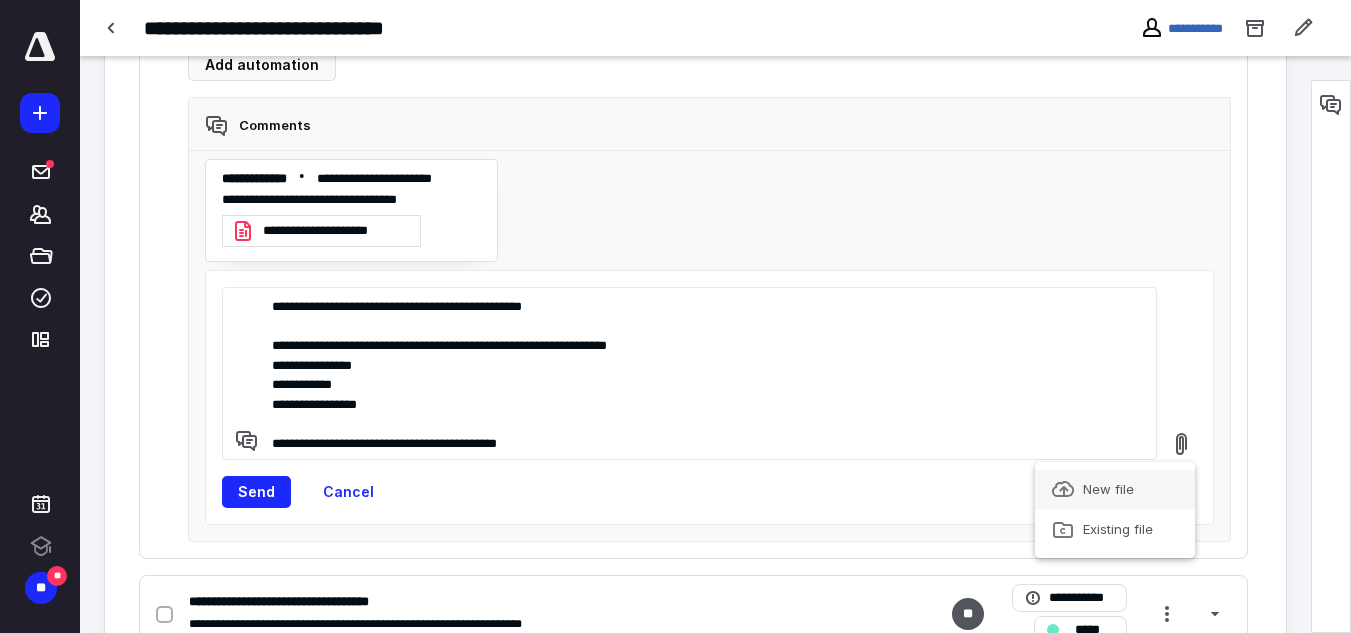 click on "New file" at bounding box center [1115, 490] 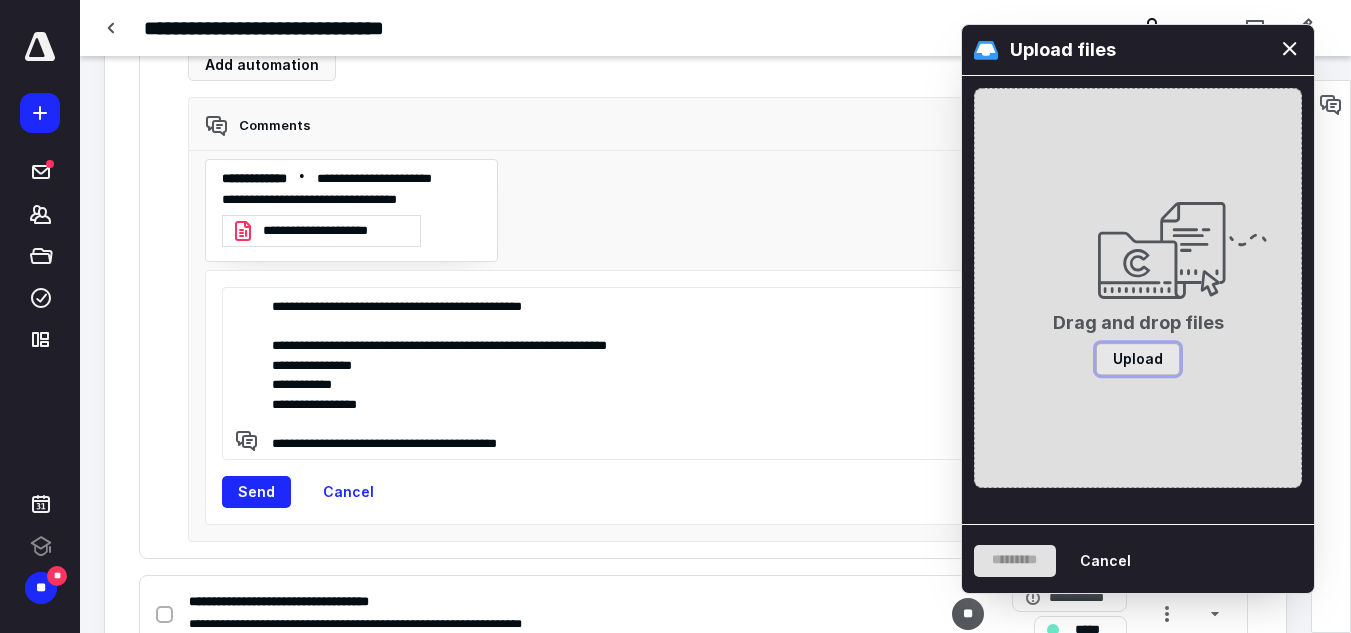 click on "Upload" at bounding box center (1138, 359) 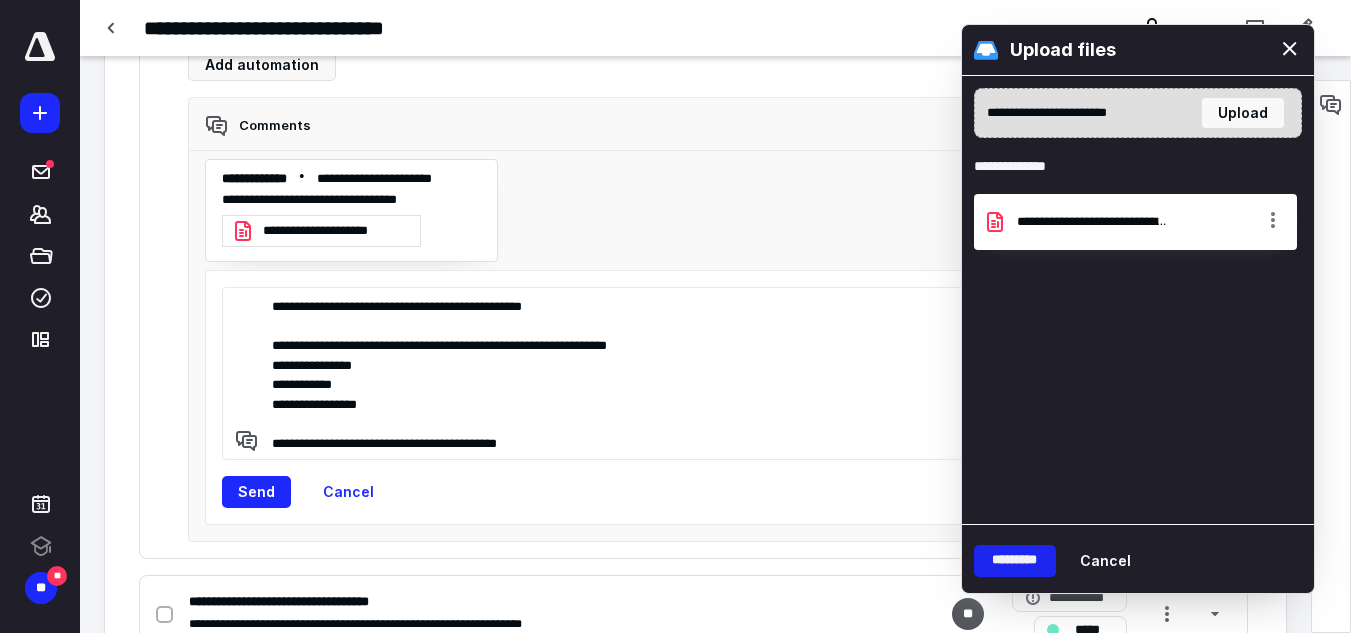 click on "*********" at bounding box center [1015, 561] 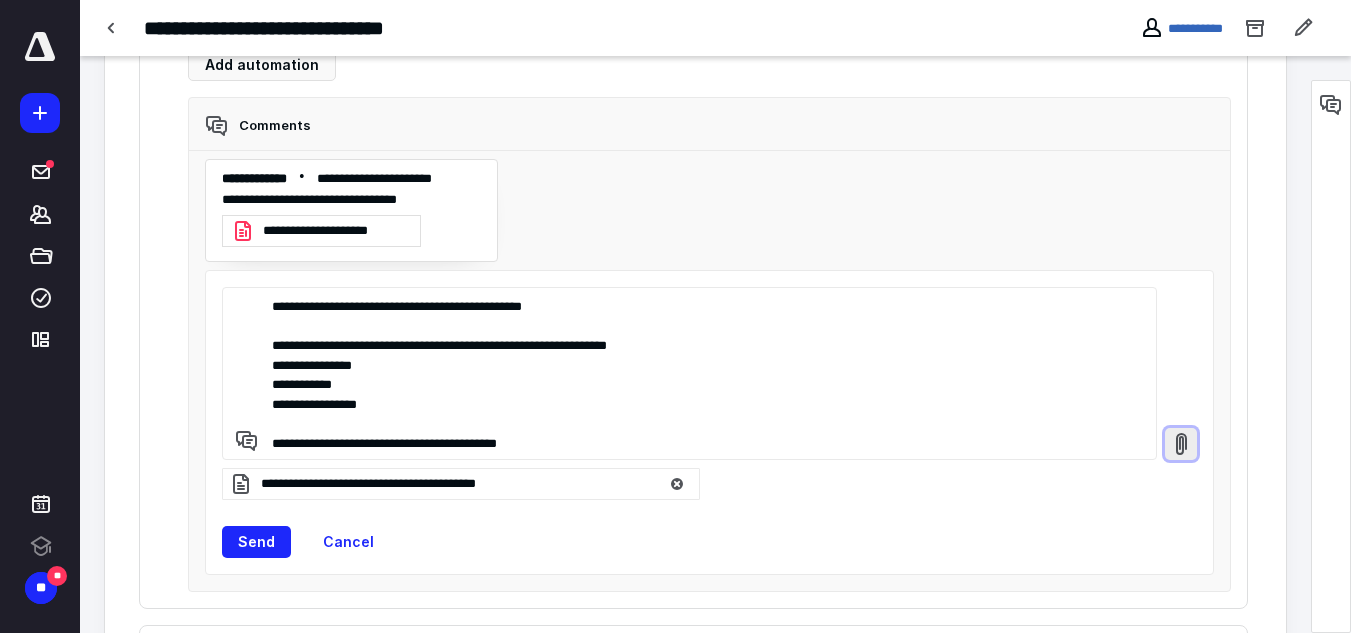 click at bounding box center [1181, 444] 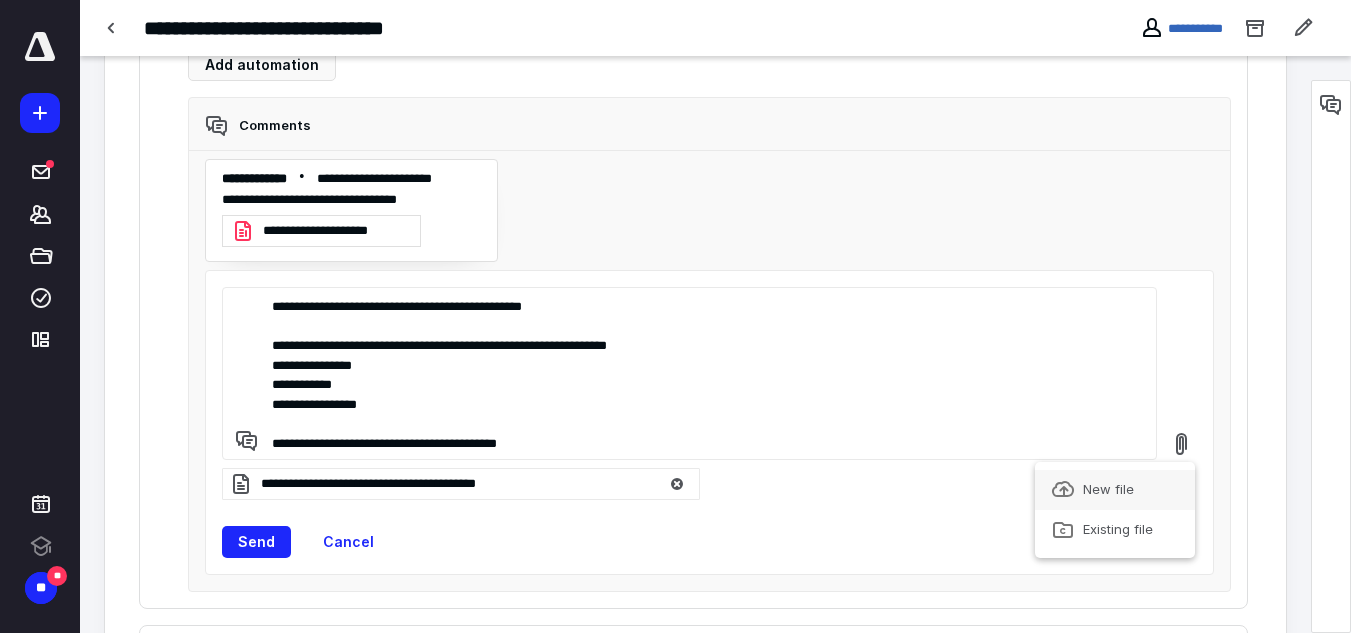 click on "New file" at bounding box center (1115, 490) 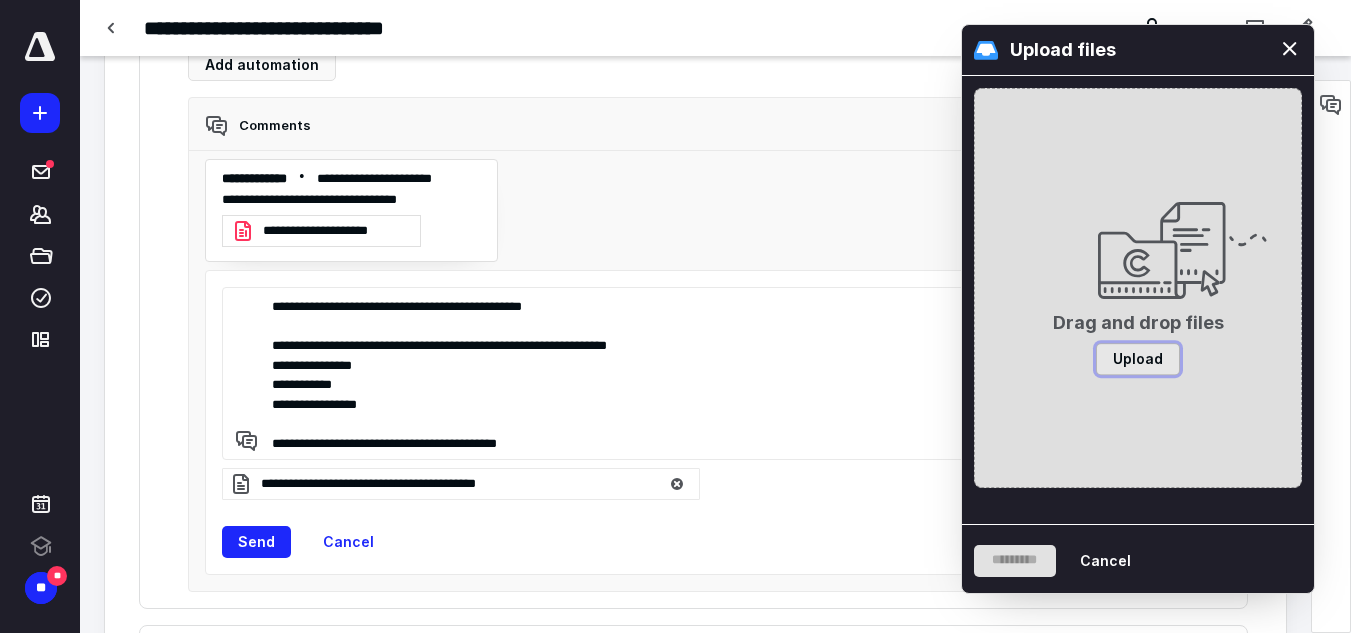 click on "Upload" at bounding box center [1138, 359] 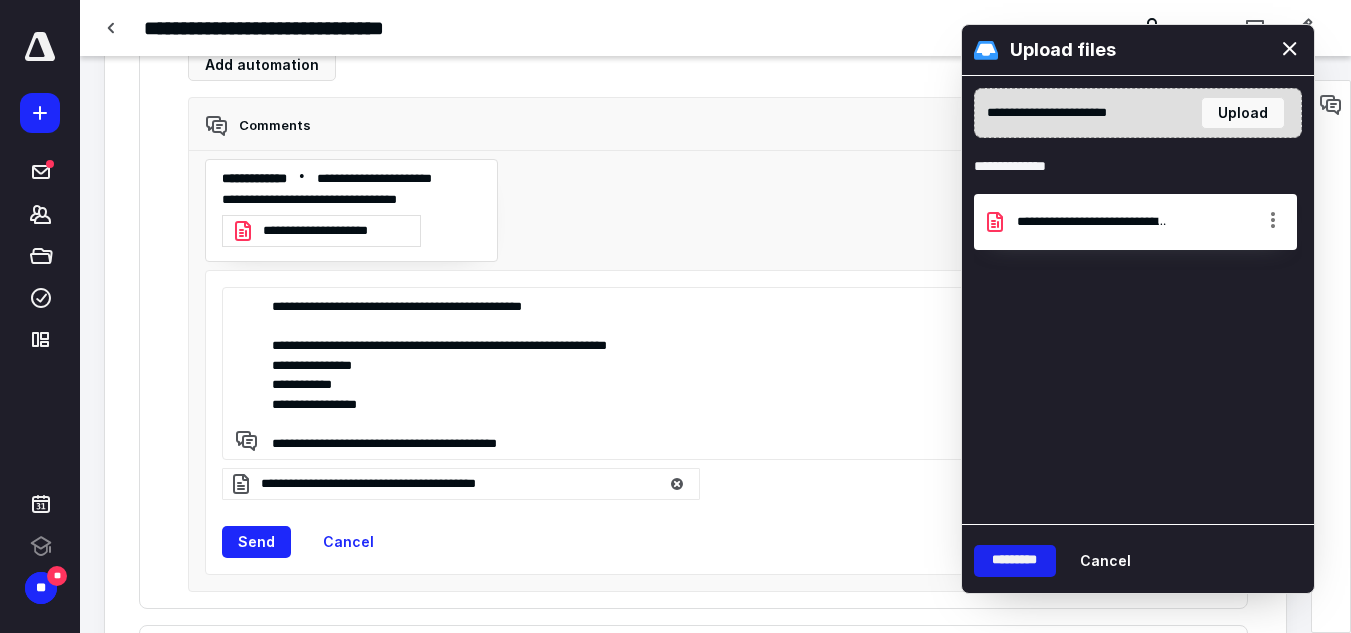 click on "*********" at bounding box center (1015, 561) 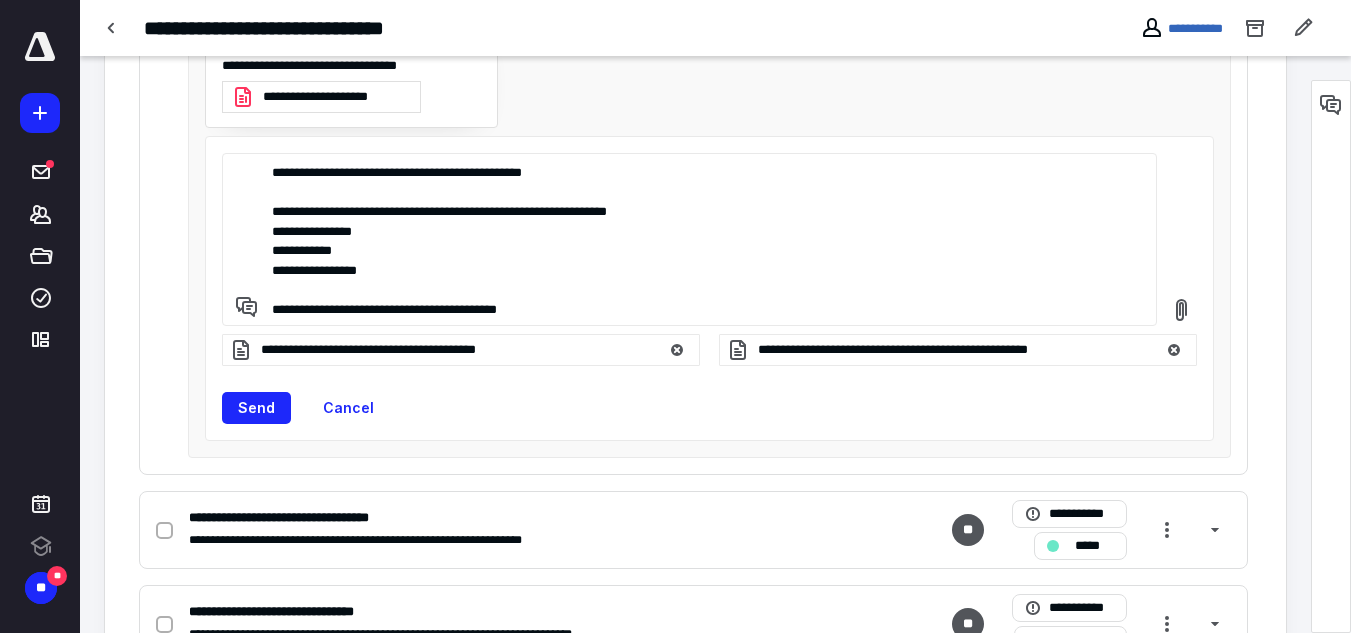 scroll, scrollTop: 2394, scrollLeft: 0, axis: vertical 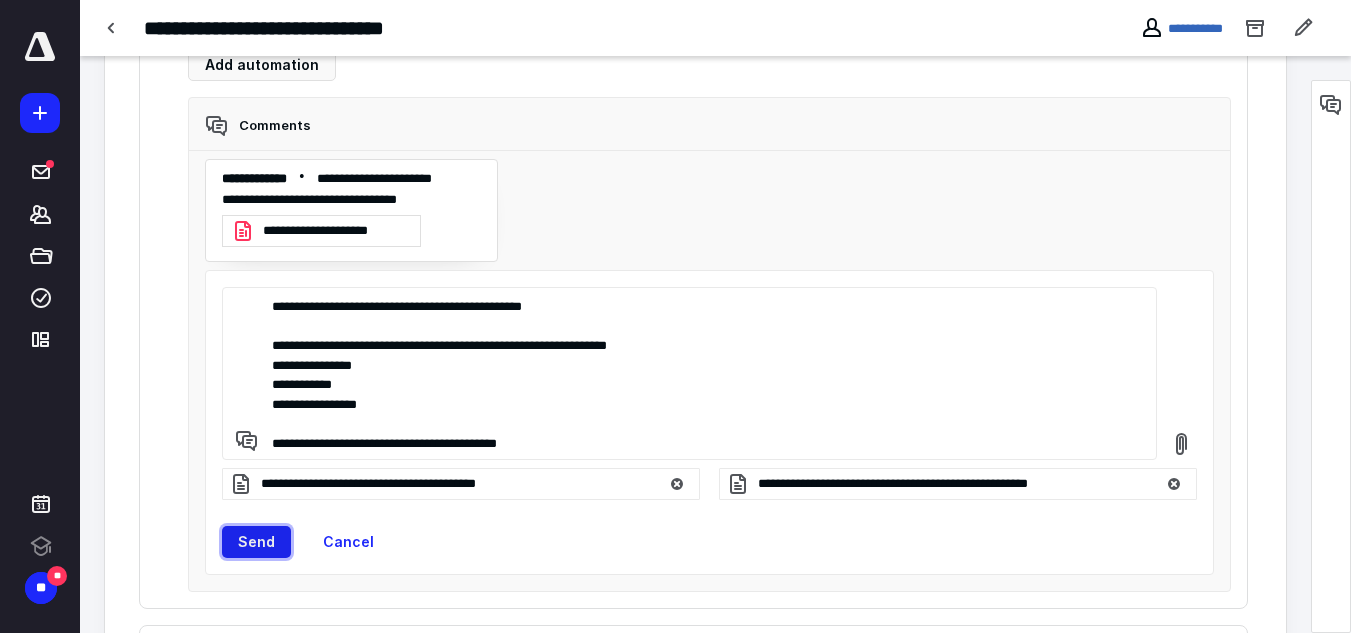 click on "Send" at bounding box center [256, 542] 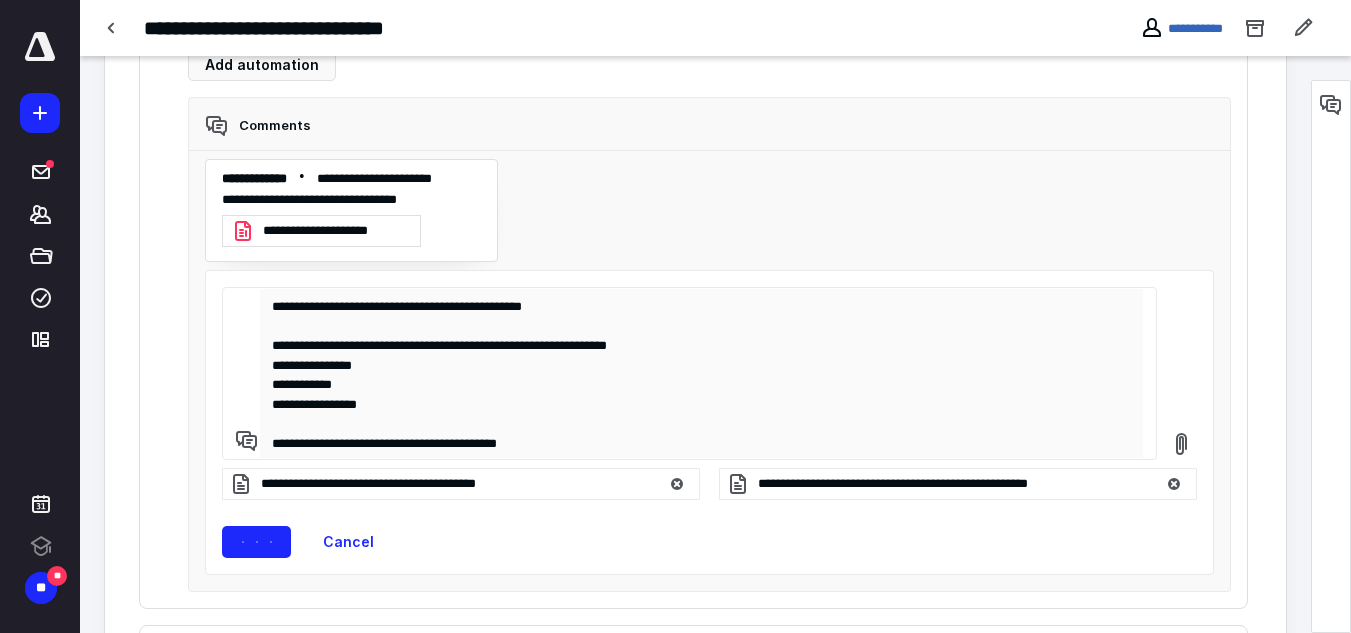 type 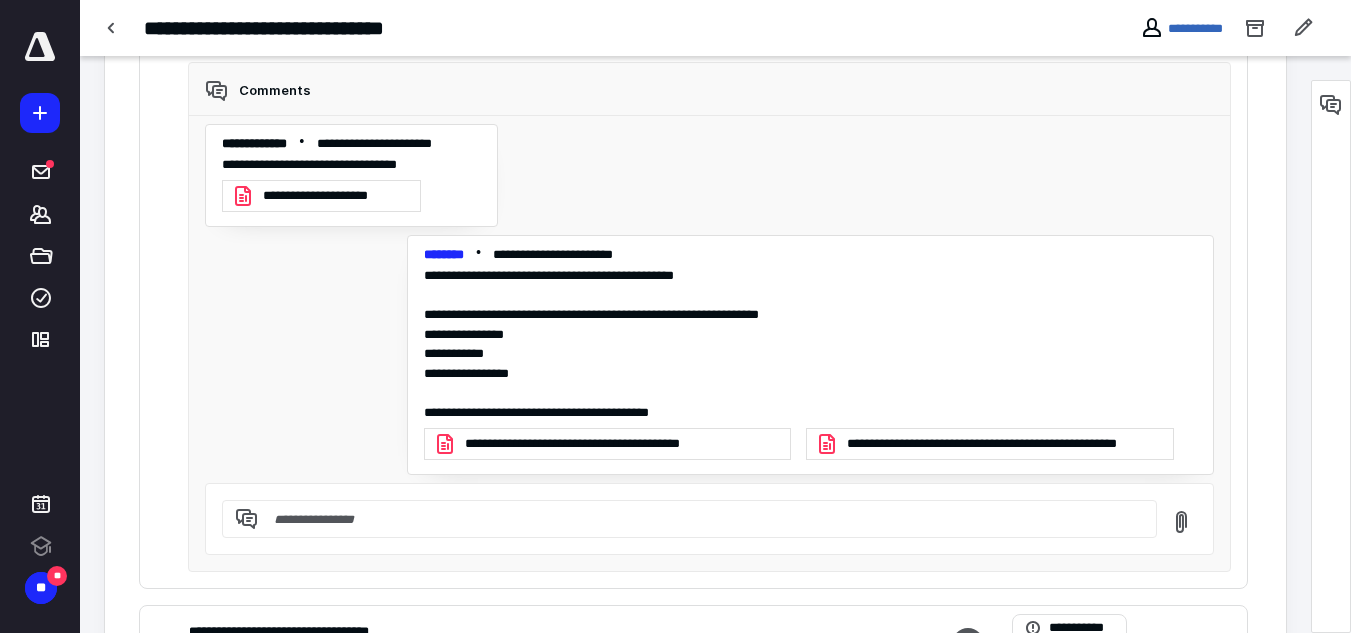 scroll, scrollTop: 2594, scrollLeft: 0, axis: vertical 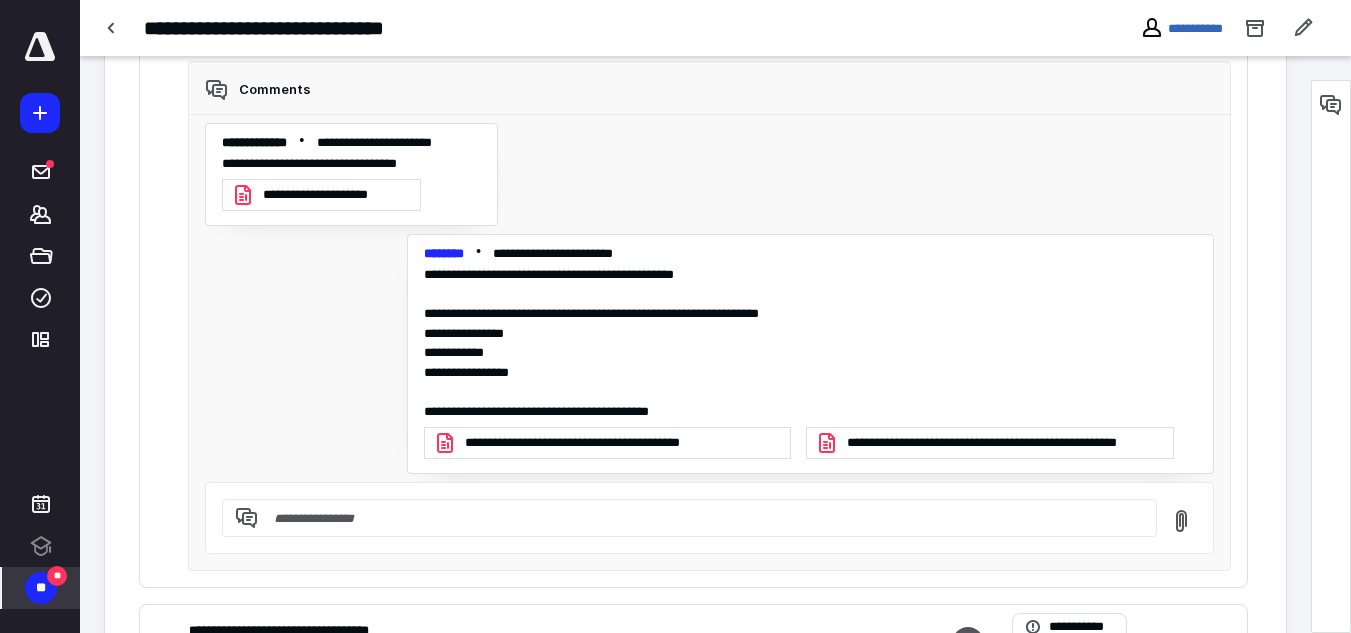 click on "**" at bounding box center [41, 588] 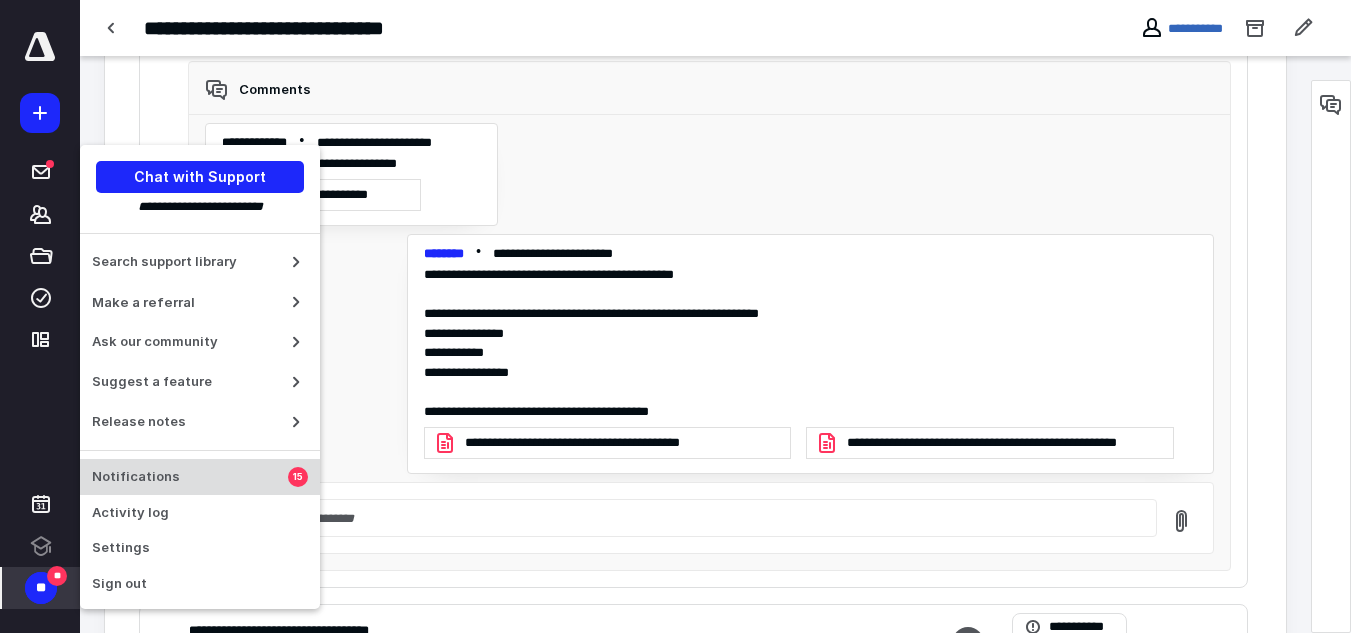 click on "Notifications" at bounding box center [190, 477] 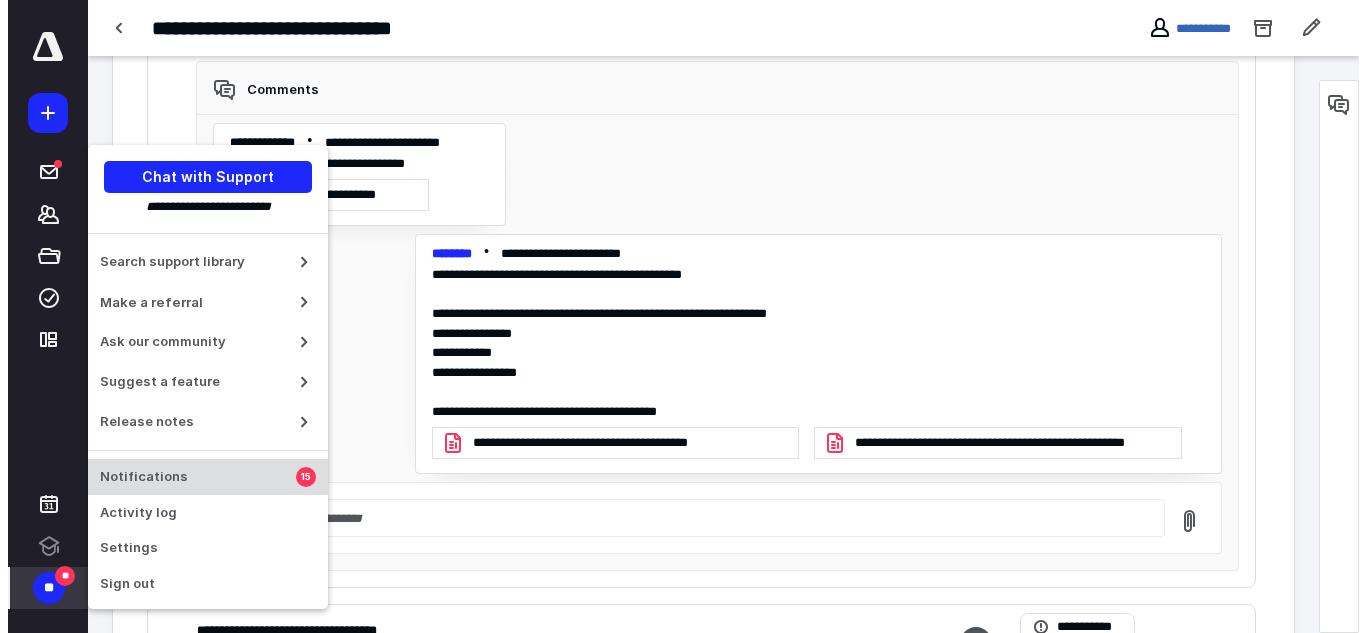 scroll, scrollTop: 0, scrollLeft: 0, axis: both 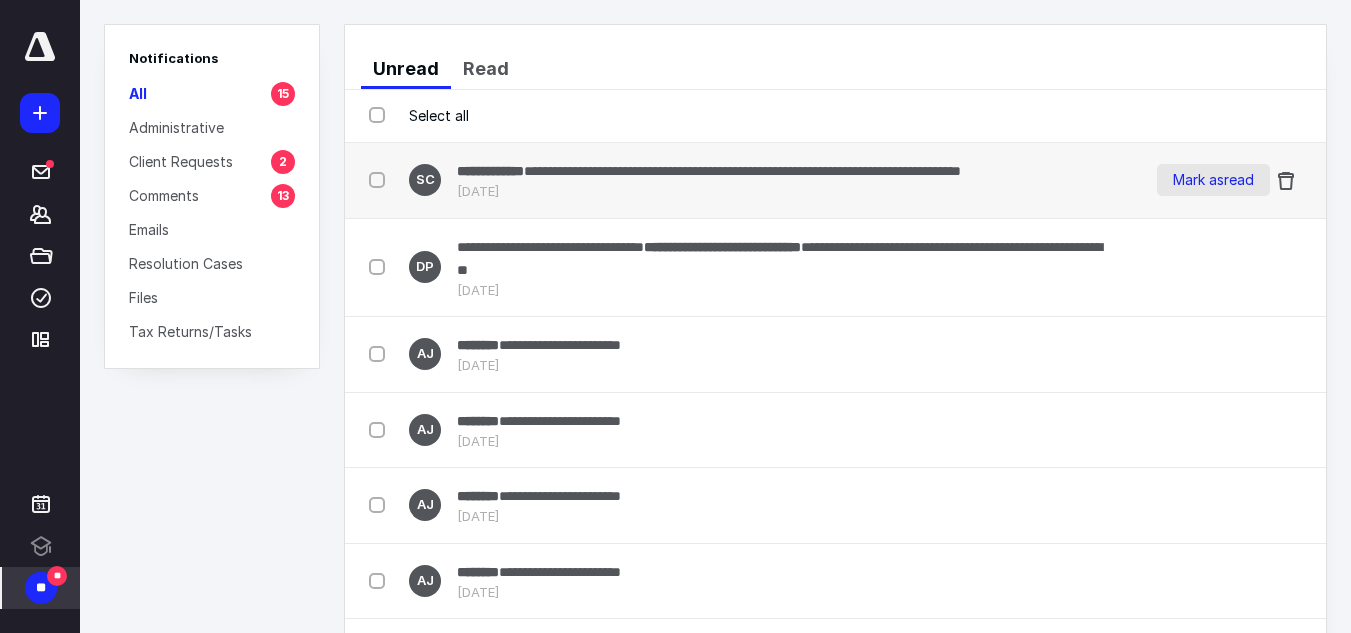 click on "Mark as  read" at bounding box center [1213, 180] 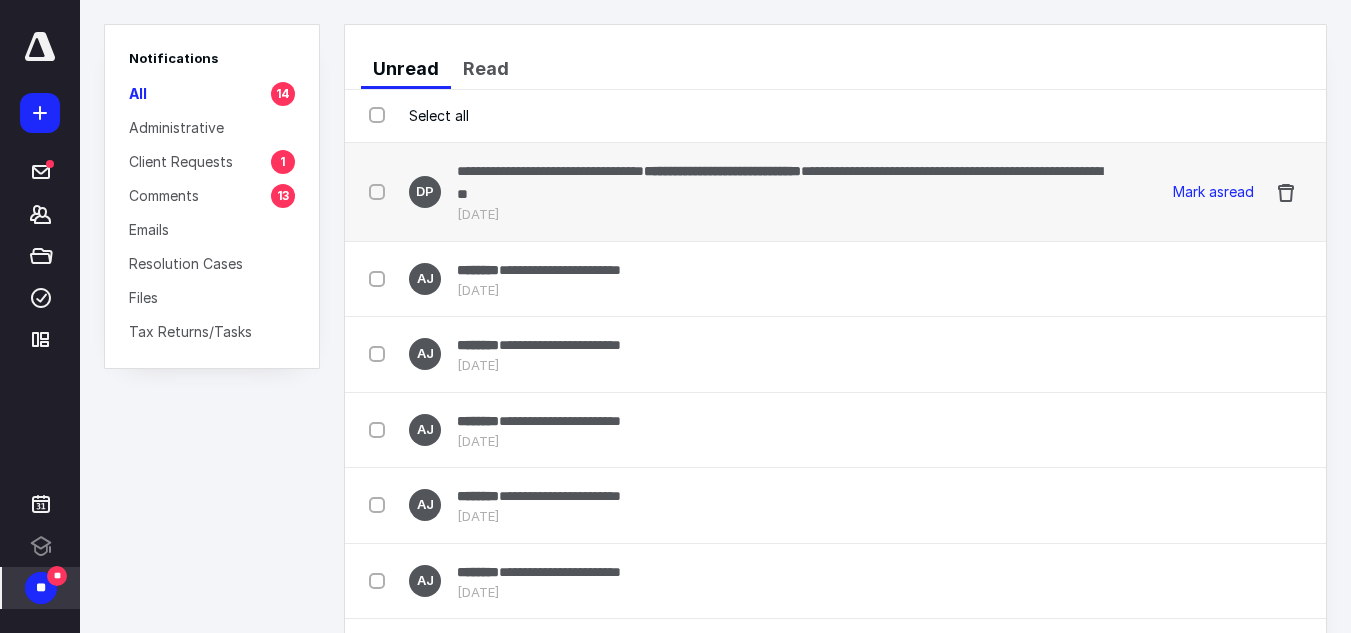 click on "**********" at bounding box center [786, 182] 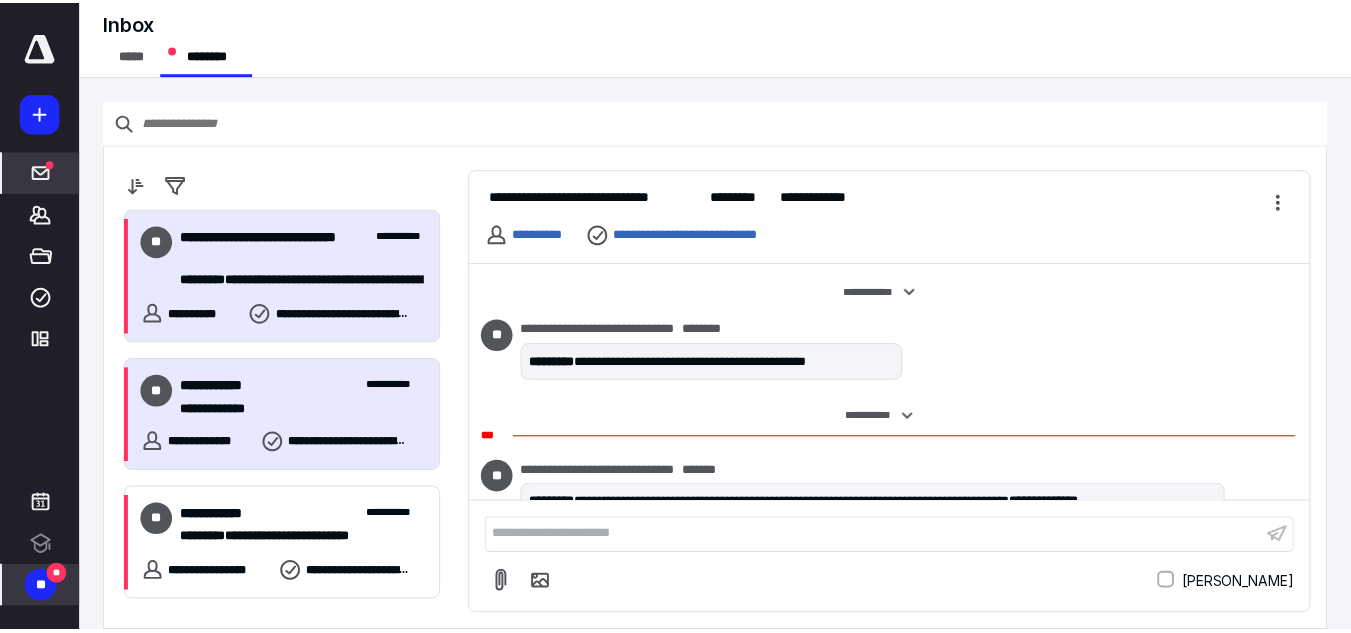 scroll, scrollTop: 41, scrollLeft: 0, axis: vertical 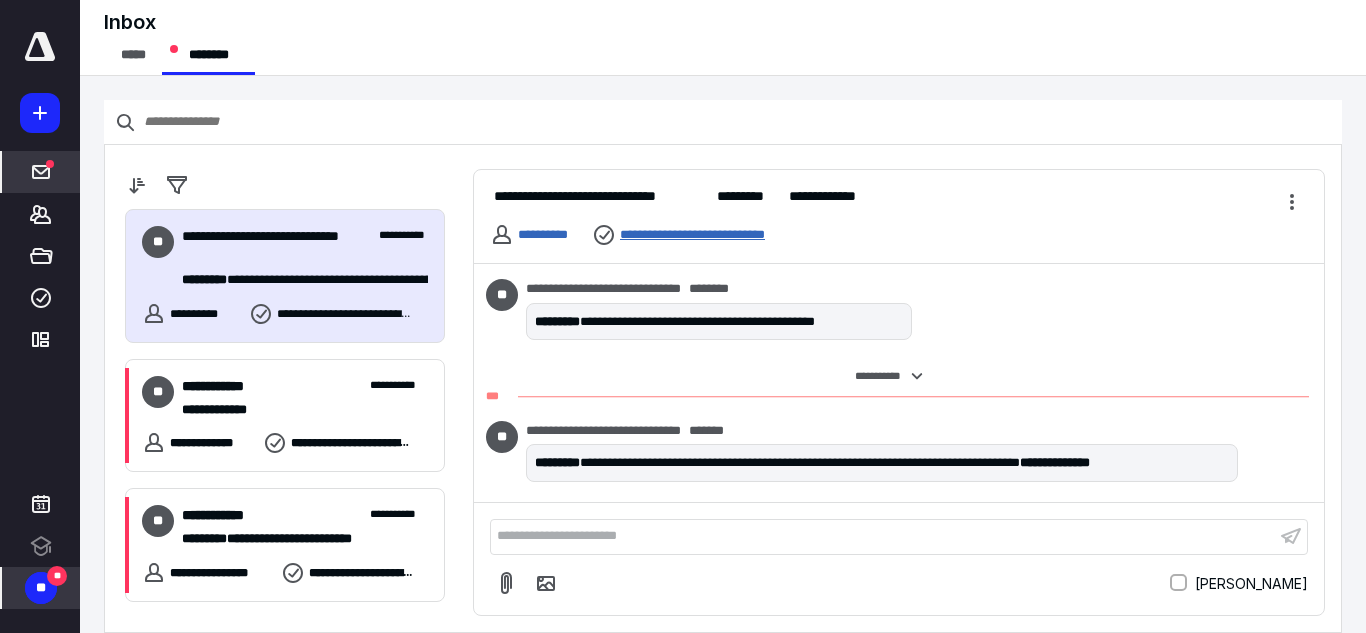 click on "**********" at bounding box center [720, 235] 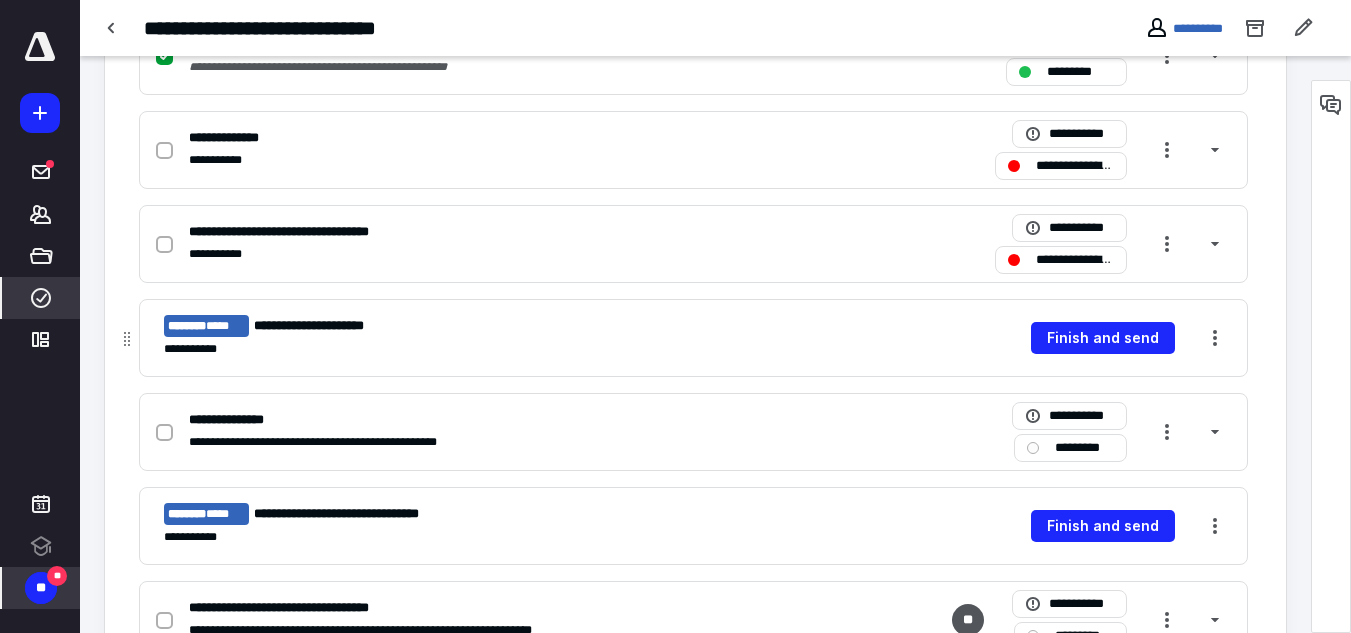 scroll, scrollTop: 700, scrollLeft: 0, axis: vertical 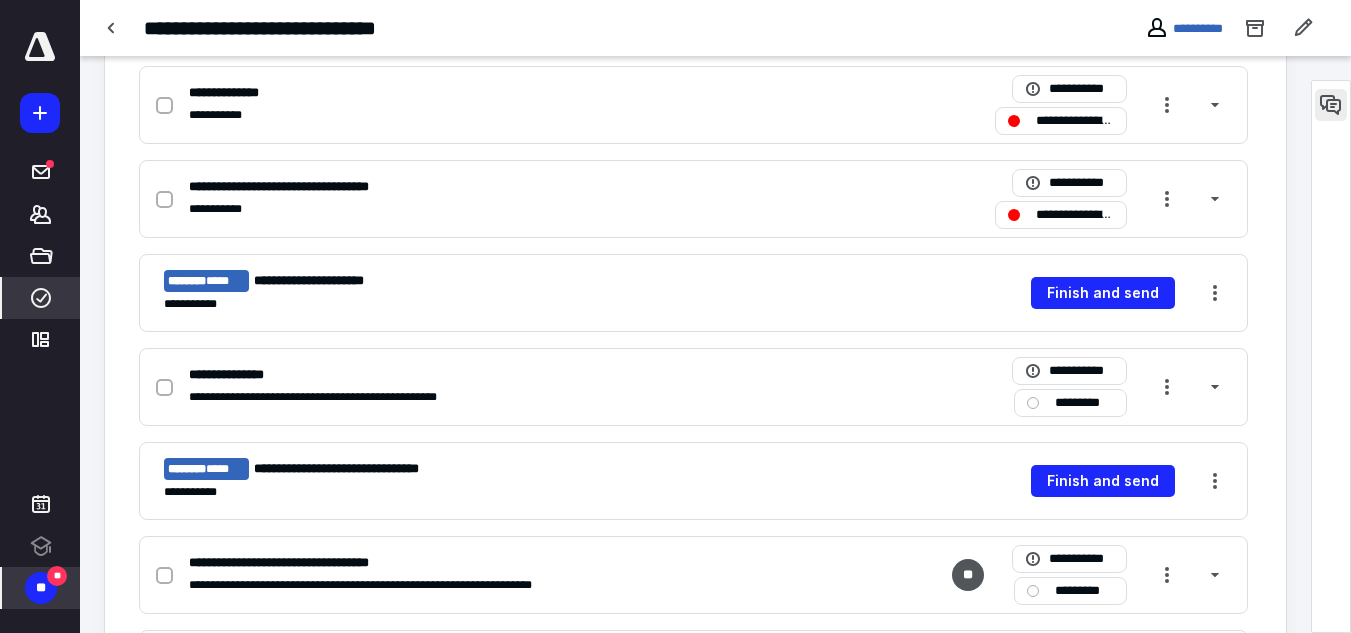 click at bounding box center (1331, 105) 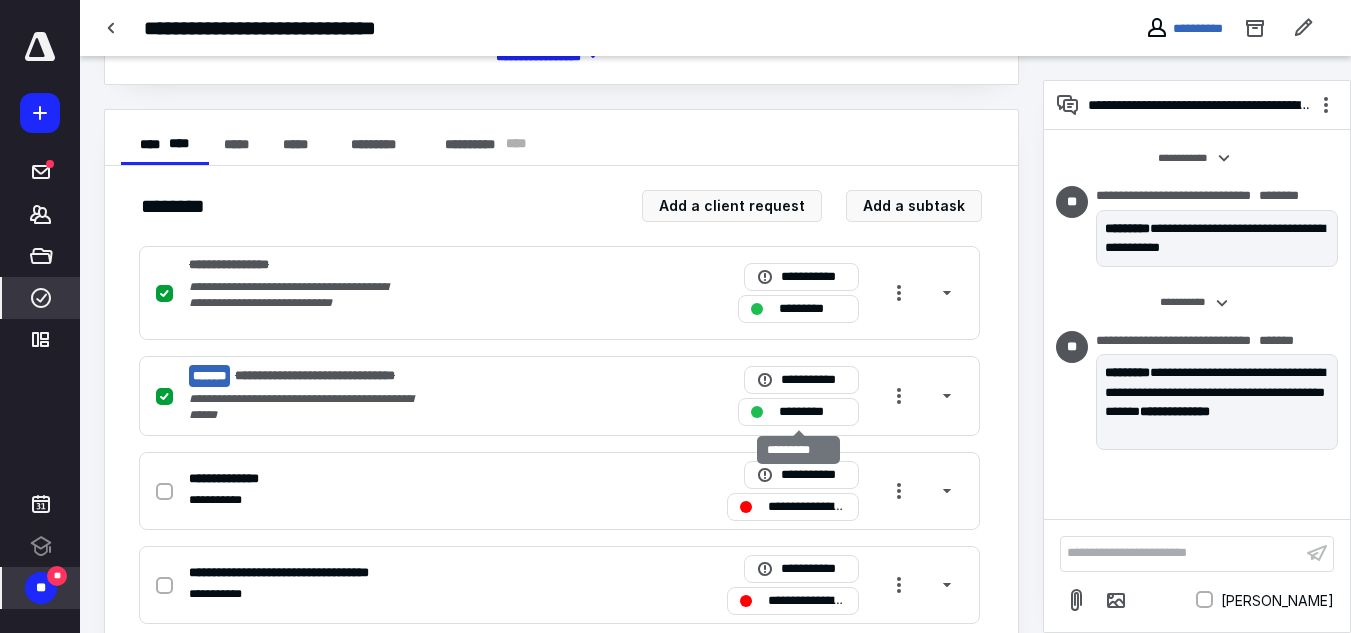 scroll, scrollTop: 300, scrollLeft: 0, axis: vertical 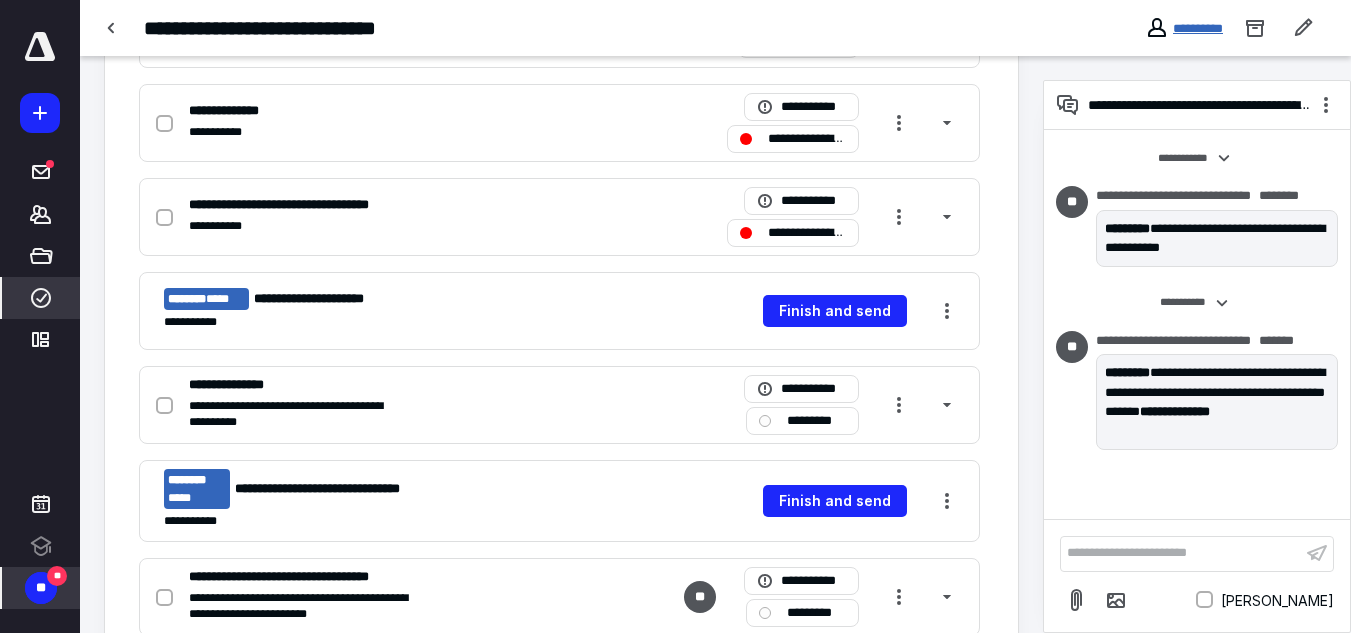 click on "**********" at bounding box center [1198, 28] 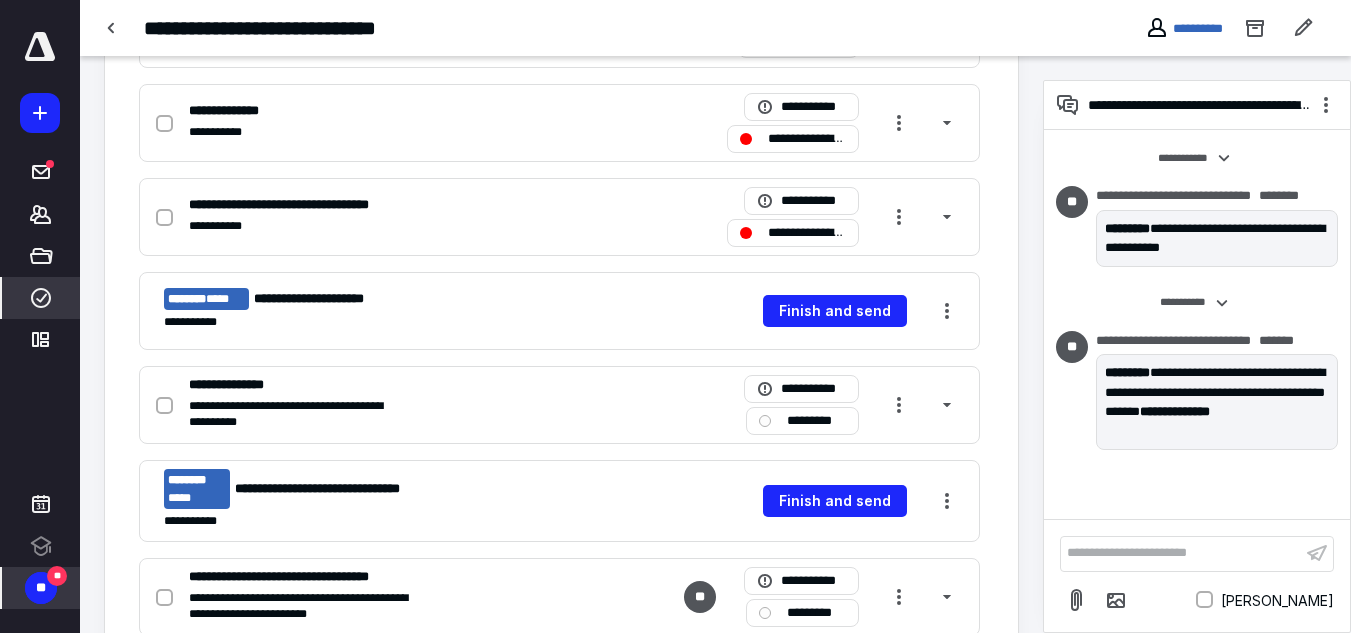 scroll, scrollTop: 0, scrollLeft: 0, axis: both 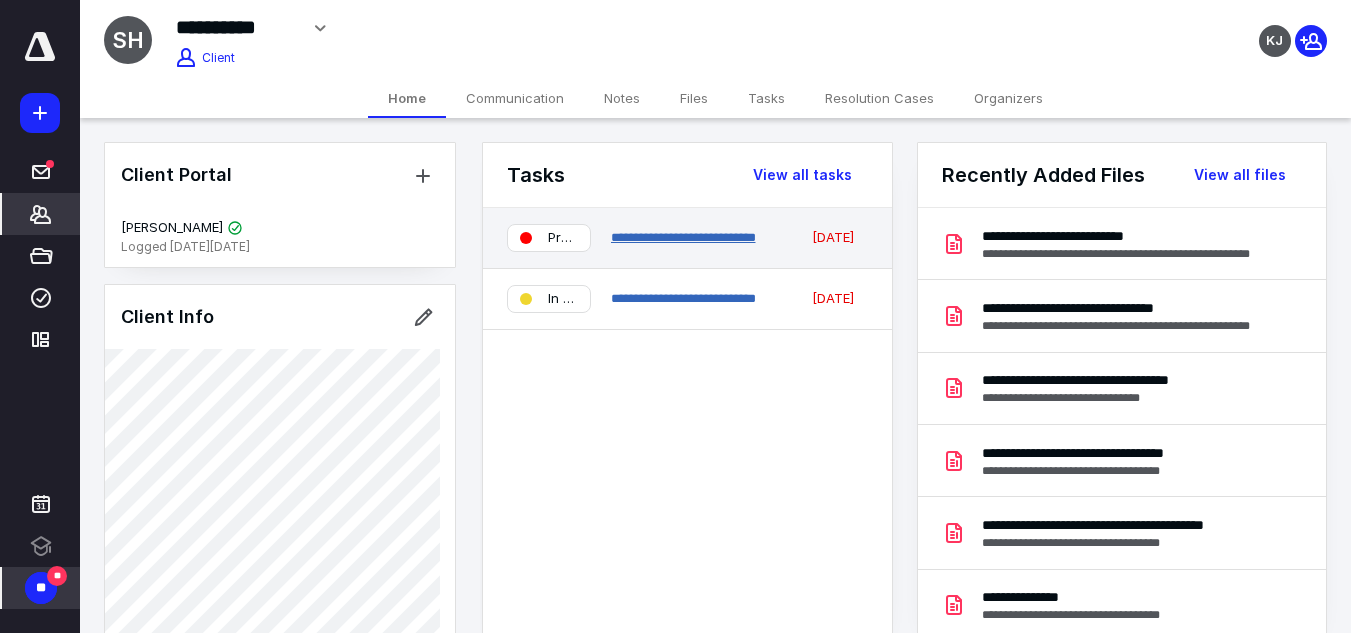 click on "**********" at bounding box center (683, 237) 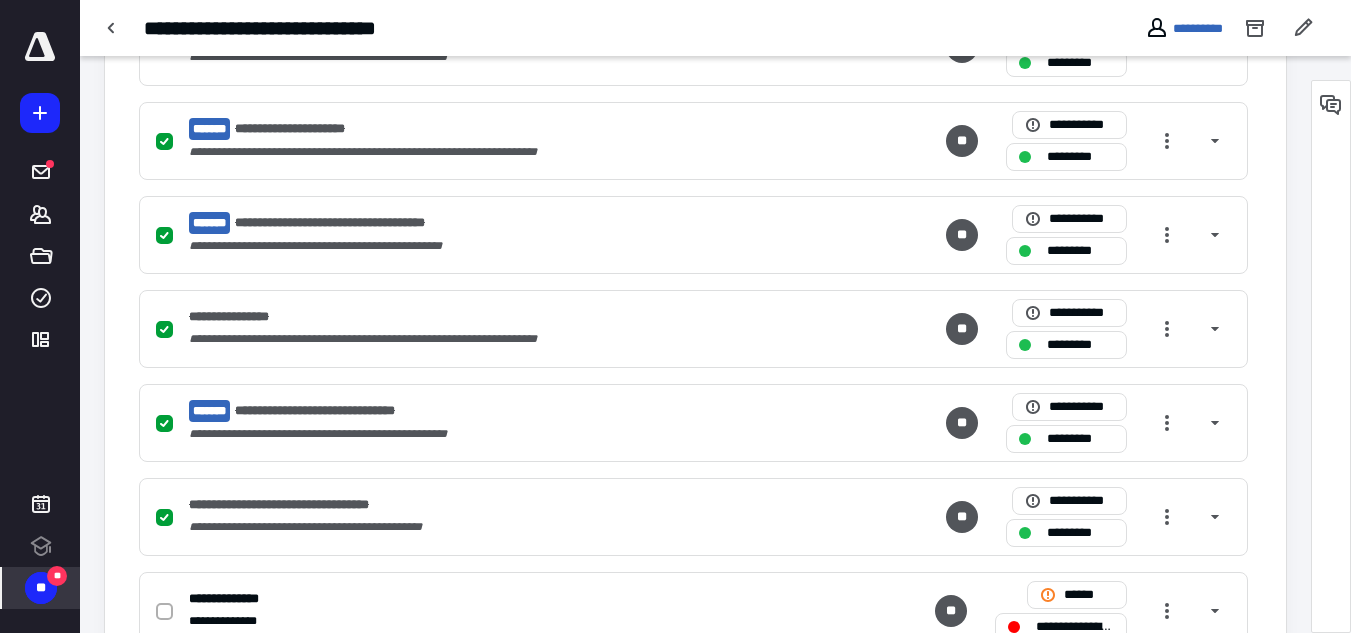 scroll, scrollTop: 900, scrollLeft: 0, axis: vertical 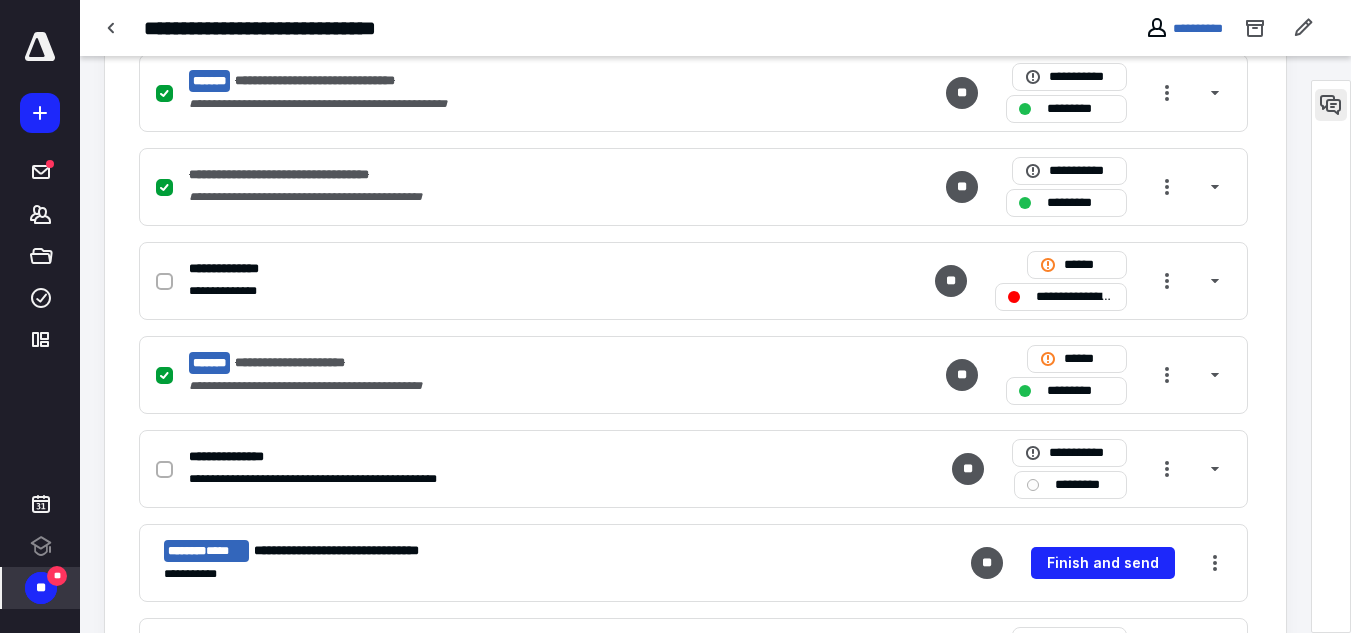click at bounding box center (1331, 105) 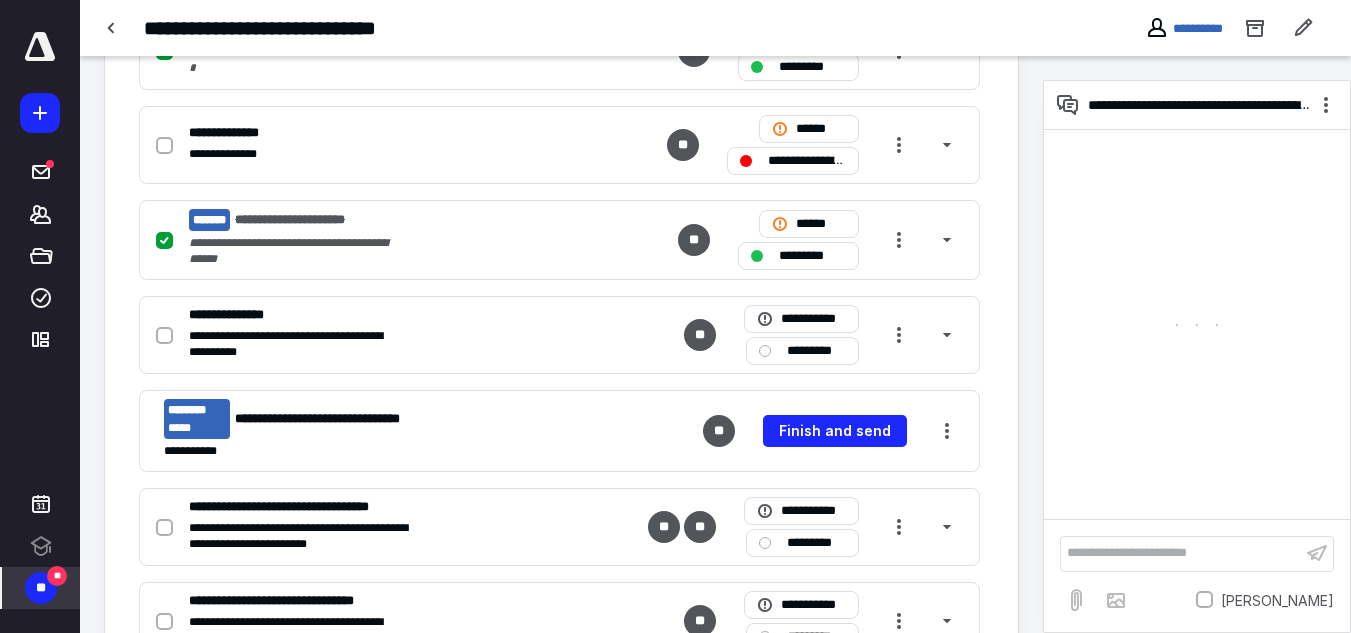 scroll, scrollTop: 1100, scrollLeft: 0, axis: vertical 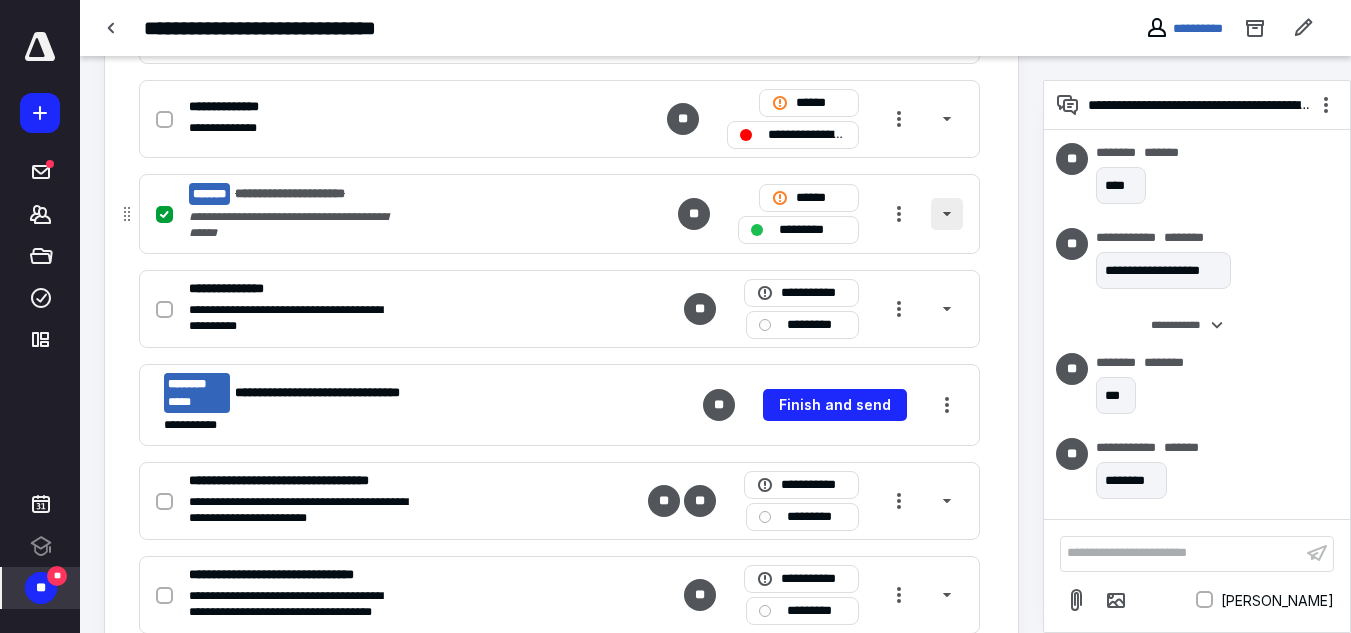 click at bounding box center [947, 214] 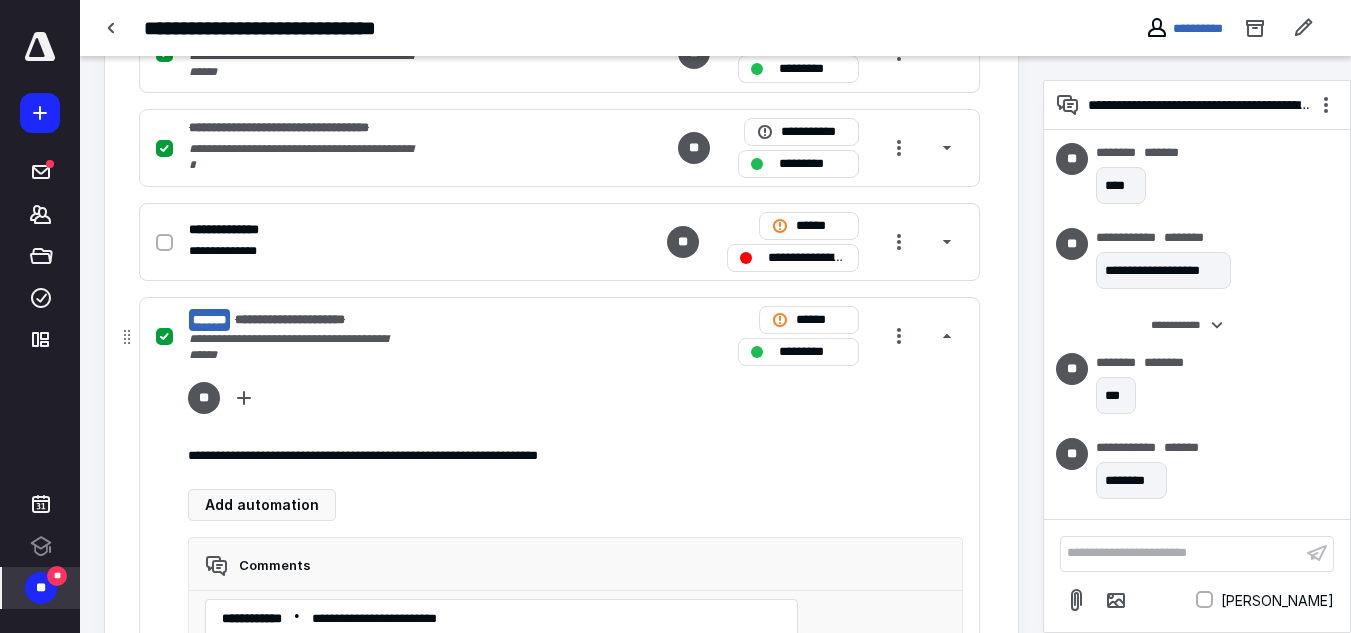 scroll, scrollTop: 900, scrollLeft: 0, axis: vertical 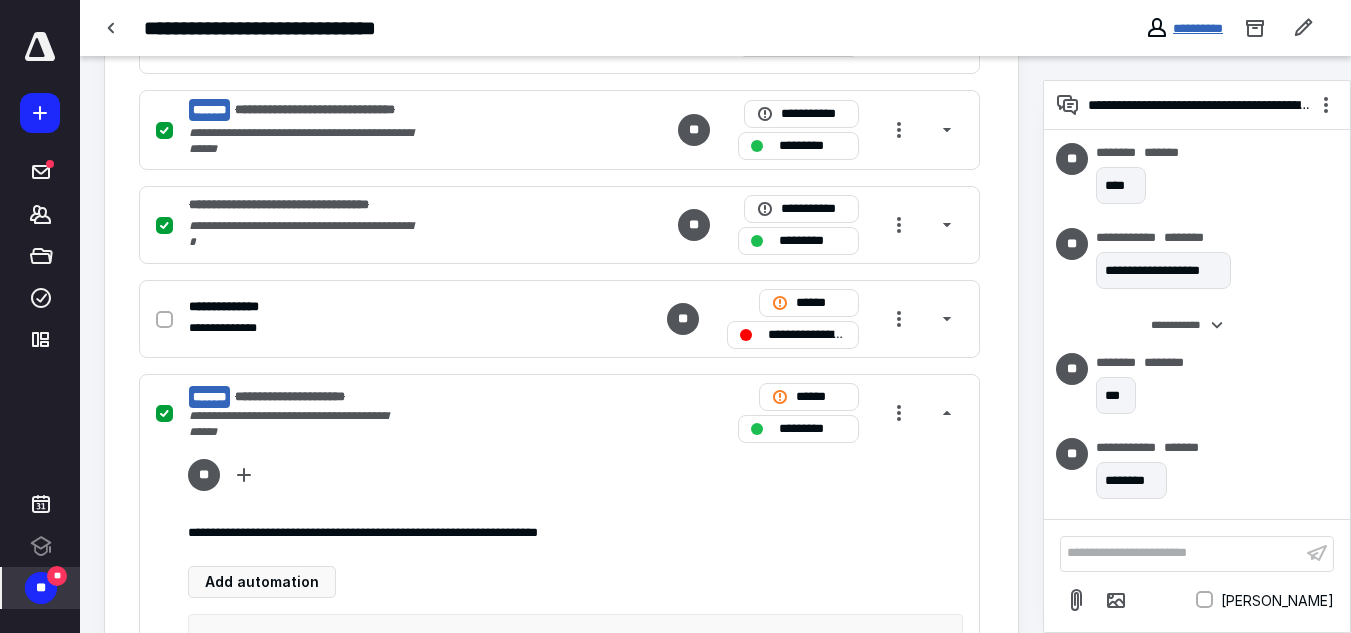 click on "**********" at bounding box center [1198, 28] 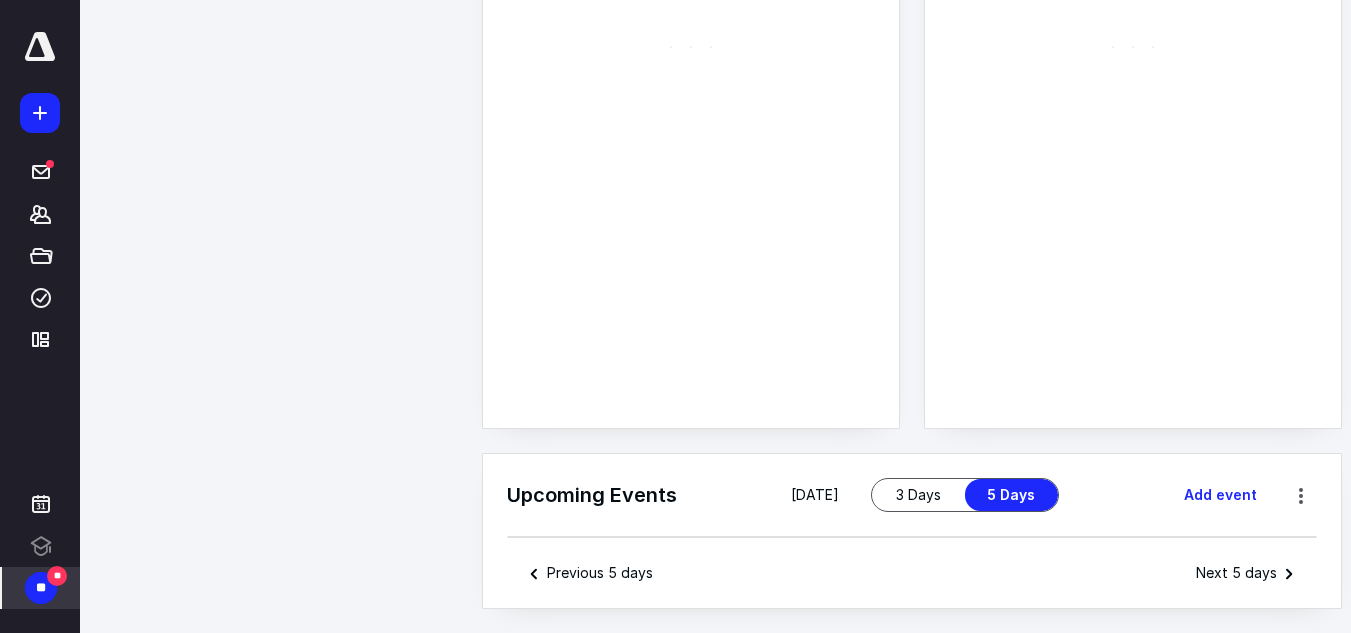 scroll, scrollTop: 0, scrollLeft: 0, axis: both 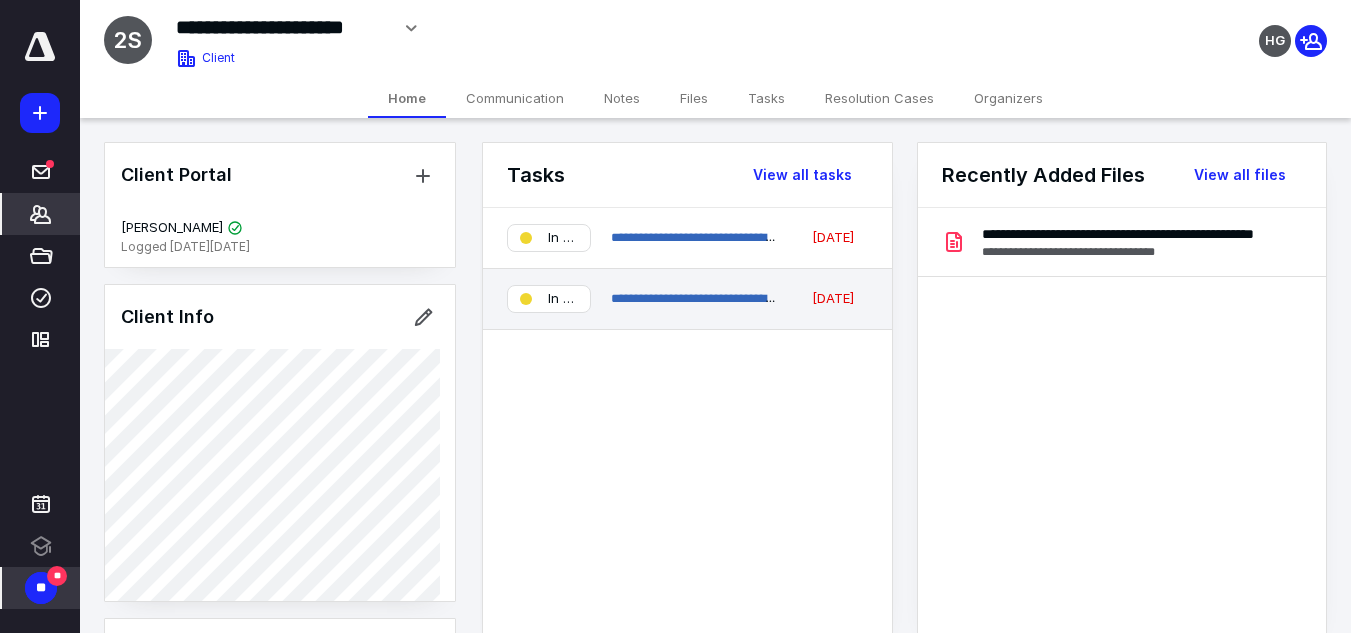 click on "**********" at bounding box center [687, 299] 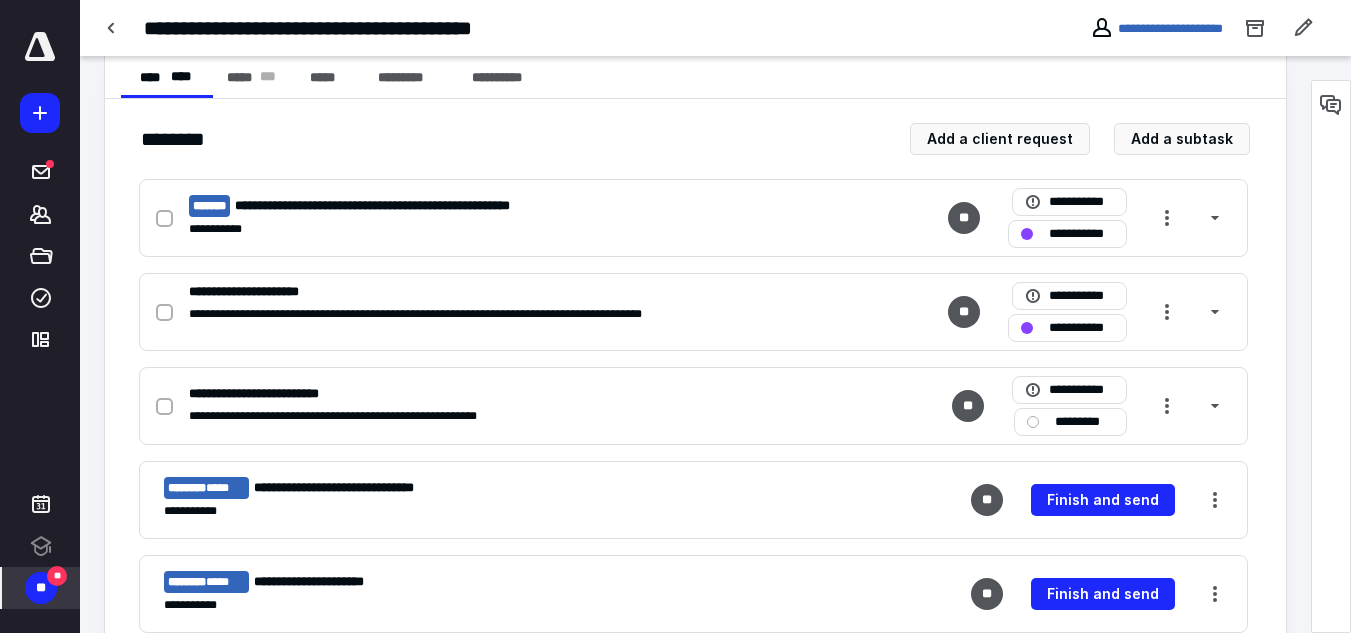 scroll, scrollTop: 400, scrollLeft: 0, axis: vertical 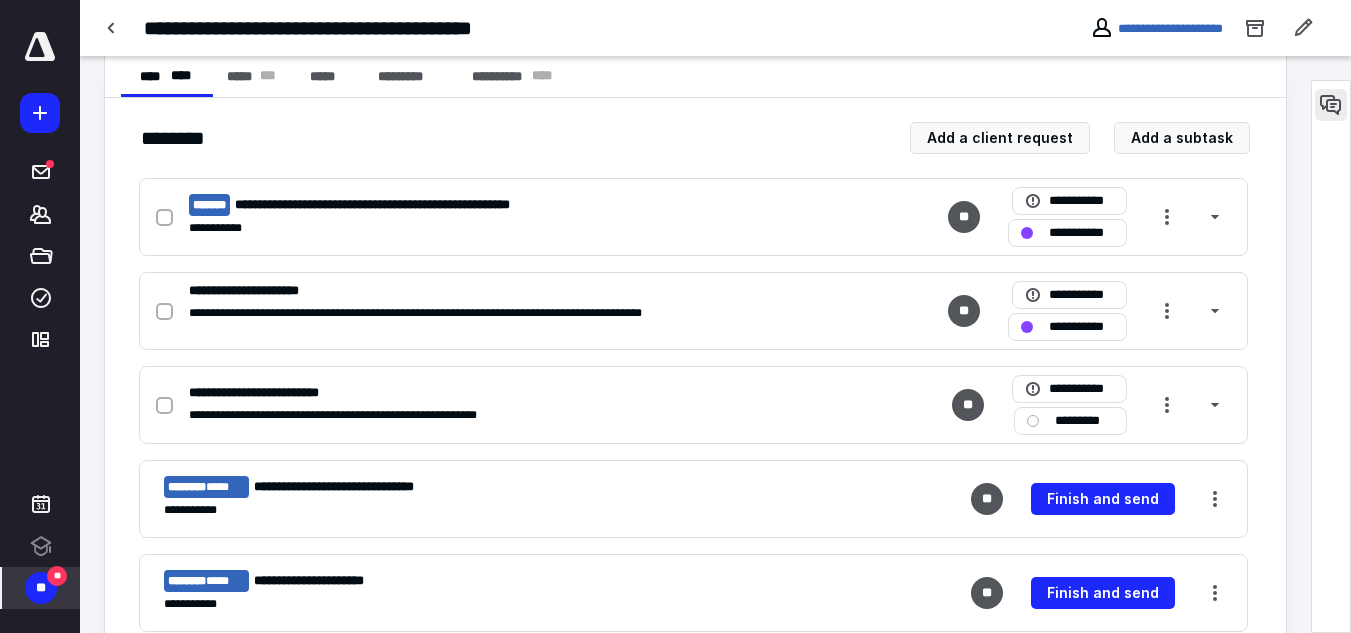 click at bounding box center (1331, 105) 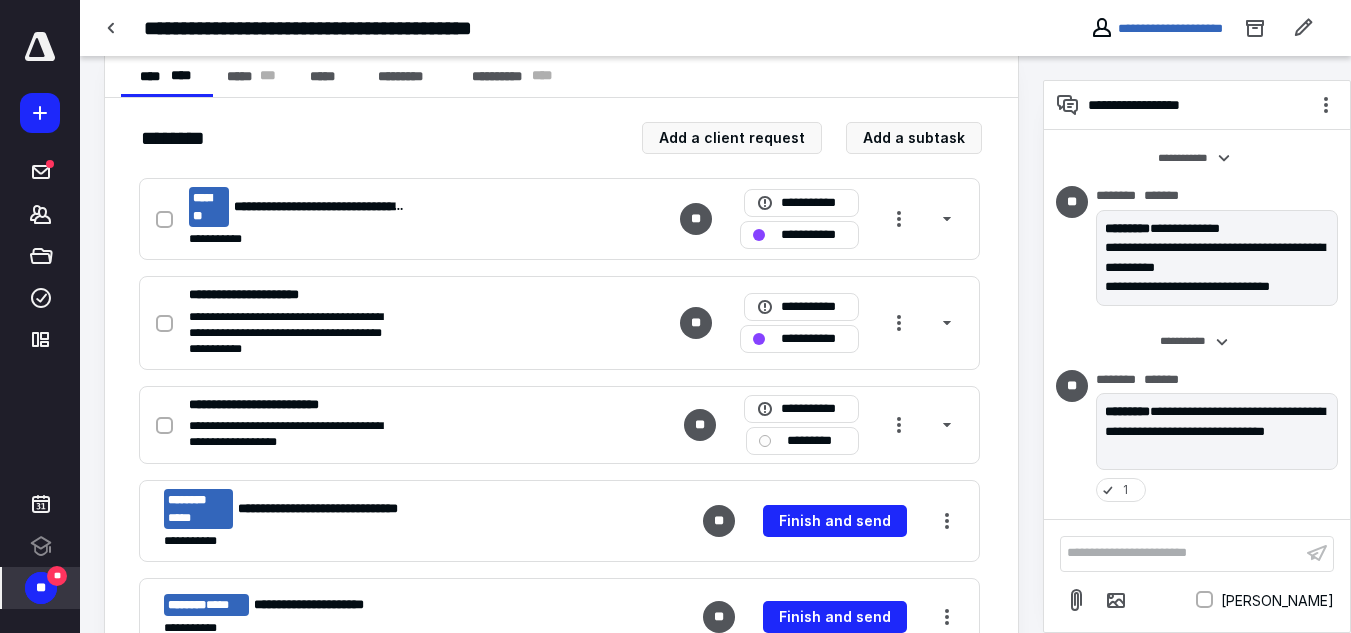 click on "**********" at bounding box center [1212, 28] 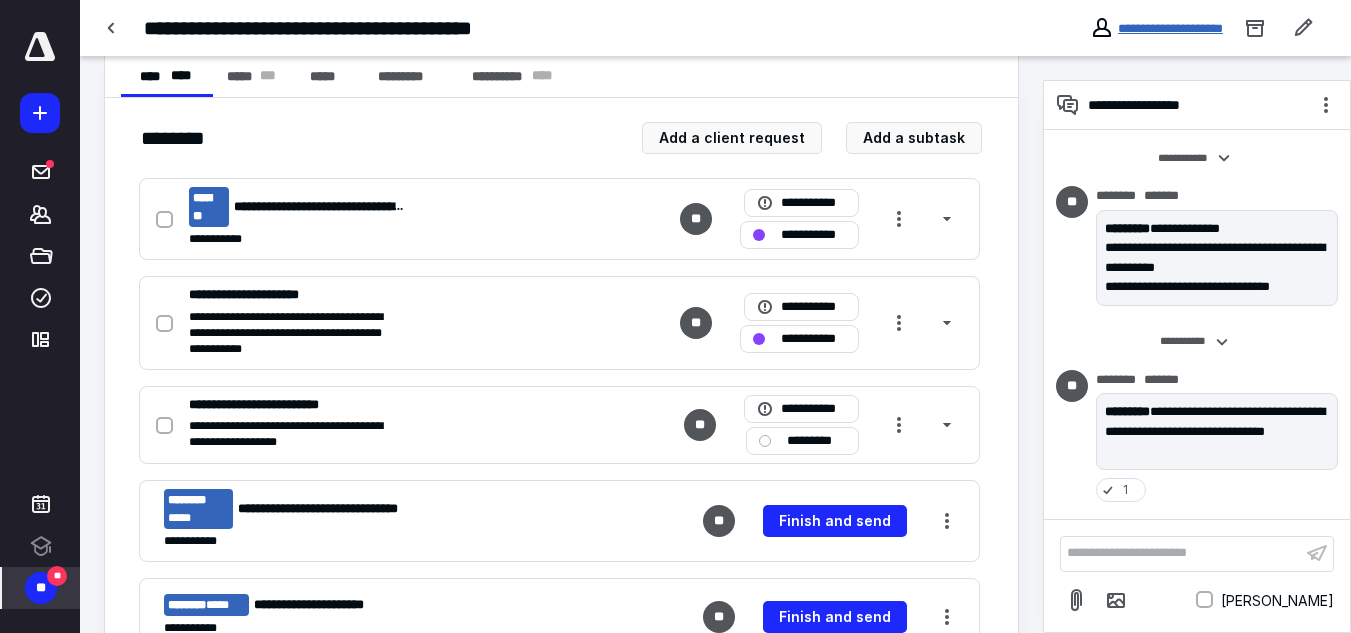 click on "**********" at bounding box center [1170, 28] 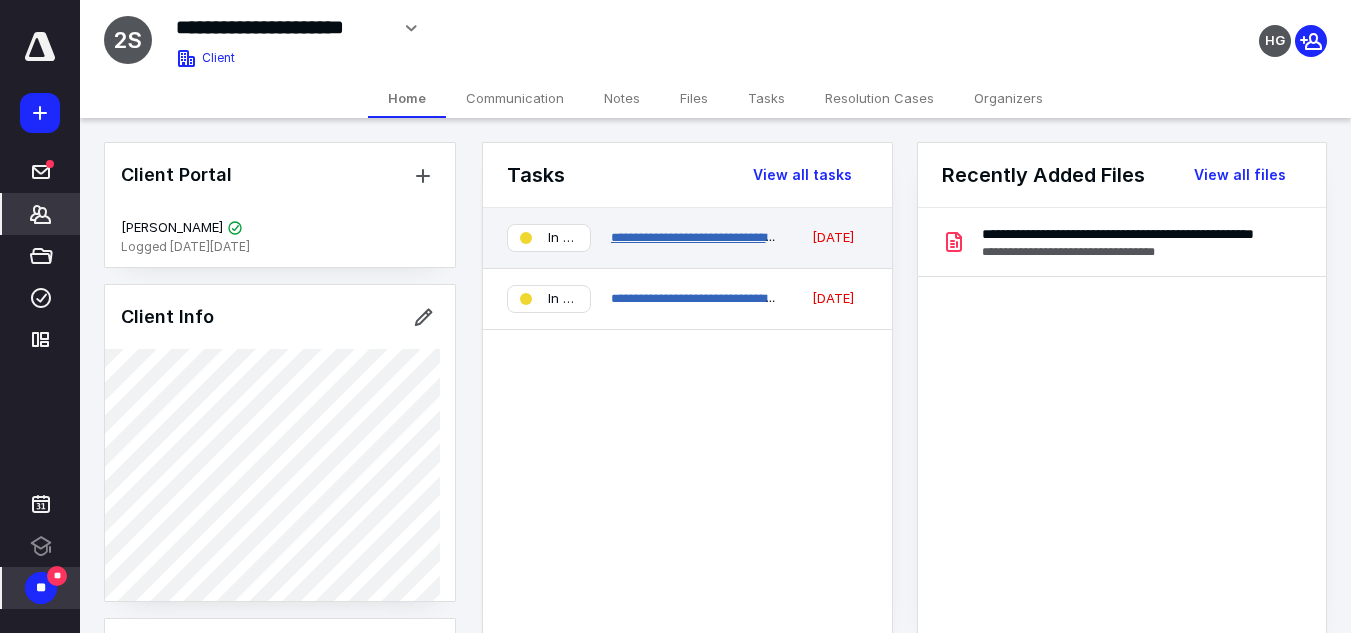 click on "**********" at bounding box center [713, 237] 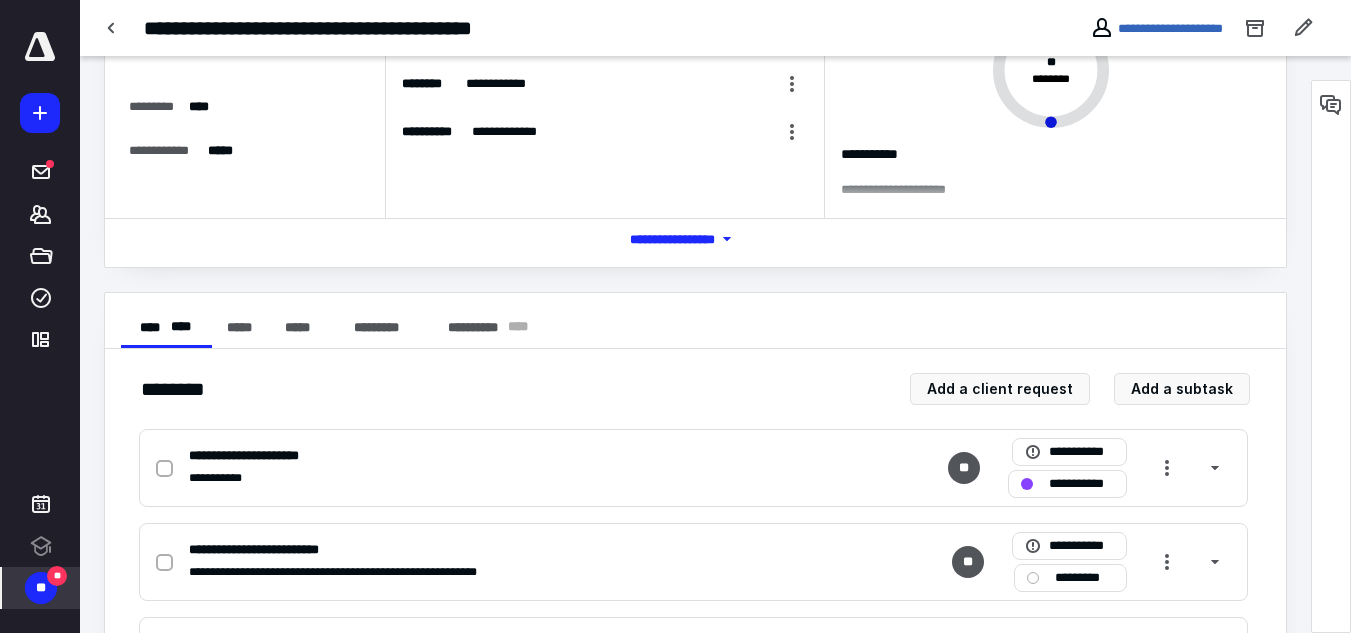 scroll, scrollTop: 400, scrollLeft: 0, axis: vertical 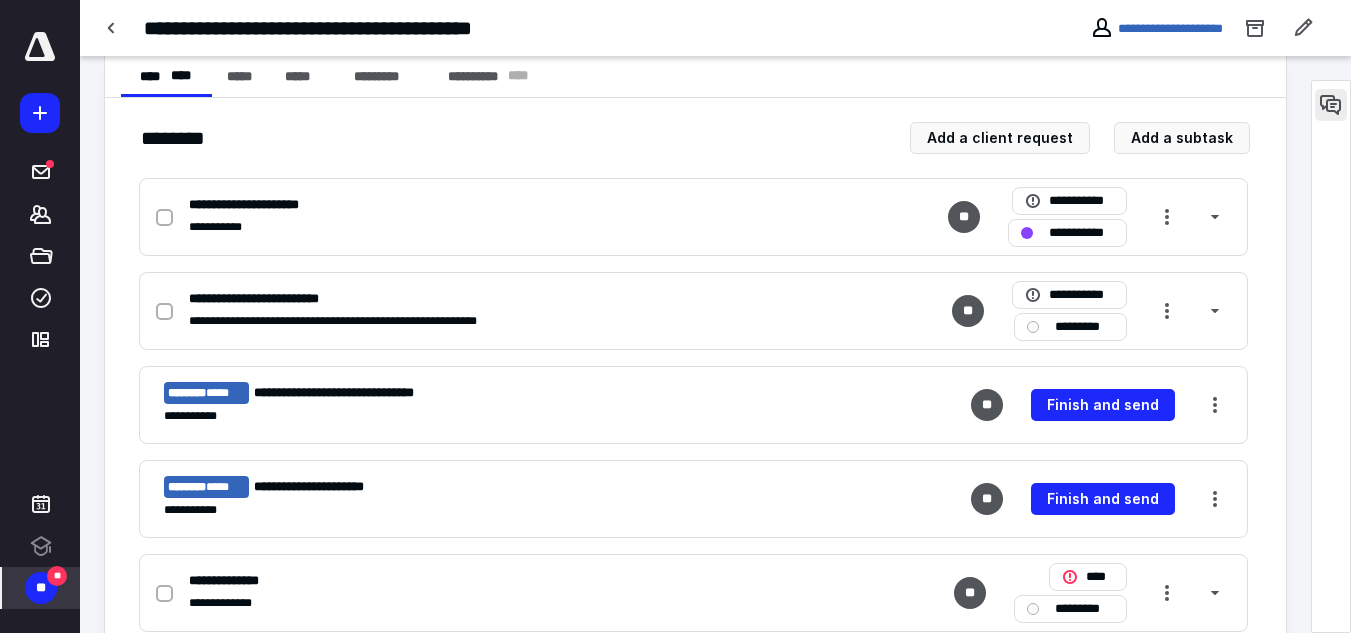click at bounding box center [1331, 105] 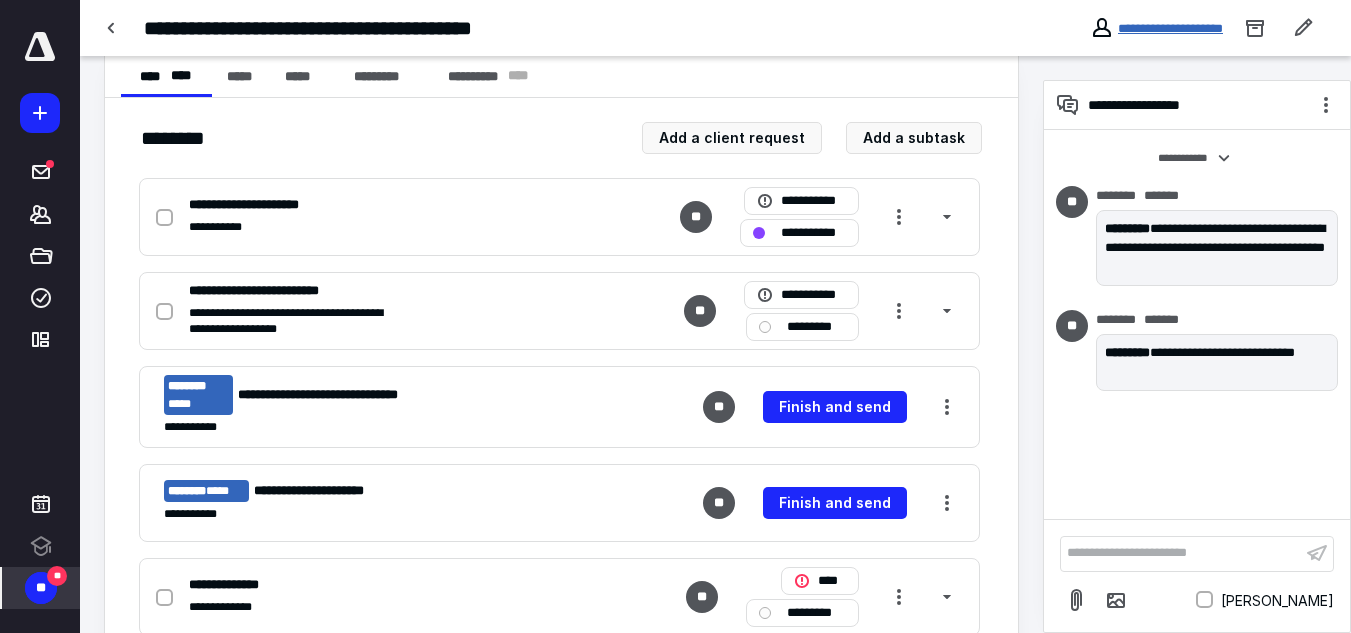 click on "**********" at bounding box center [1170, 28] 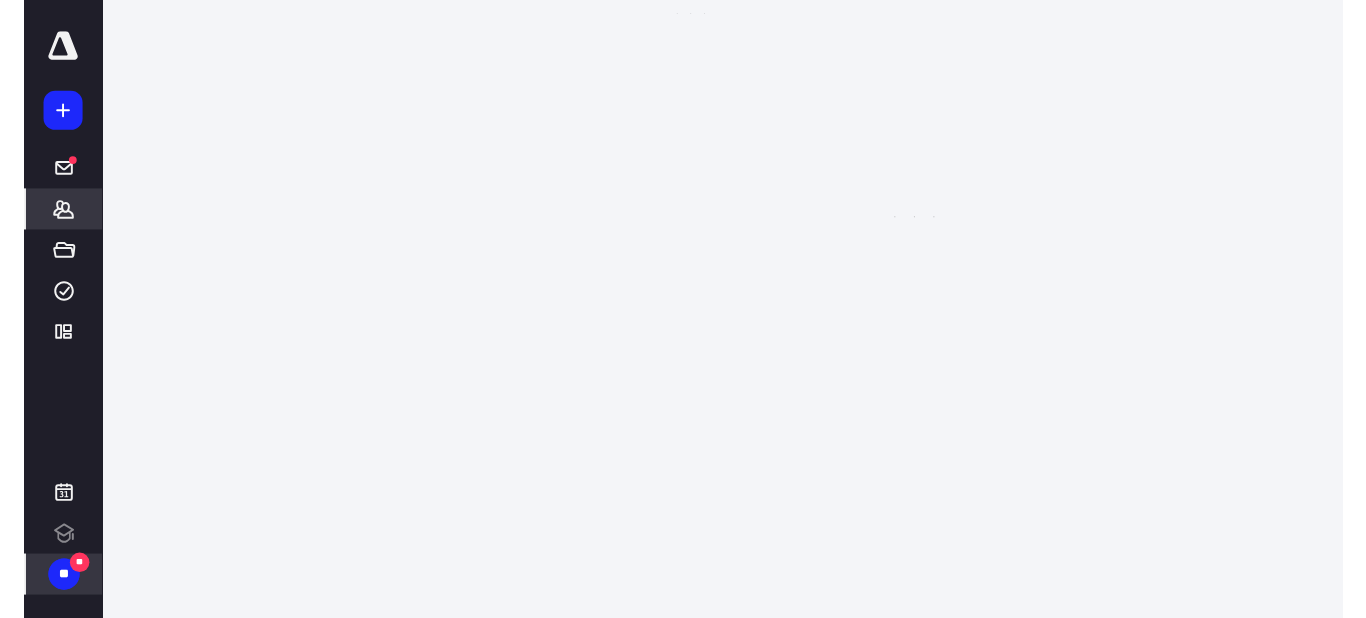 scroll, scrollTop: 0, scrollLeft: 0, axis: both 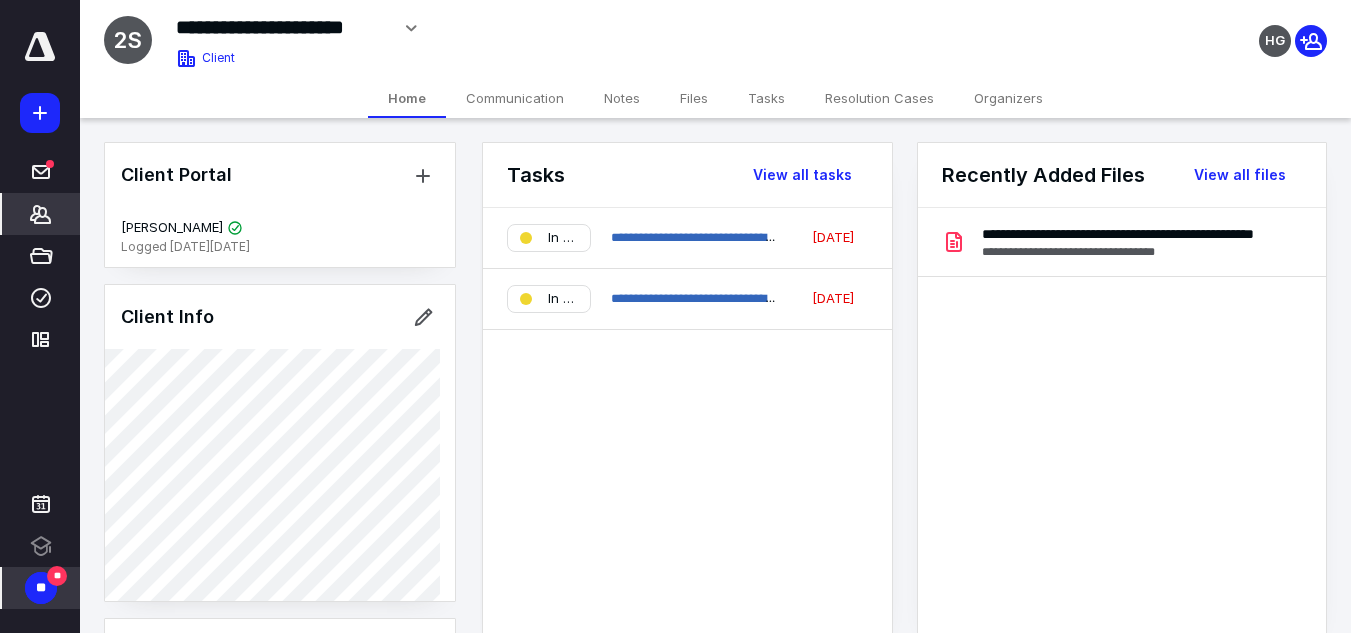 click on "Files" at bounding box center (694, 98) 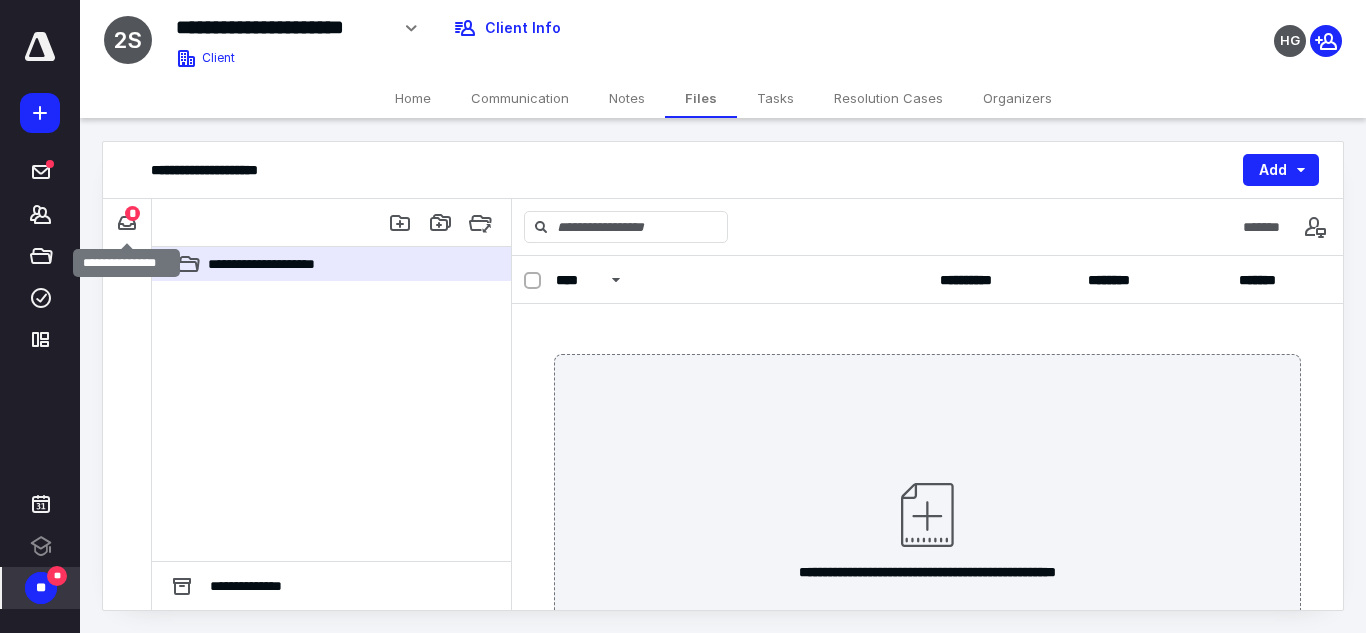 click on "*" at bounding box center (132, 213) 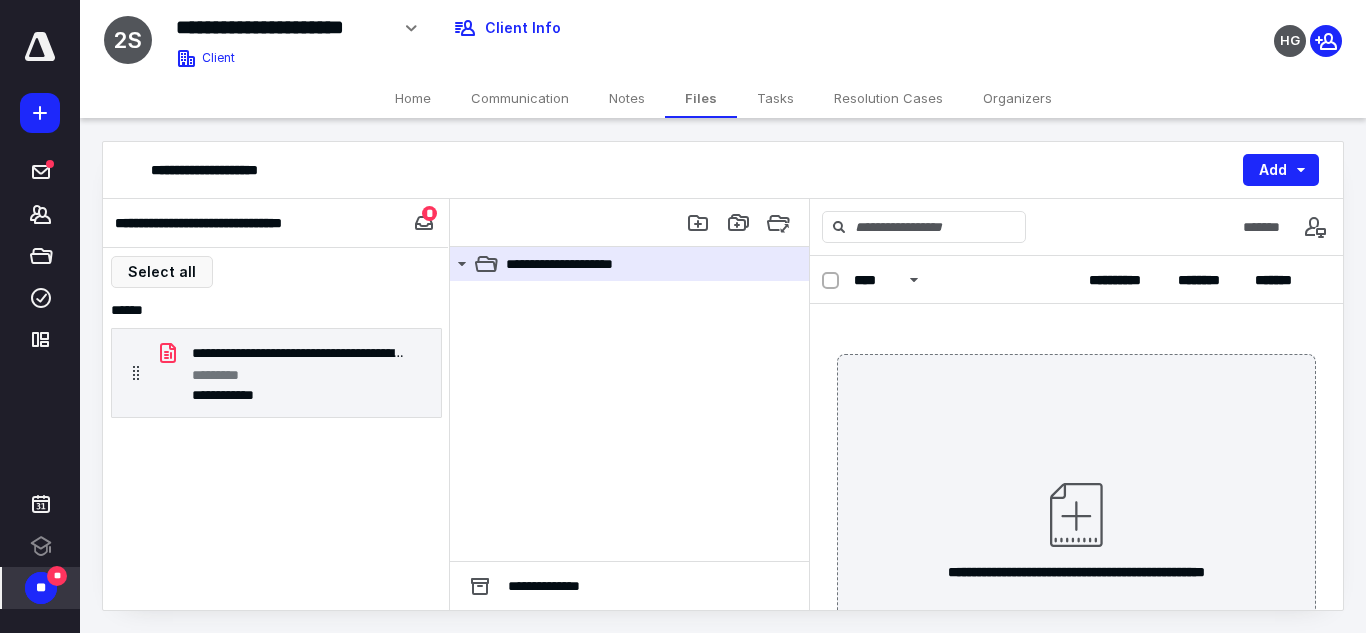 click on "Tasks" at bounding box center [775, 98] 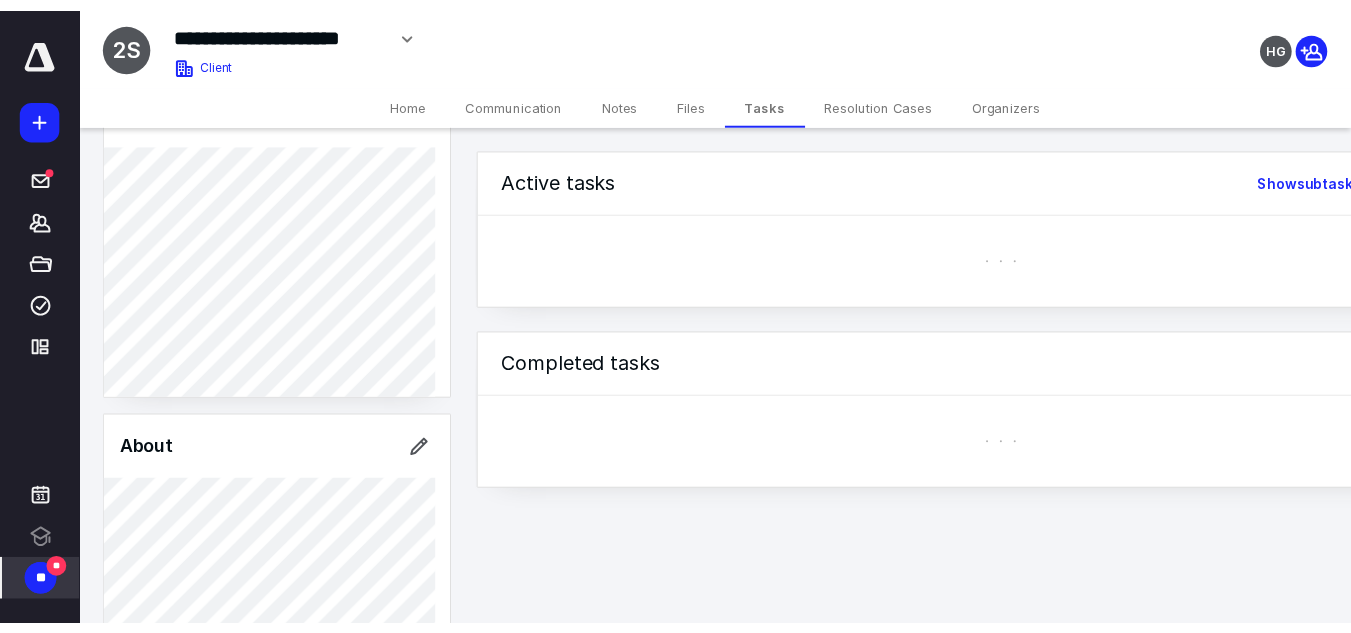 scroll, scrollTop: 400, scrollLeft: 0, axis: vertical 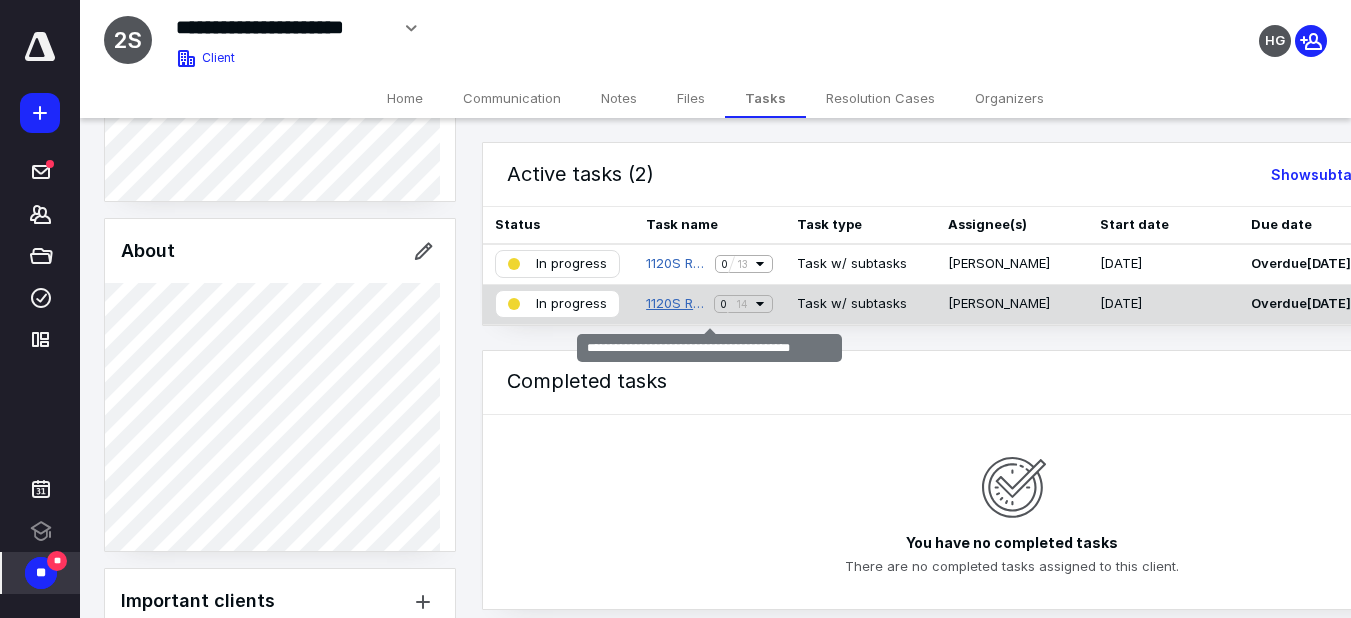 click on "1120S Return (2024) 2H Property Solutions" at bounding box center (676, 304) 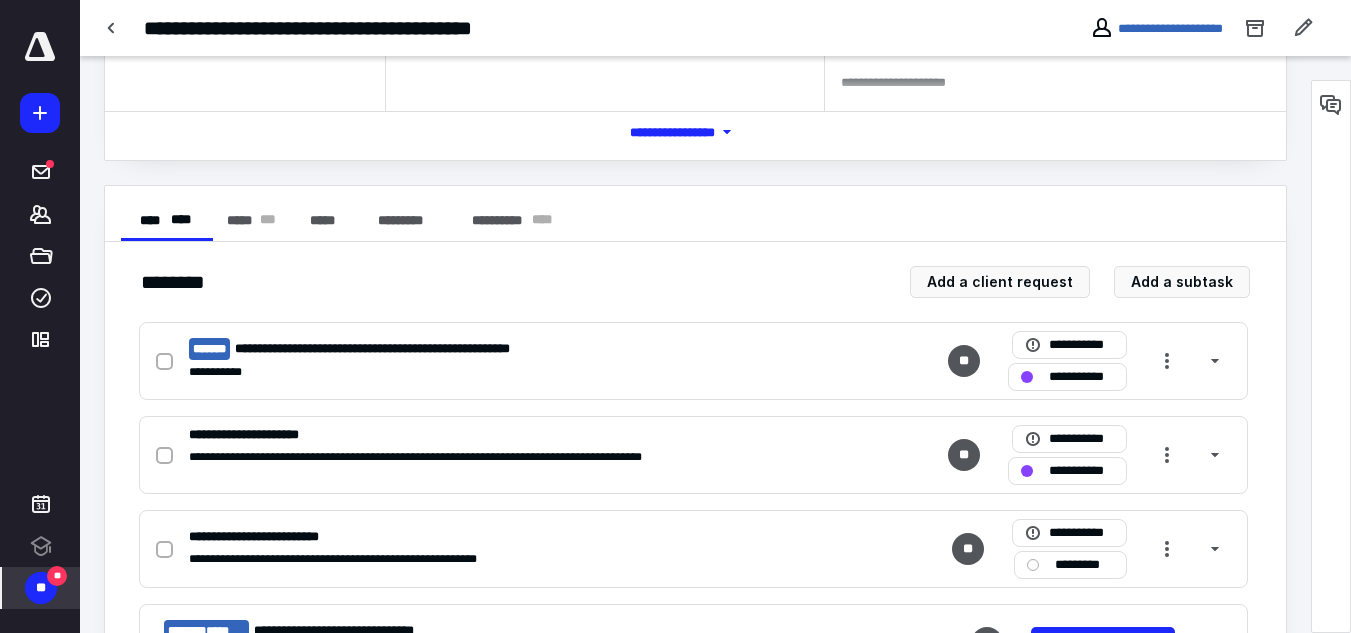 scroll, scrollTop: 200, scrollLeft: 0, axis: vertical 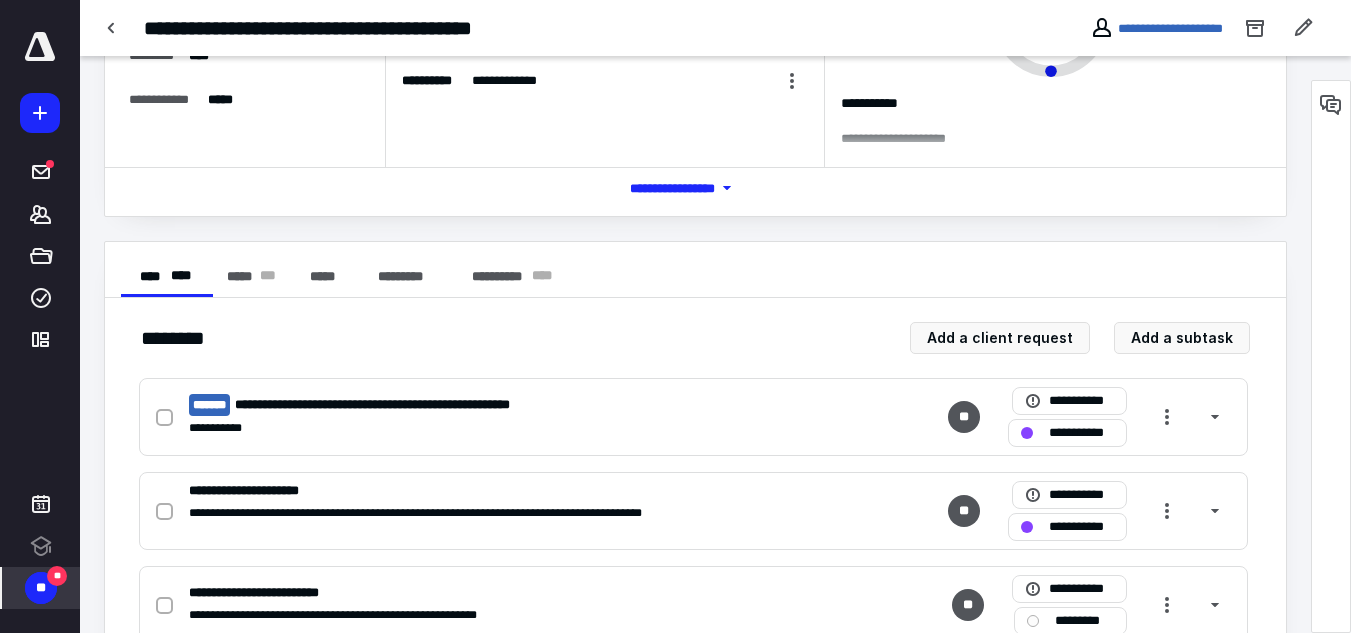 click on "**********" at bounding box center [1212, 28] 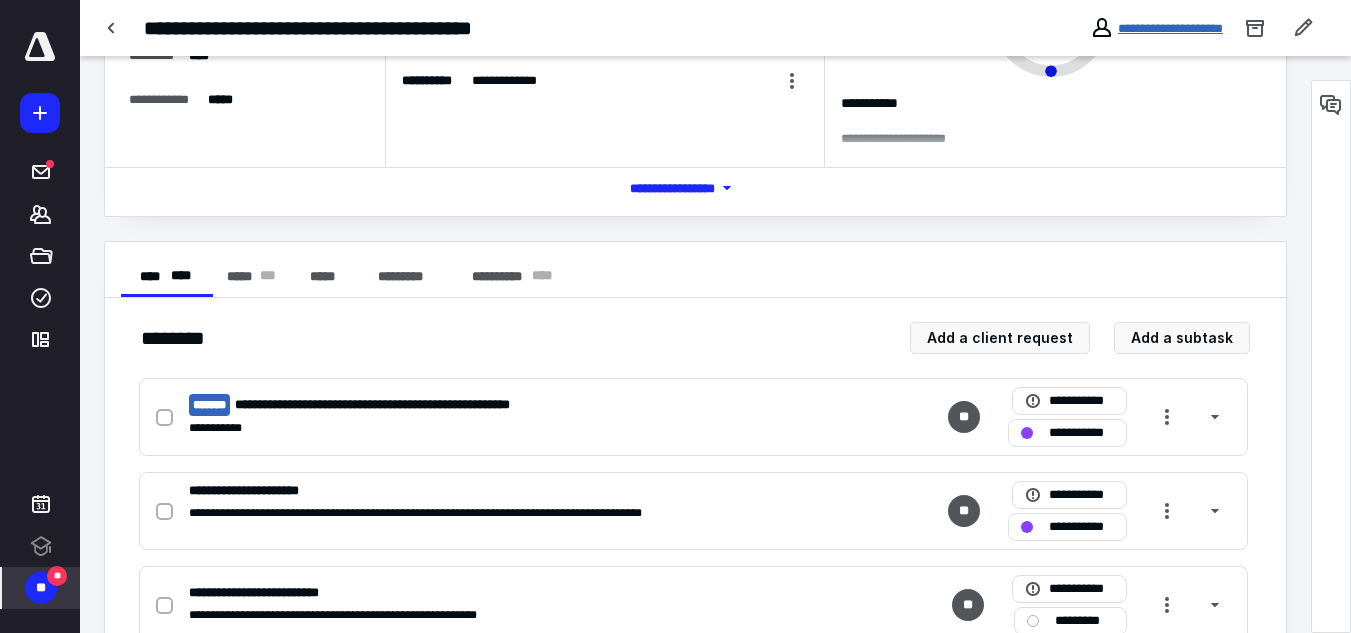 click on "**********" at bounding box center (1170, 28) 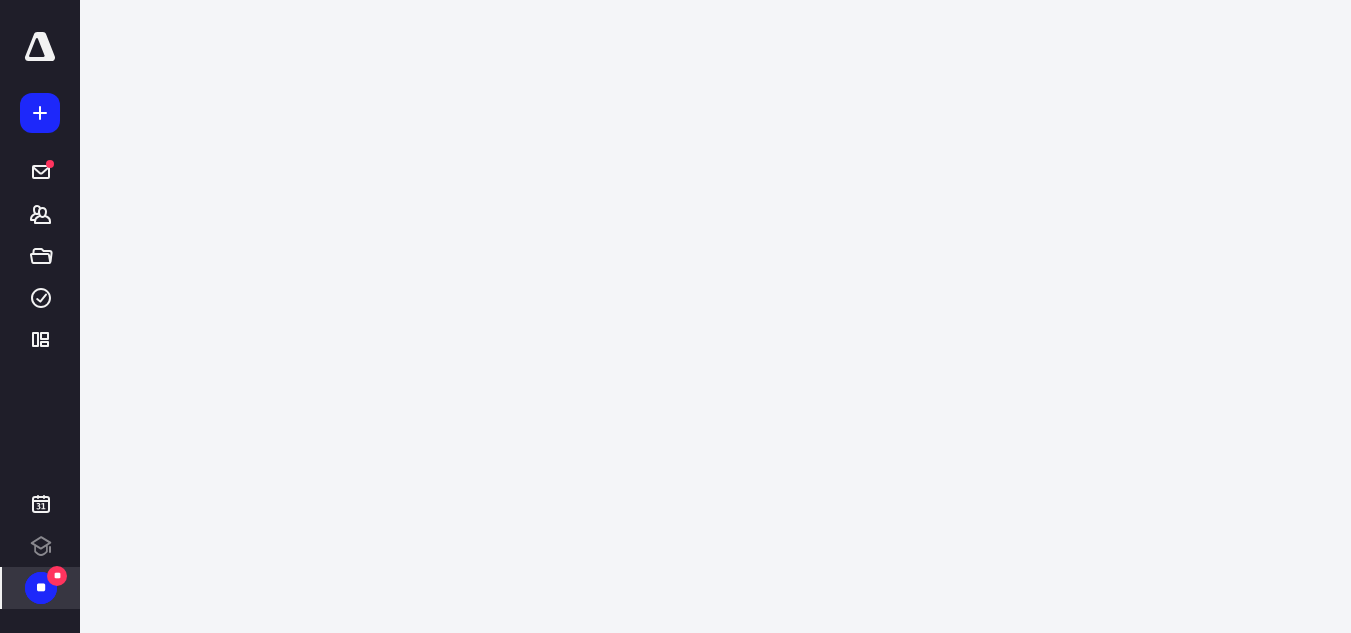 scroll, scrollTop: 0, scrollLeft: 0, axis: both 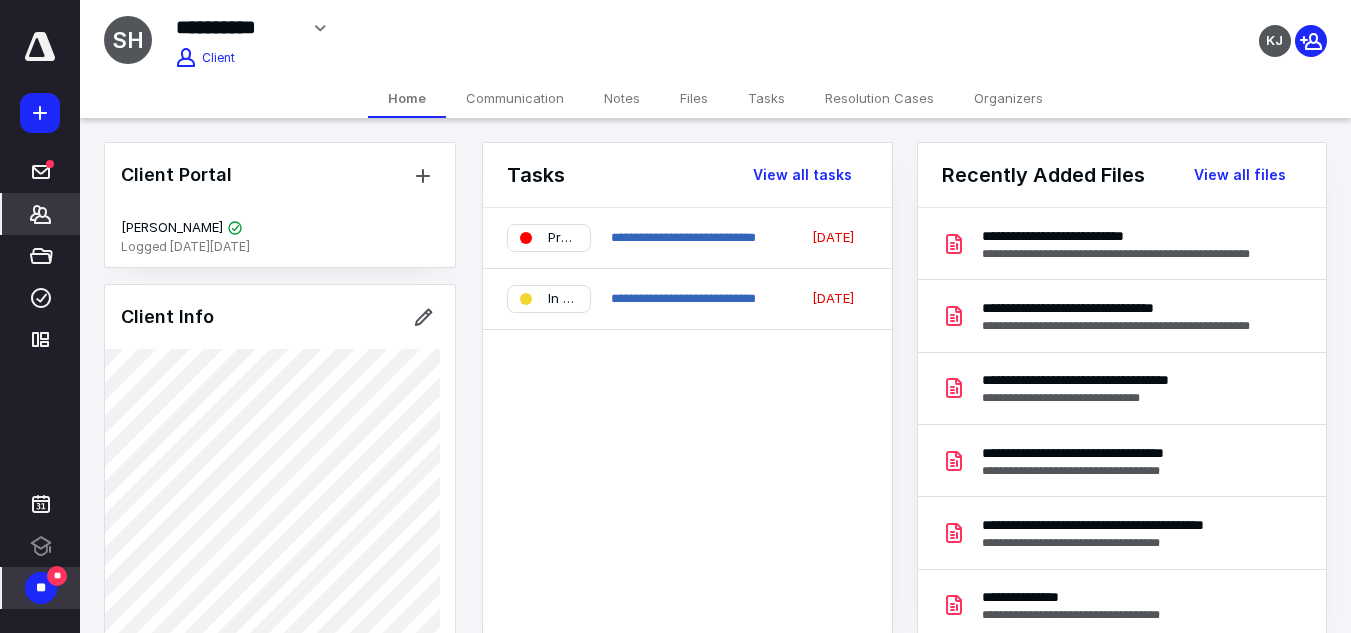 click on "Files" at bounding box center [694, 98] 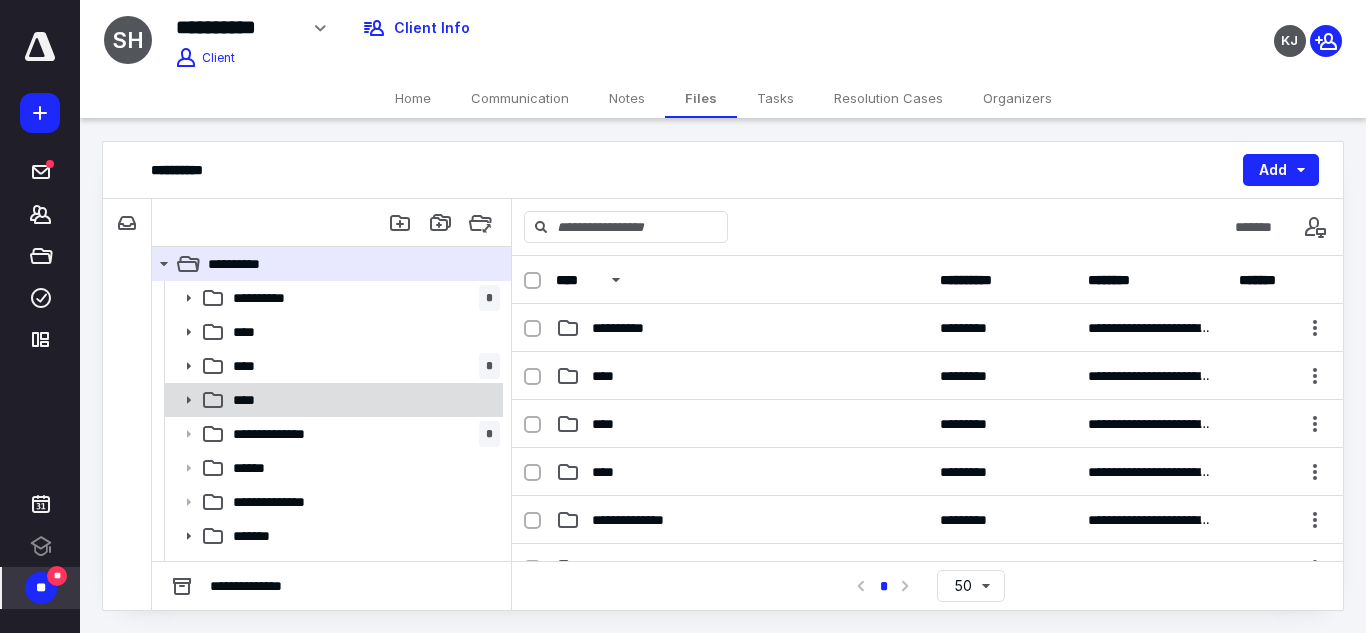 scroll, scrollTop: 26, scrollLeft: 0, axis: vertical 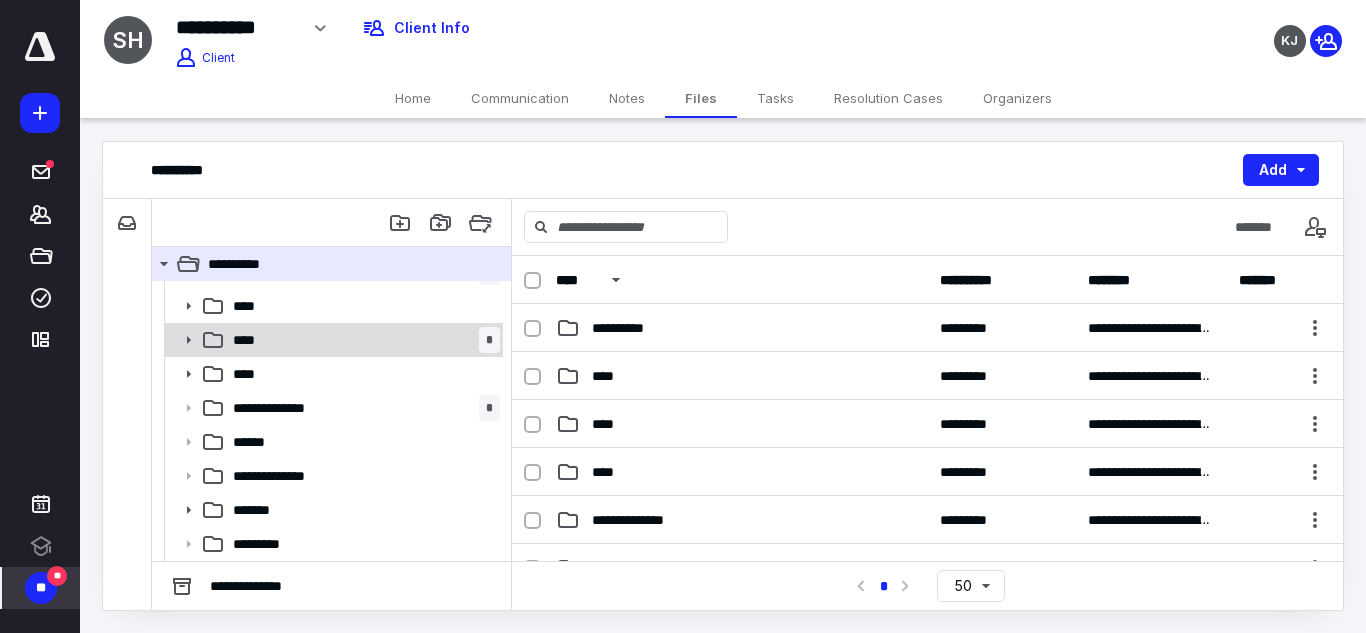 click 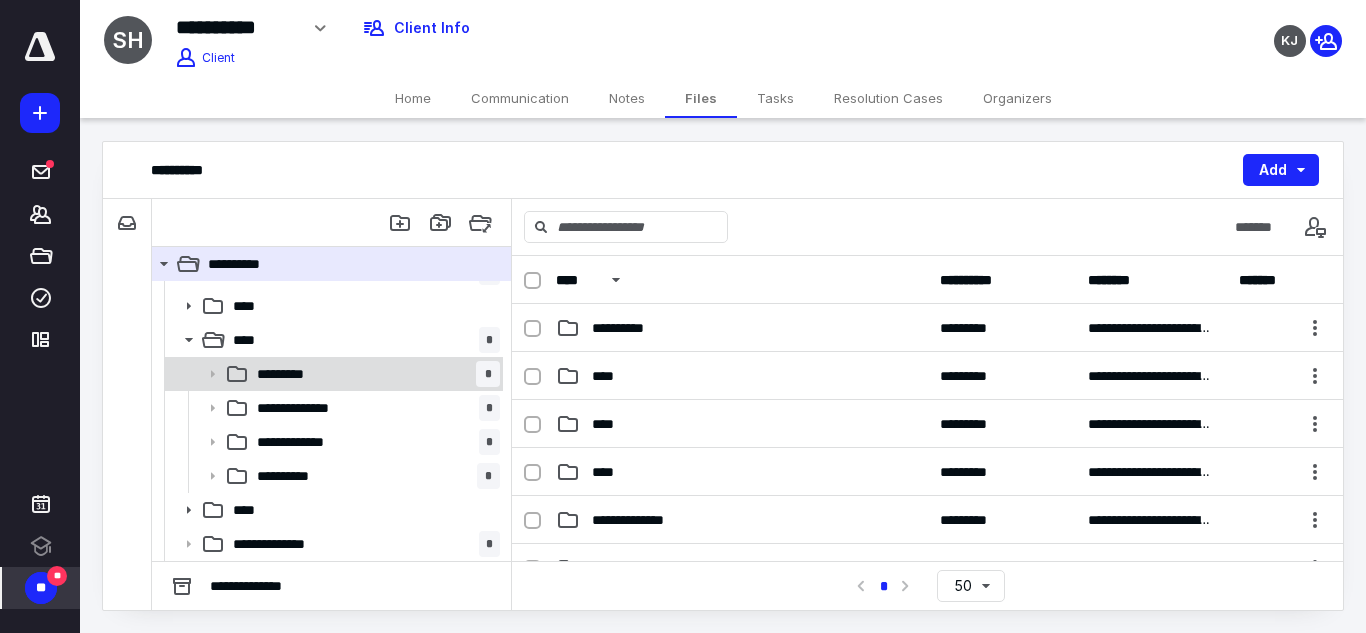 click on "********* *" at bounding box center (332, 374) 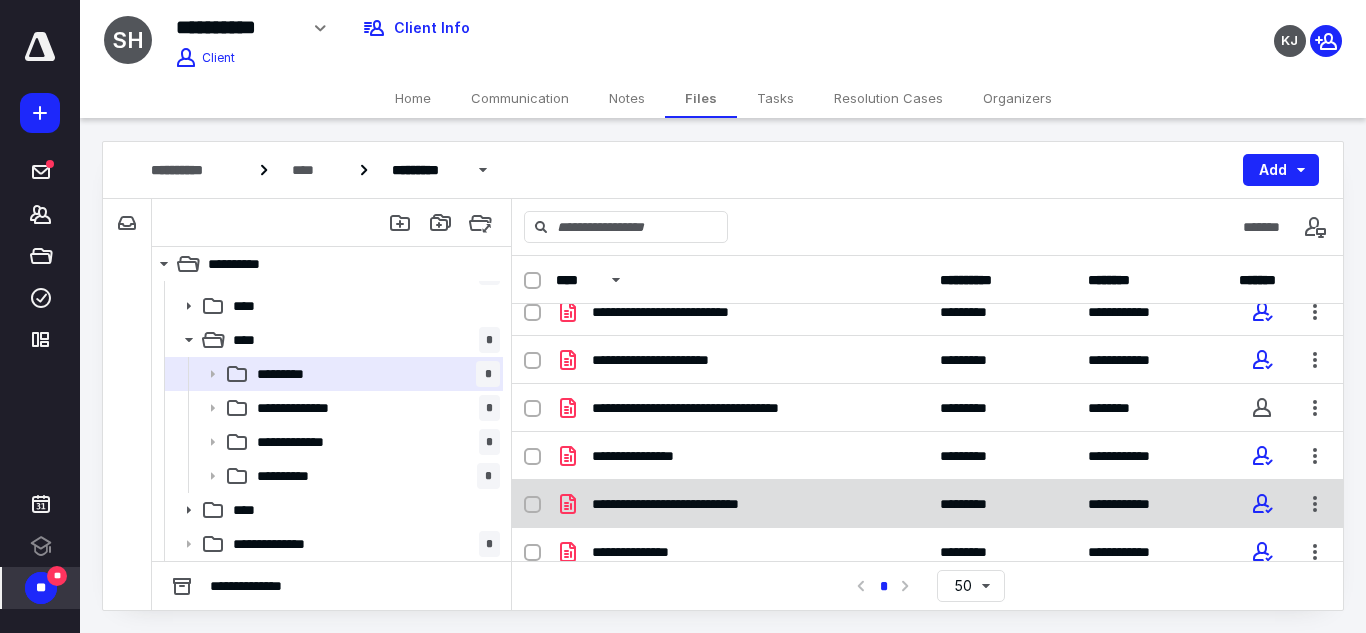 scroll, scrollTop: 0, scrollLeft: 0, axis: both 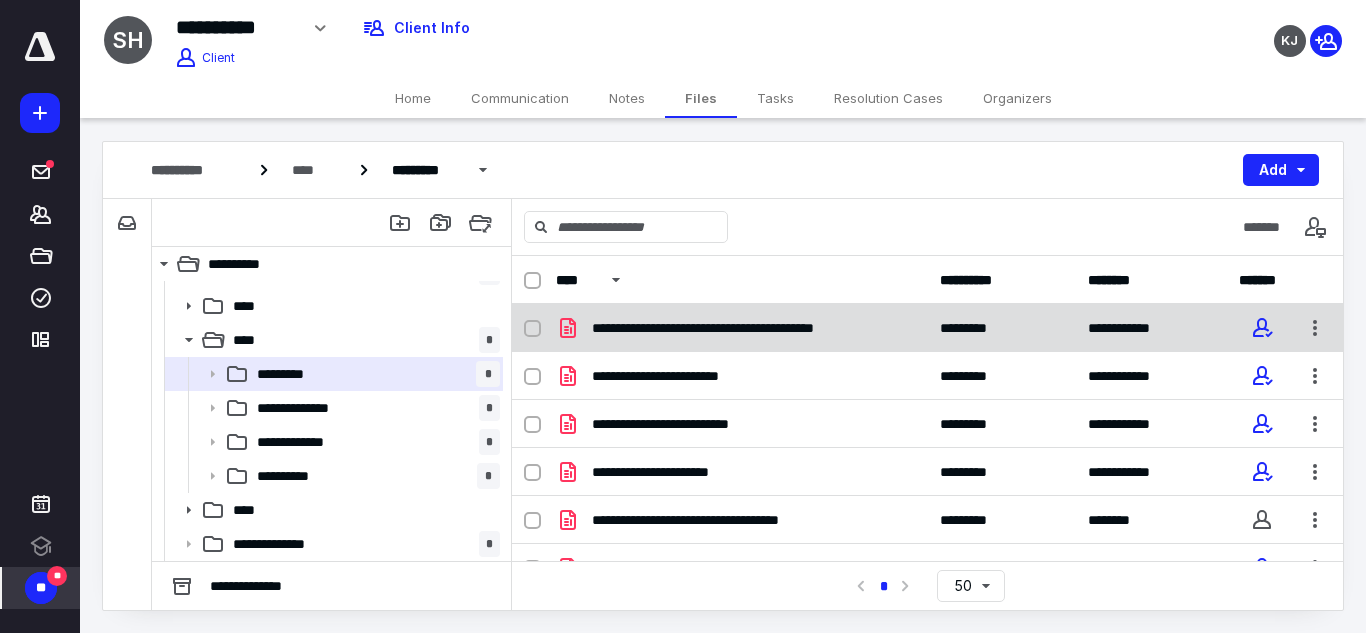 click on "**********" at bounding box center [927, 328] 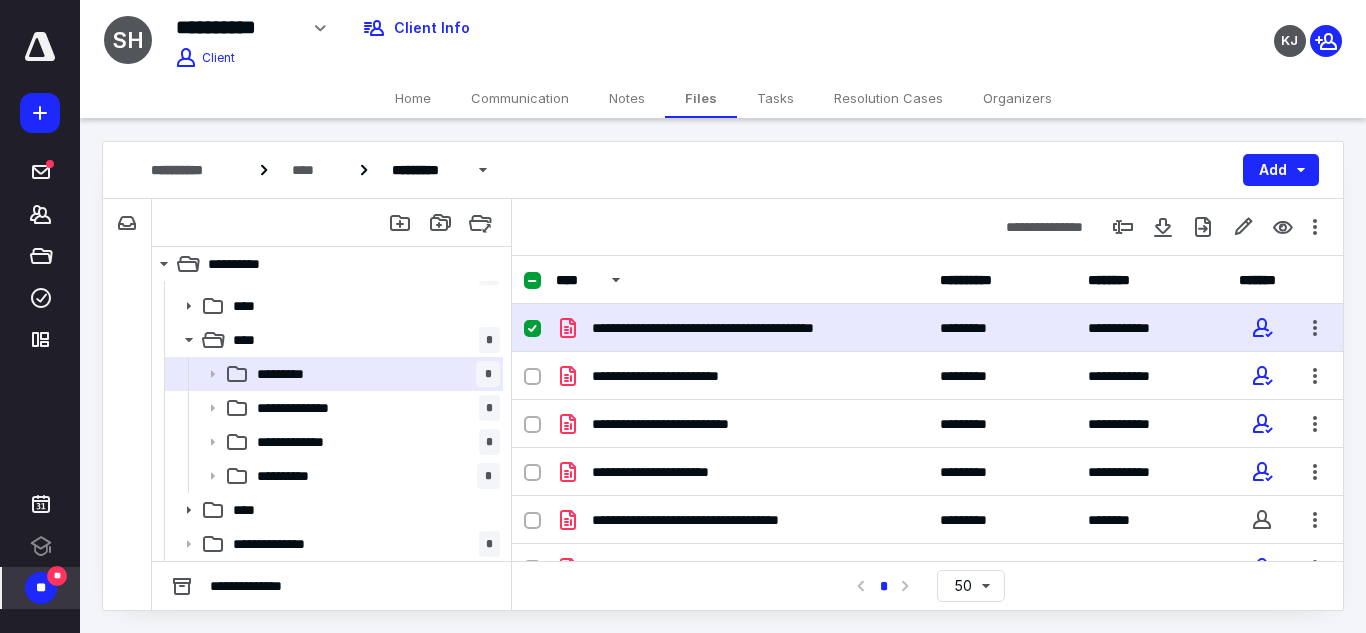 click on "**********" at bounding box center [927, 328] 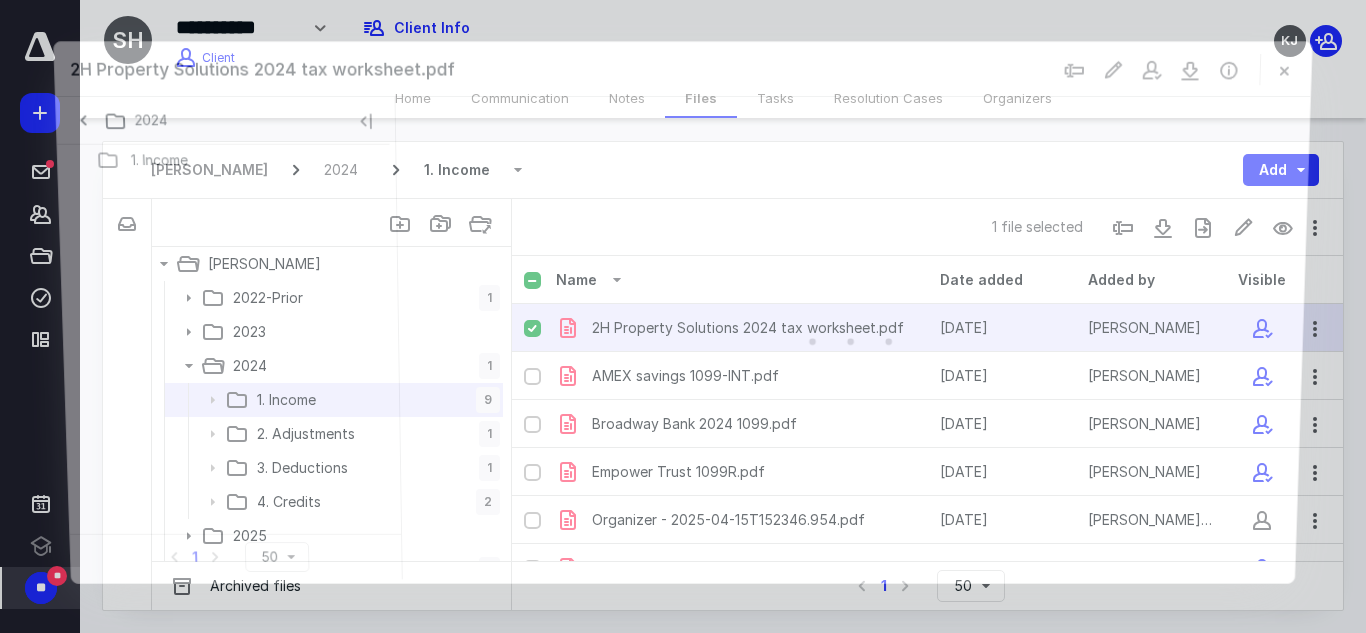 scroll, scrollTop: 26, scrollLeft: 0, axis: vertical 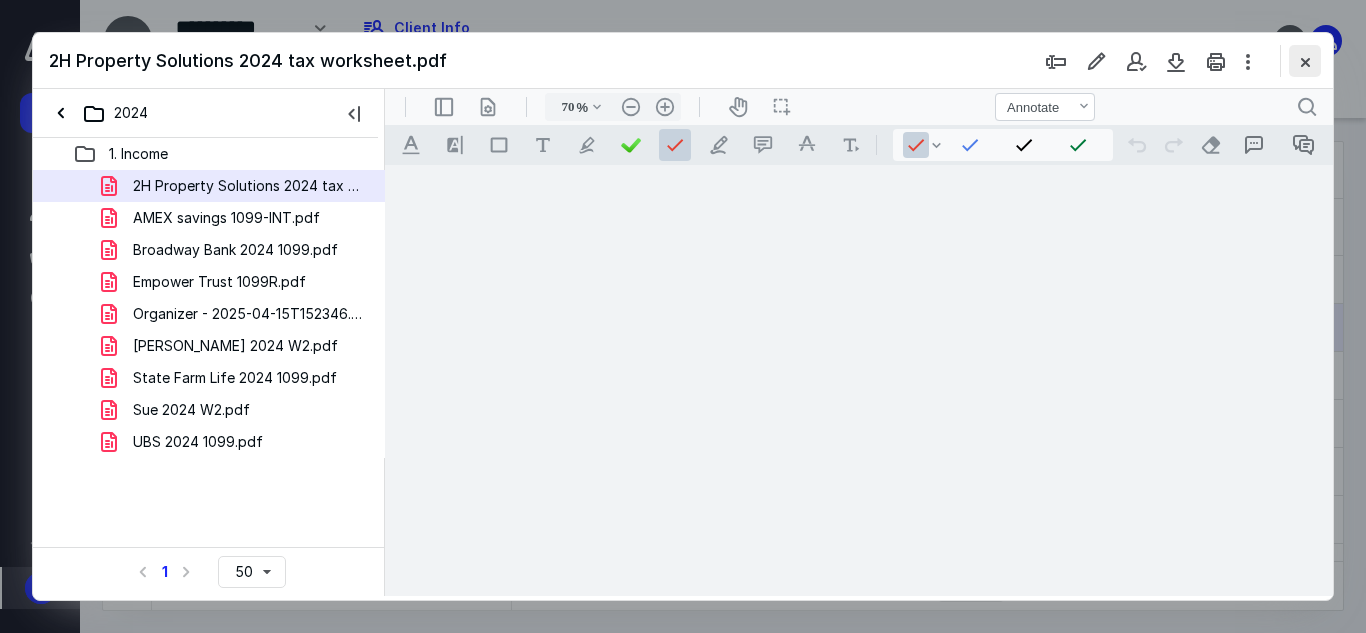 type on "118" 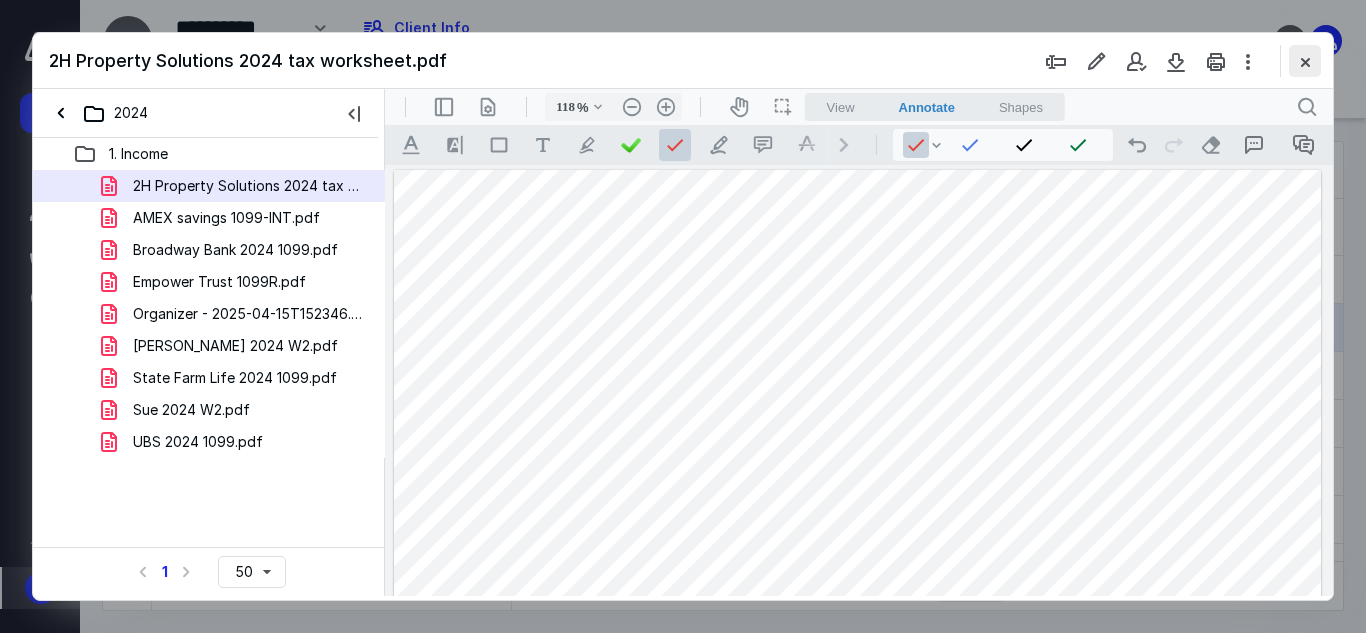 click at bounding box center (1305, 61) 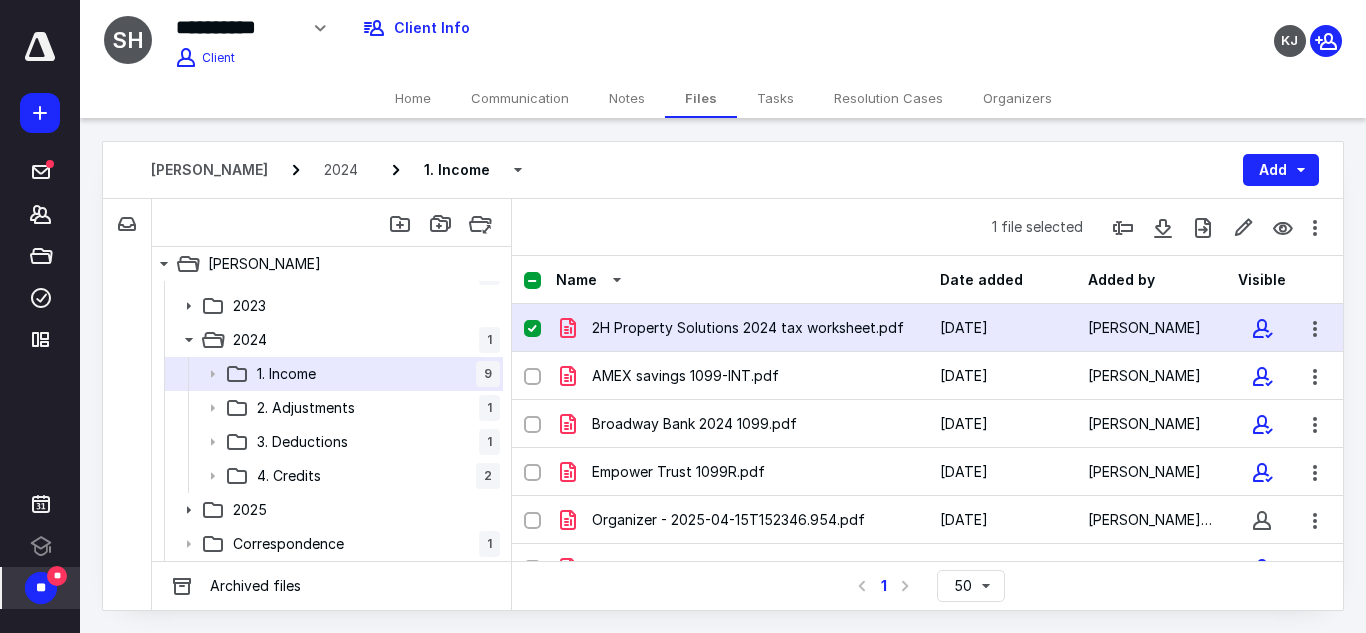 click on "Tasks" at bounding box center [775, 98] 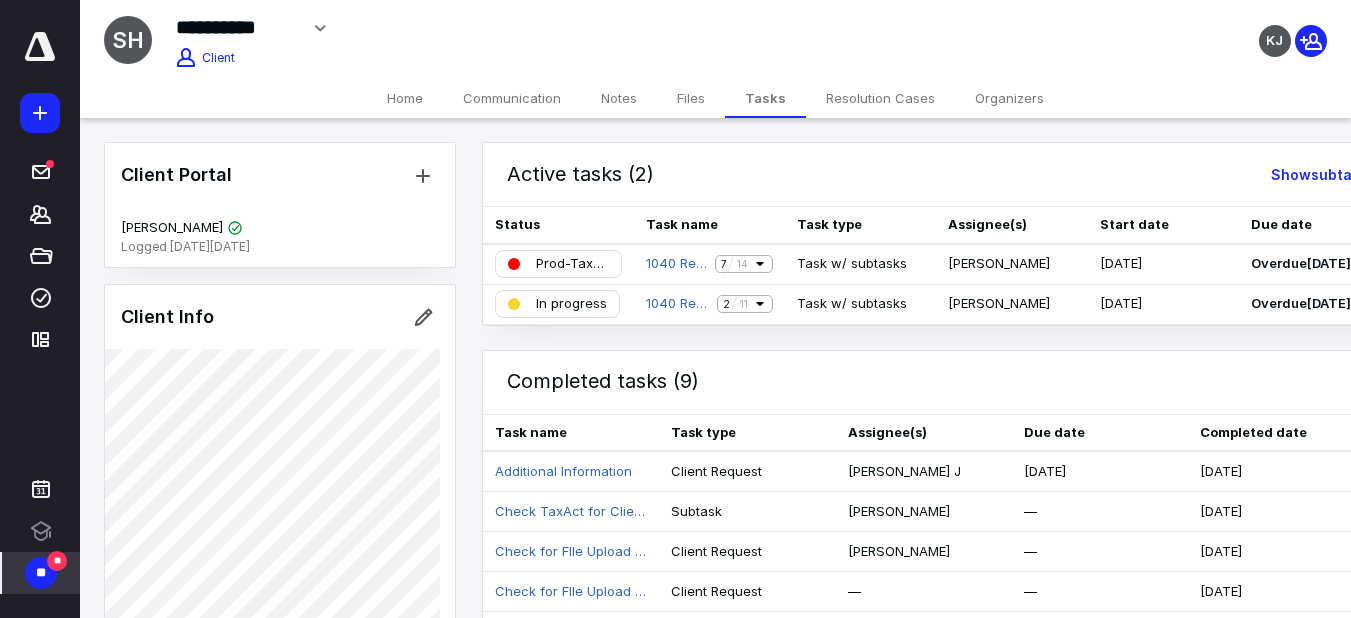 drag, startPoint x: 1072, startPoint y: 84, endPoint x: 1057, endPoint y: 88, distance: 15.524175 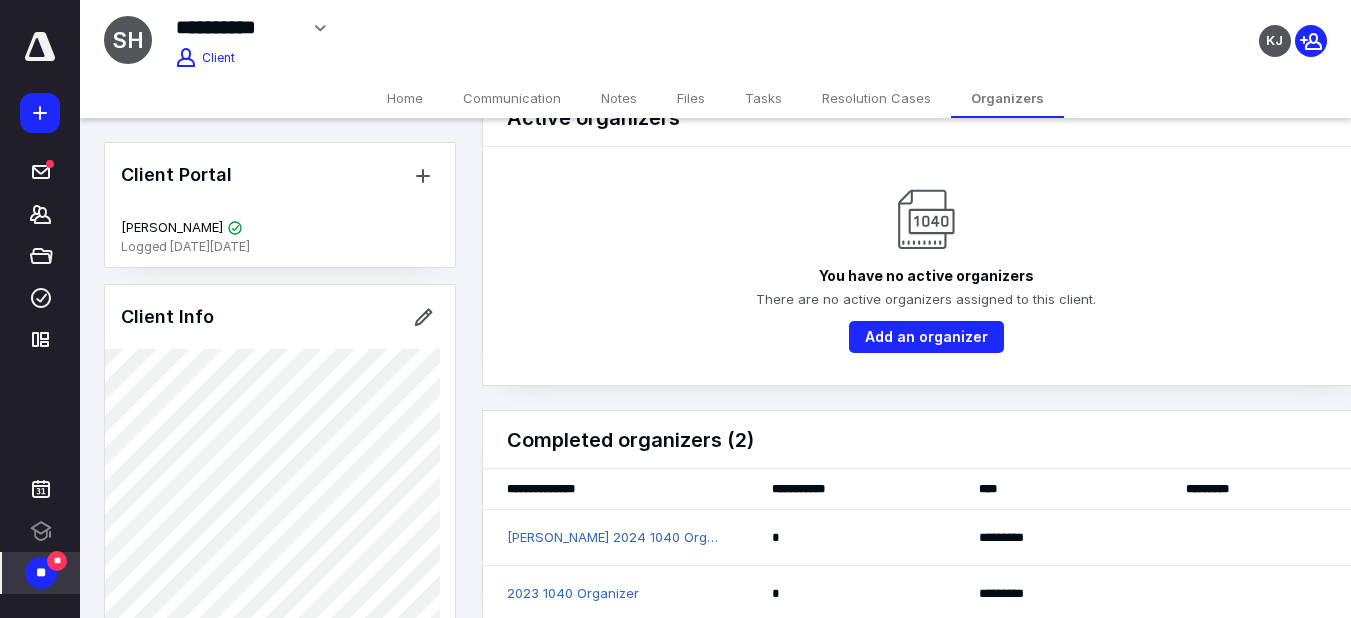 scroll, scrollTop: 83, scrollLeft: 0, axis: vertical 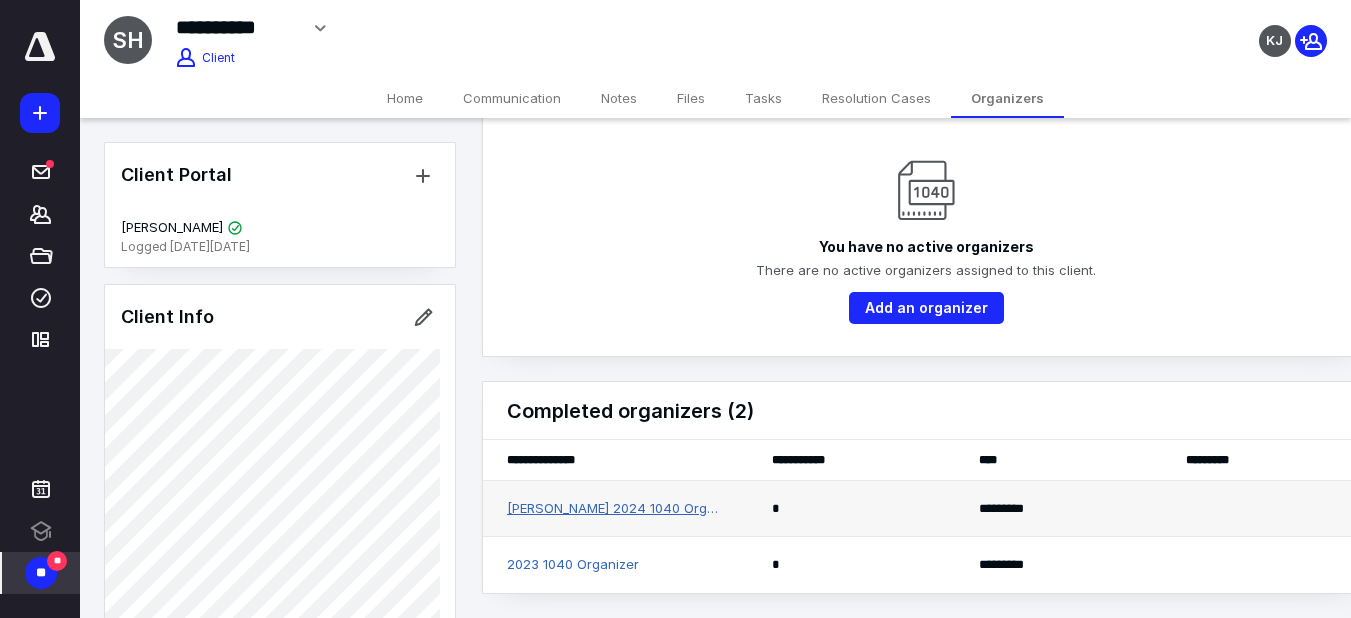 click on "[PERSON_NAME] 2024 1040 Organizer" at bounding box center [615, 509] 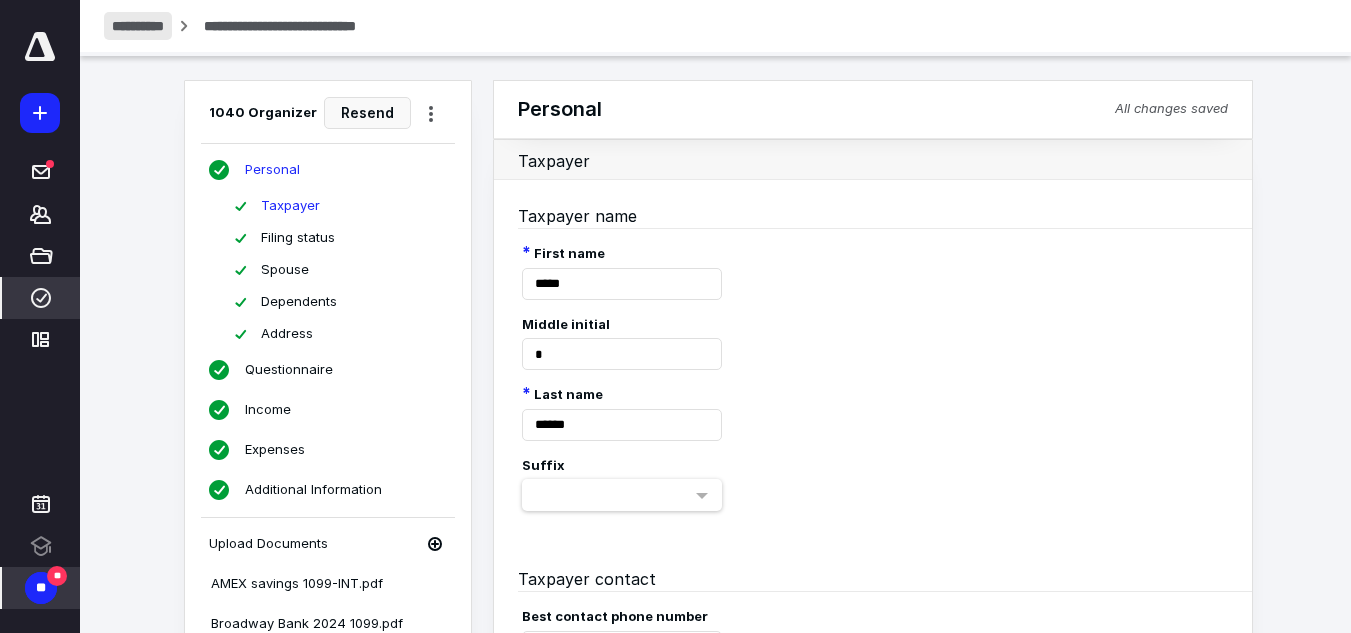 click on "**********" at bounding box center (138, 26) 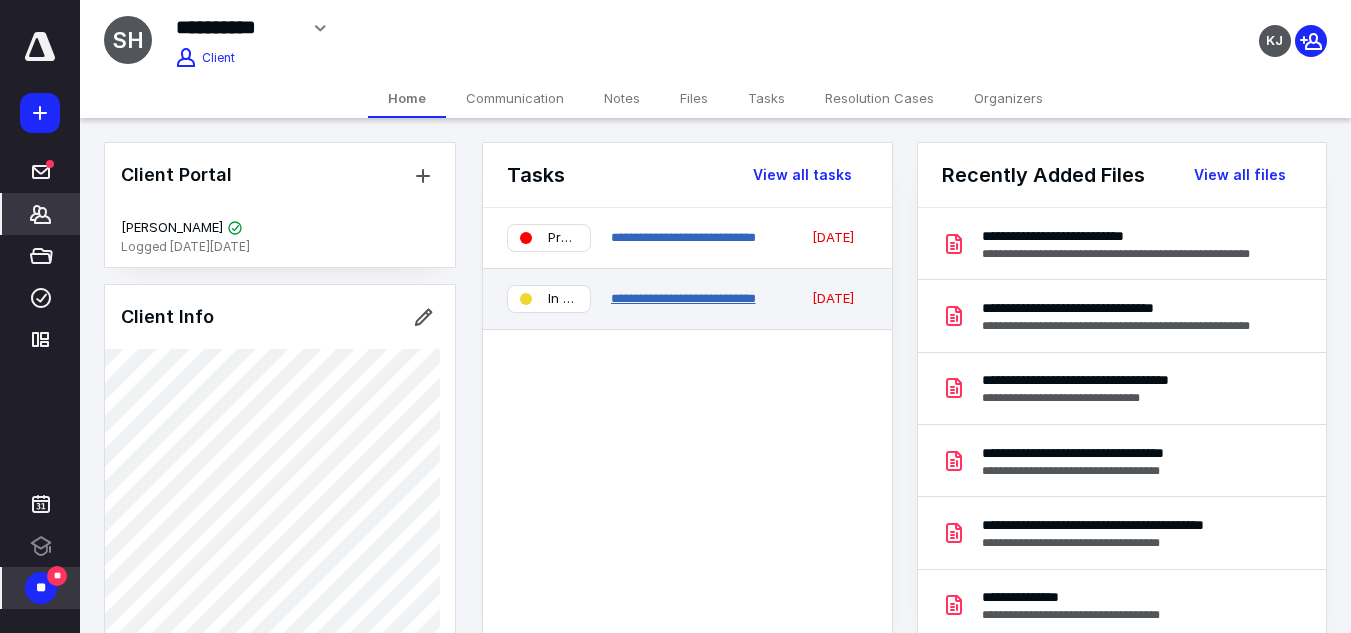 click on "**********" at bounding box center [683, 298] 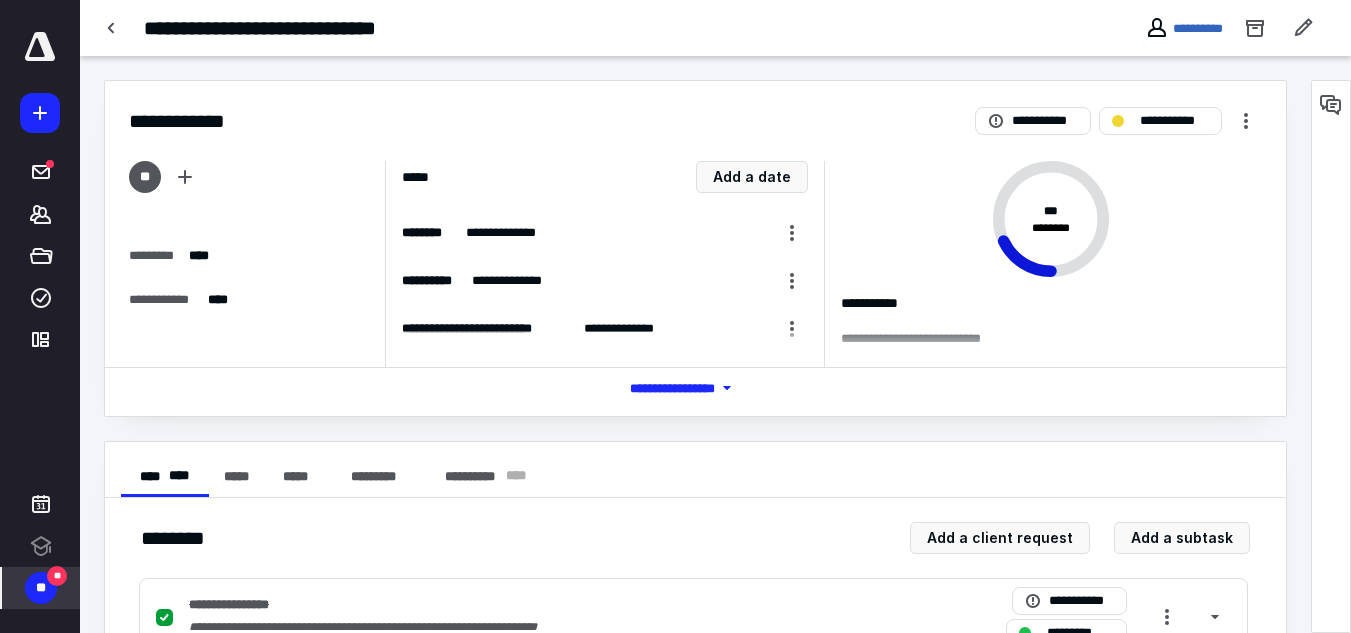 drag, startPoint x: 119, startPoint y: 22, endPoint x: 216, endPoint y: 50, distance: 100.96039 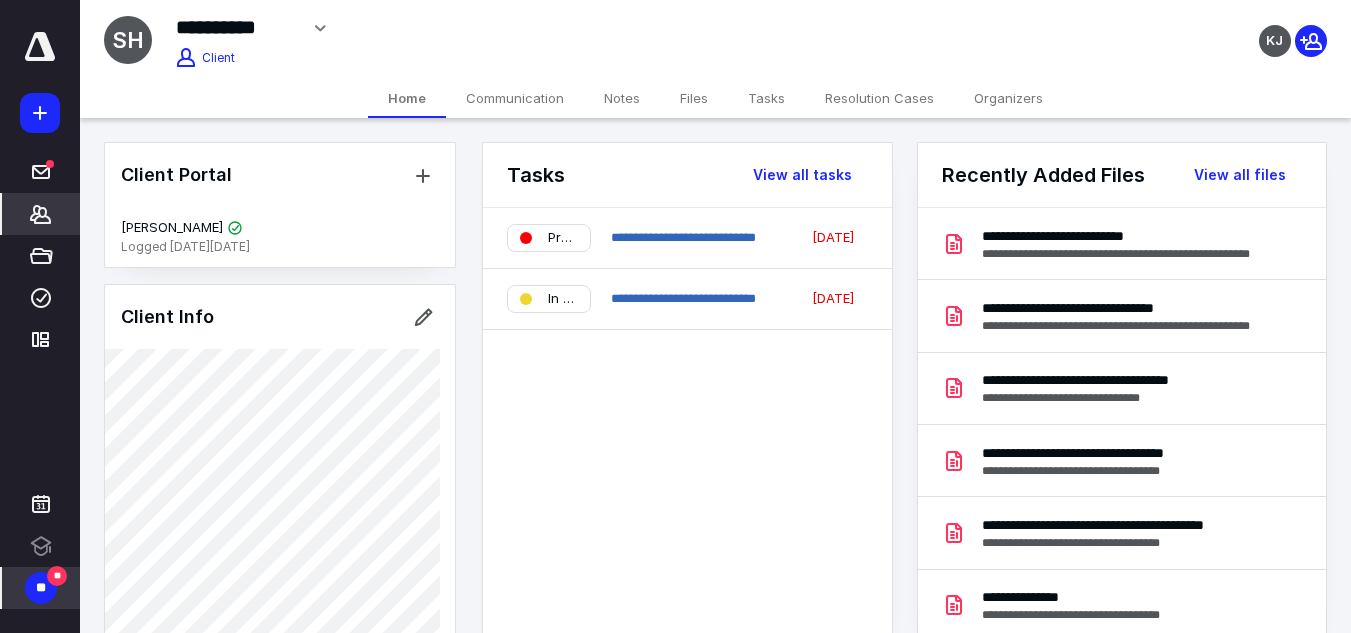 click on "Organizers" at bounding box center [1008, 98] 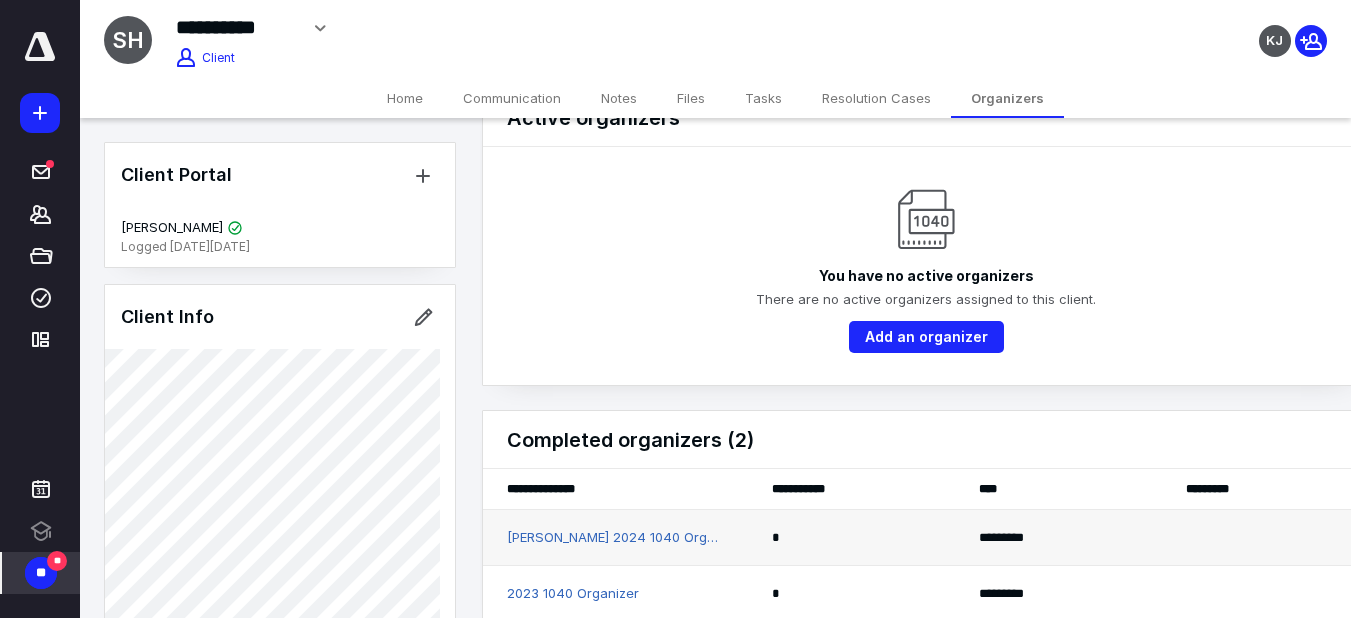 scroll, scrollTop: 83, scrollLeft: 0, axis: vertical 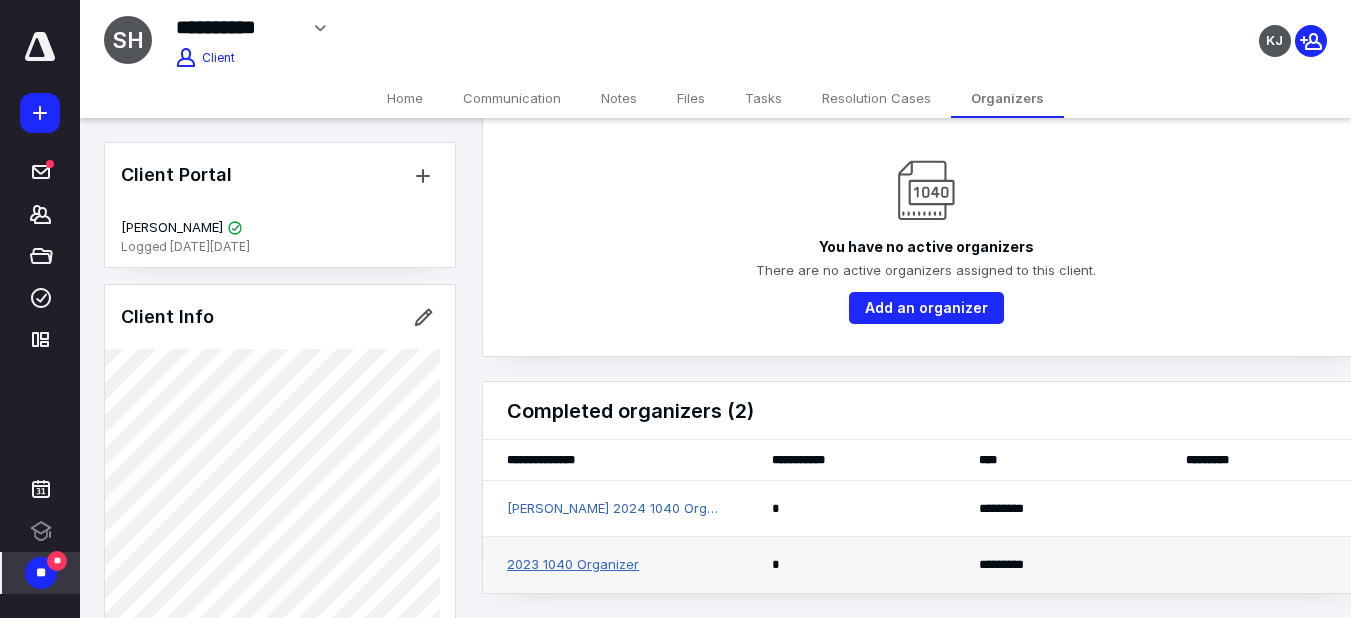 click on "2023 1040 Organizer" at bounding box center [573, 565] 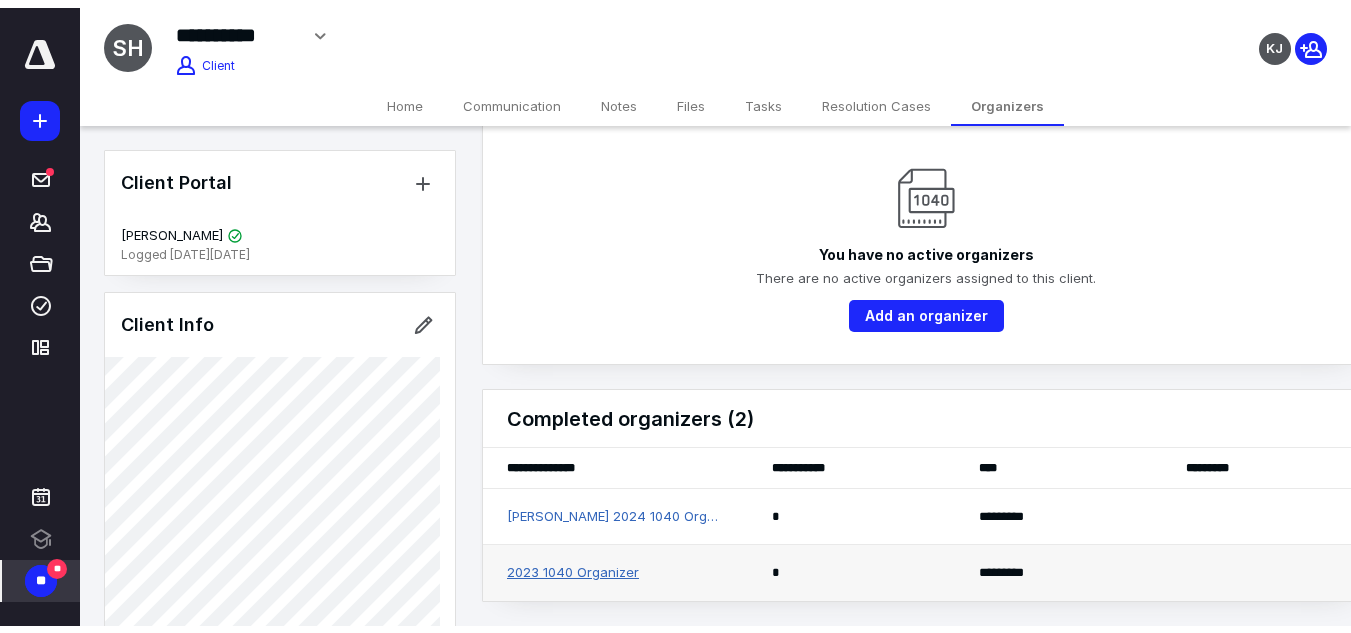 scroll, scrollTop: 0, scrollLeft: 0, axis: both 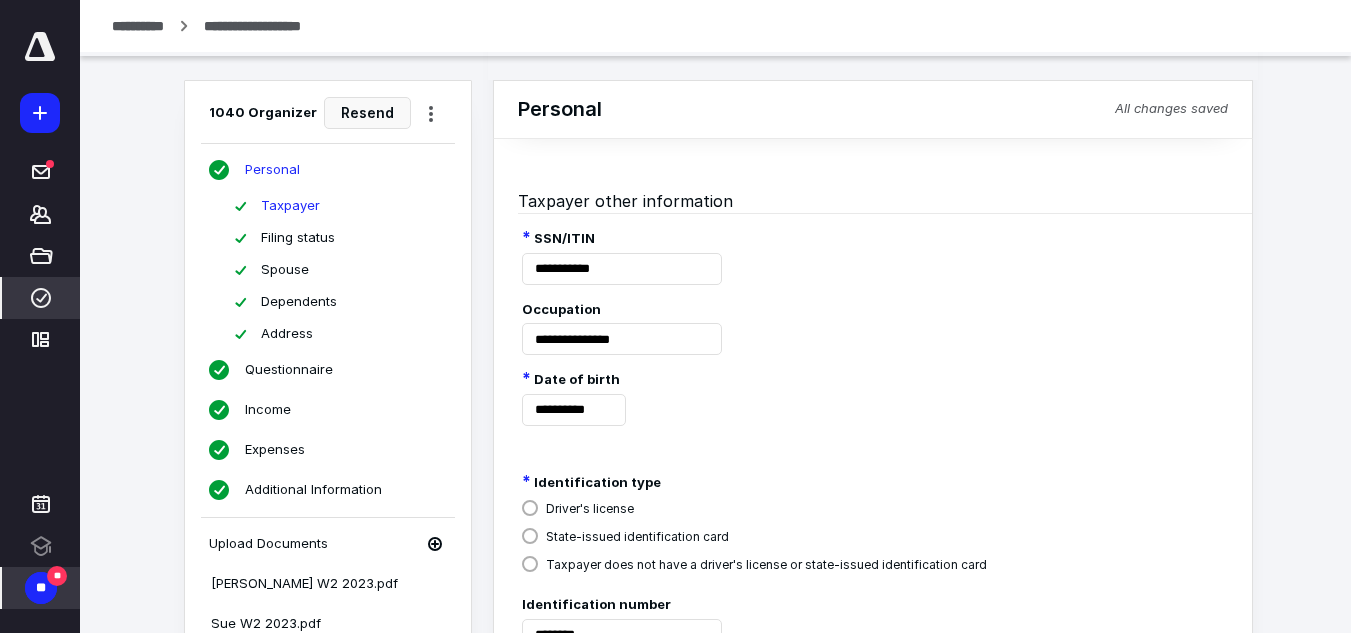 click on "**" at bounding box center (57, 576) 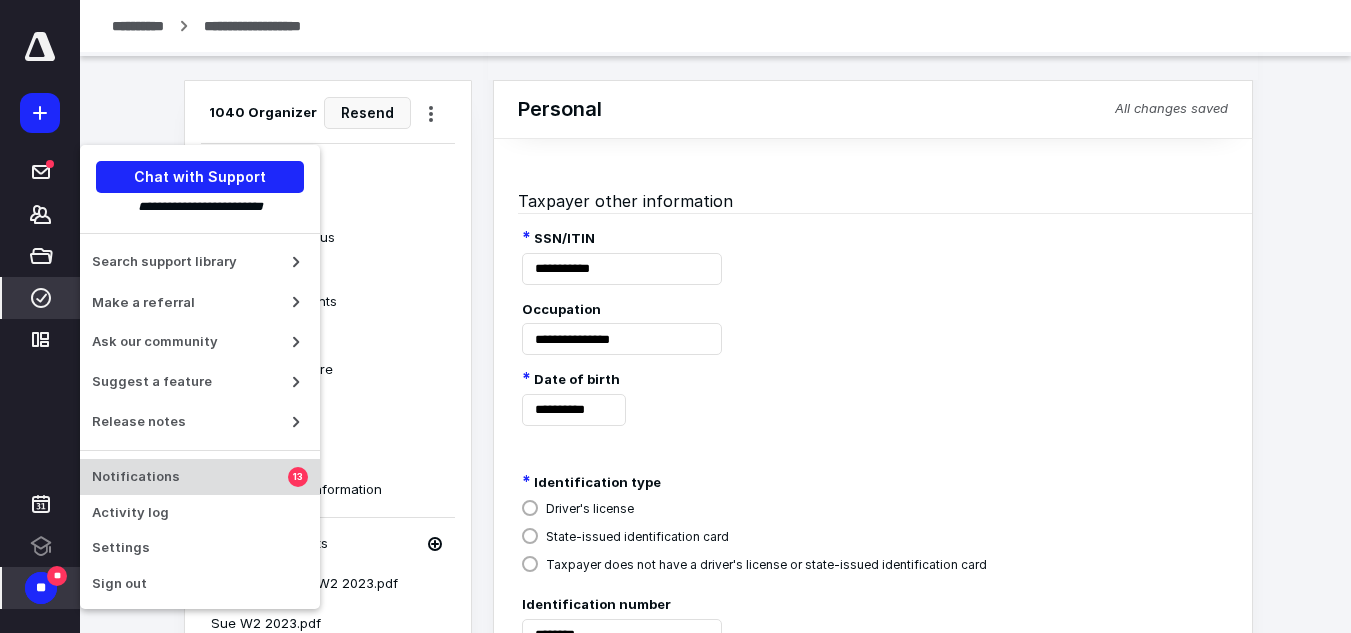 click on "Notifications" at bounding box center [190, 477] 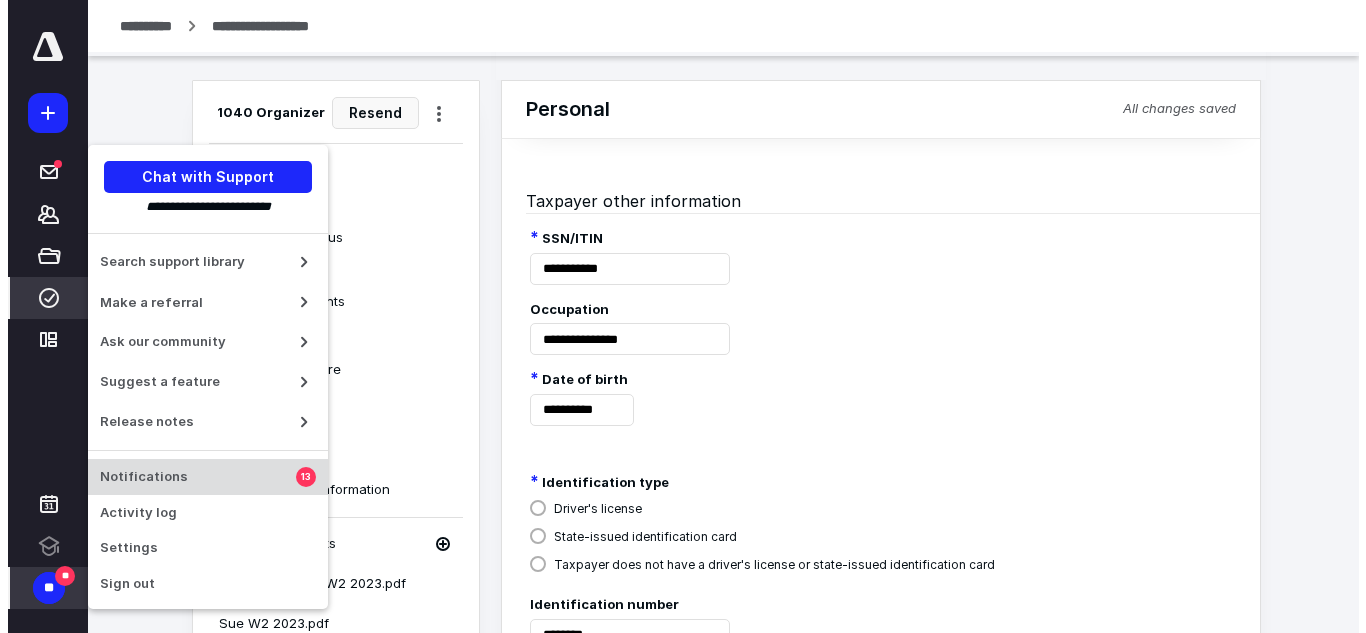 scroll, scrollTop: 0, scrollLeft: 0, axis: both 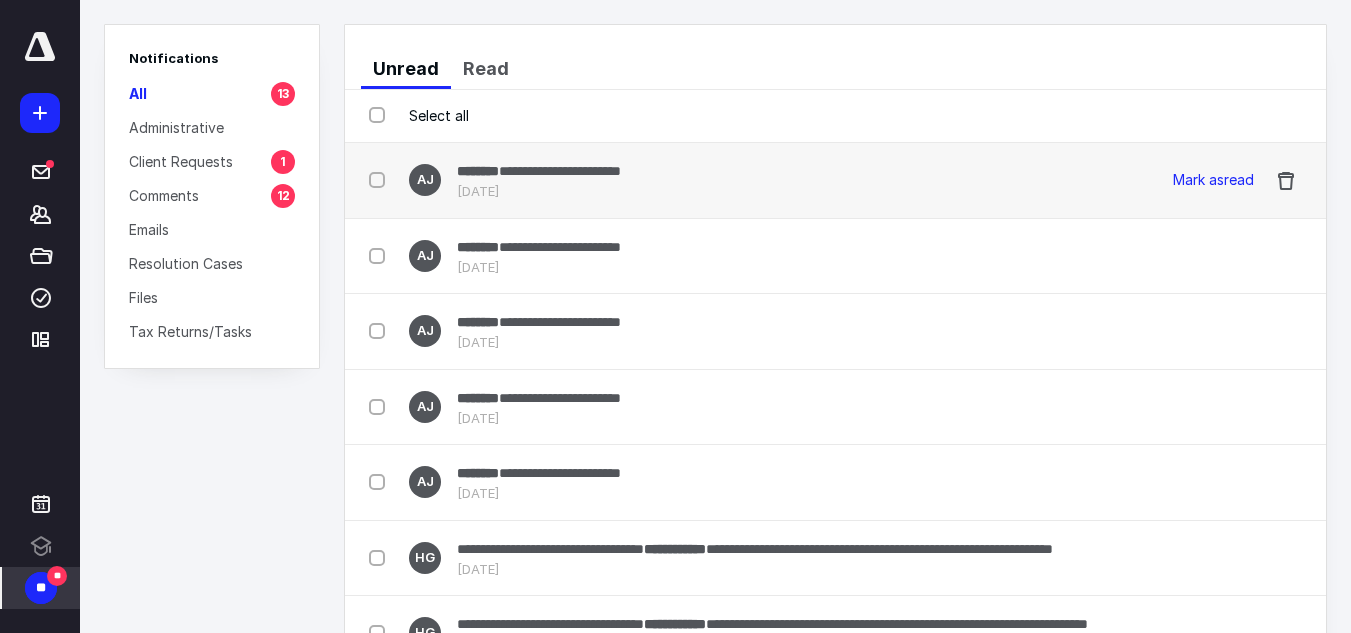 click on "[DATE]" at bounding box center [539, 192] 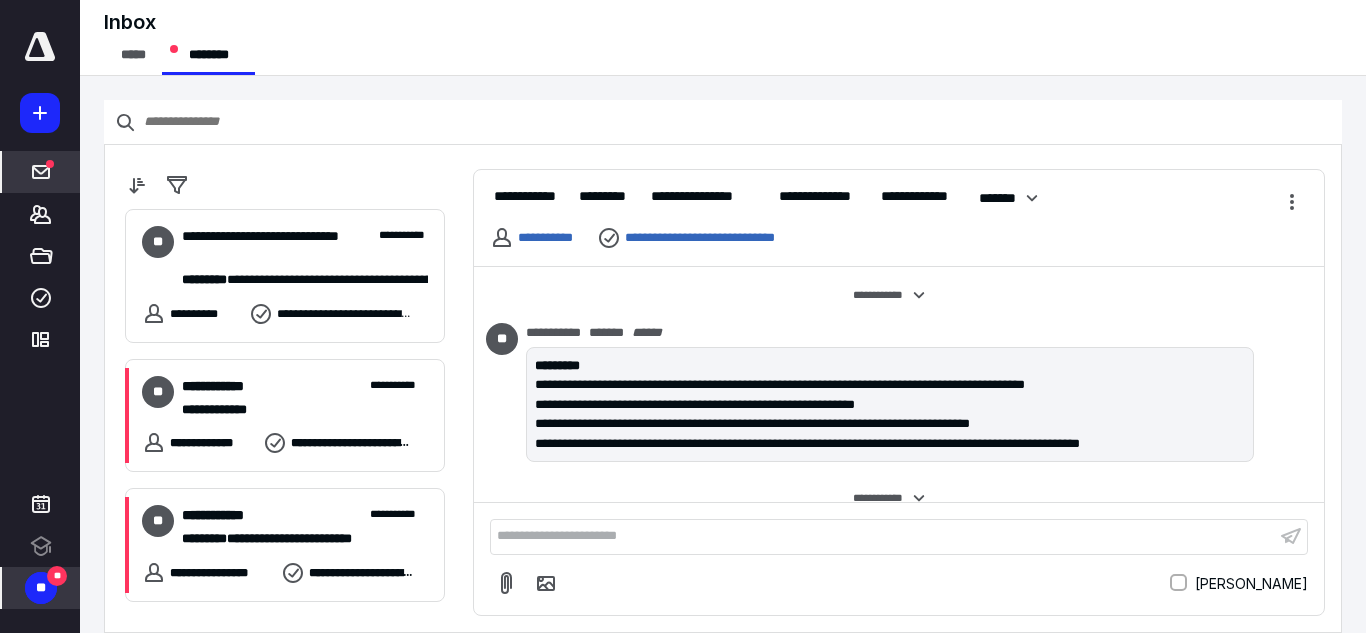 scroll, scrollTop: 1225, scrollLeft: 0, axis: vertical 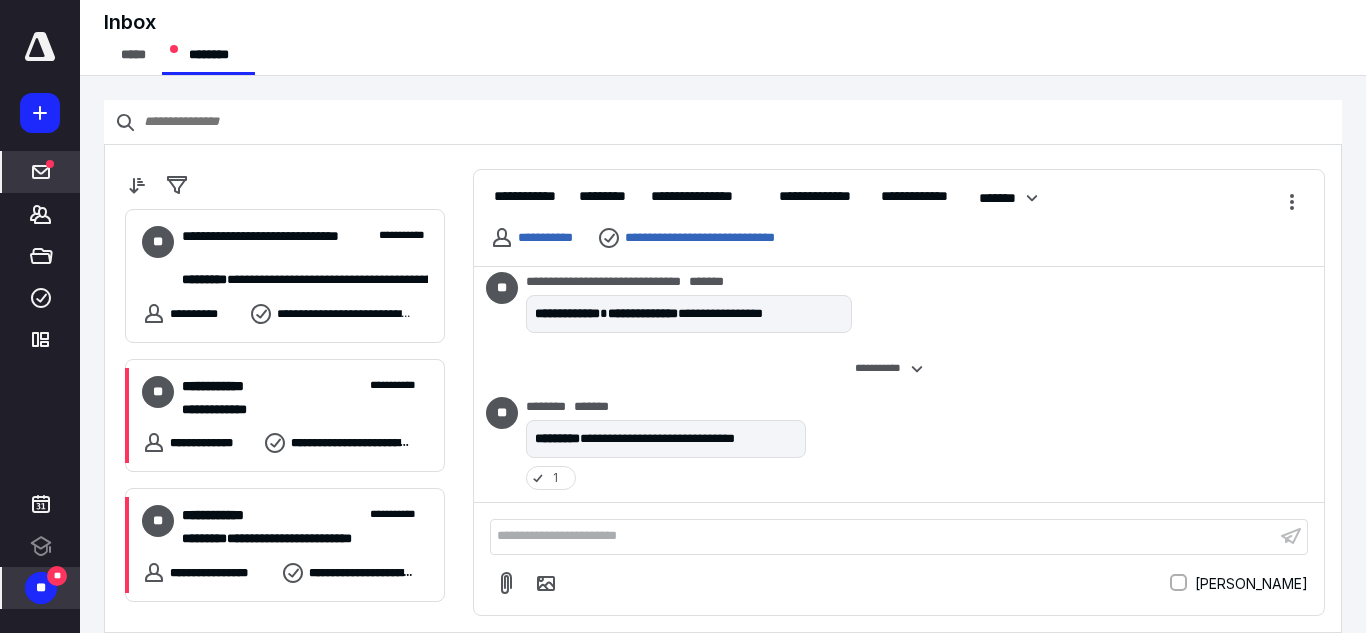 click on "**" at bounding box center [57, 576] 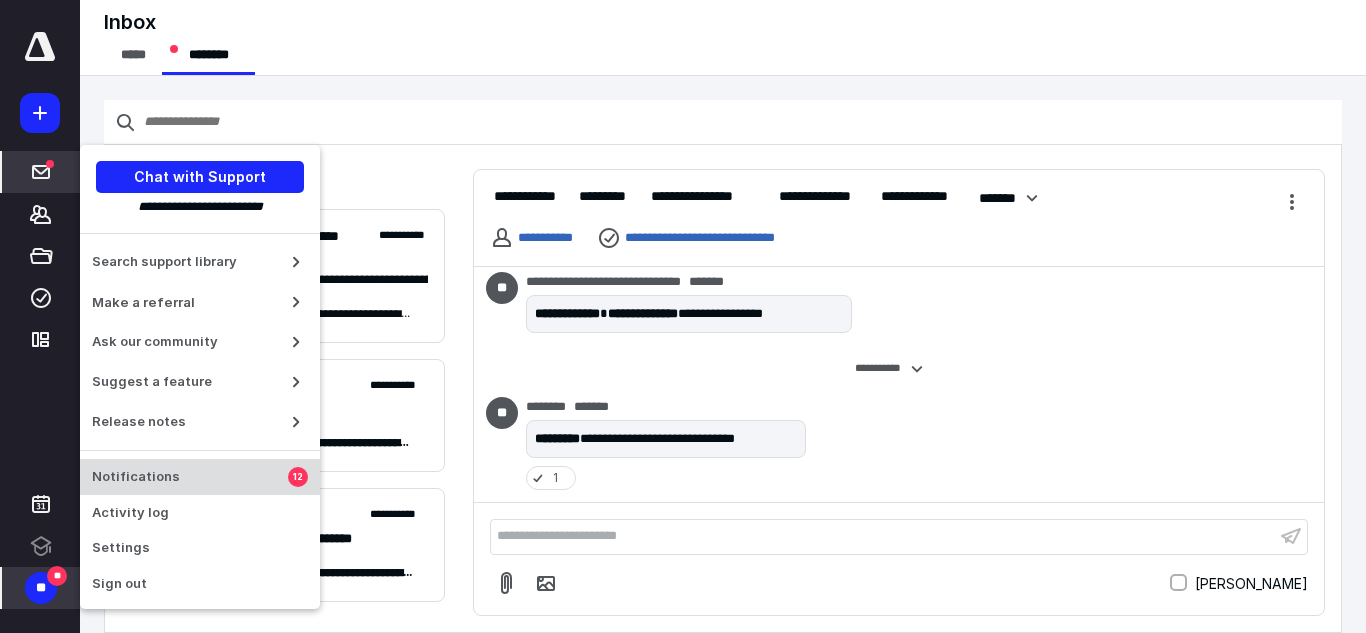 click on "Notifications 12" at bounding box center [200, 477] 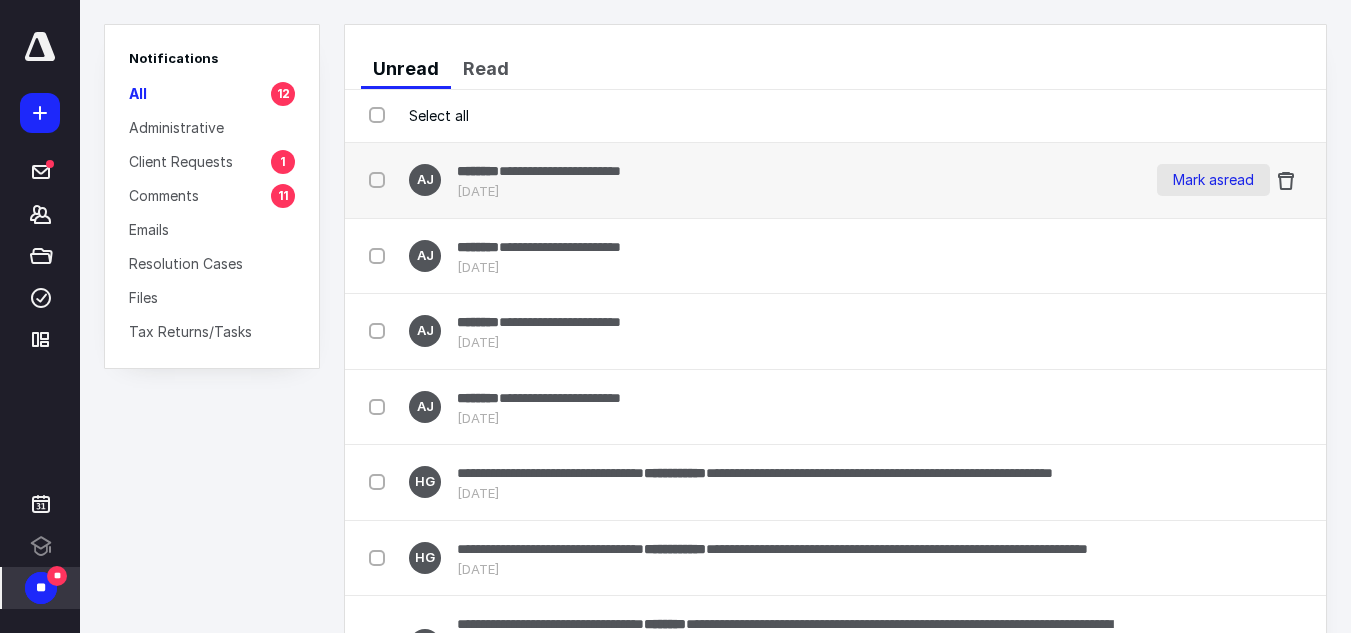 click on "Mark as  read" at bounding box center (1213, 180) 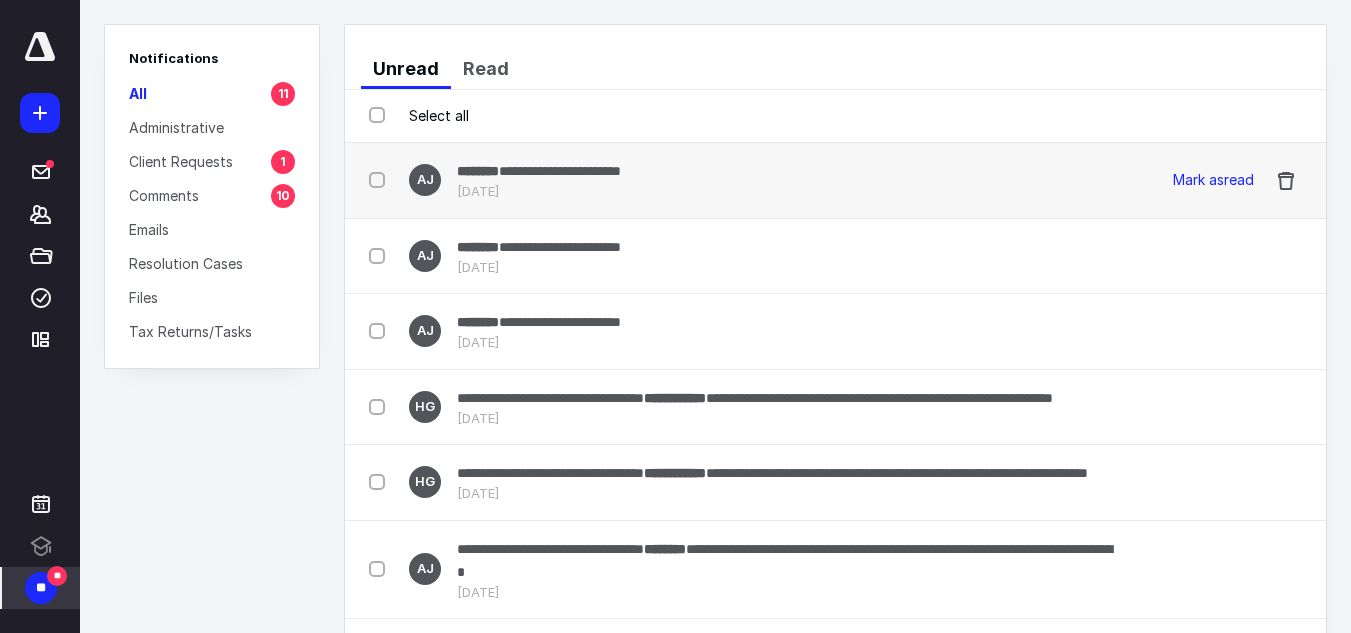 click on "**********" at bounding box center (835, 181) 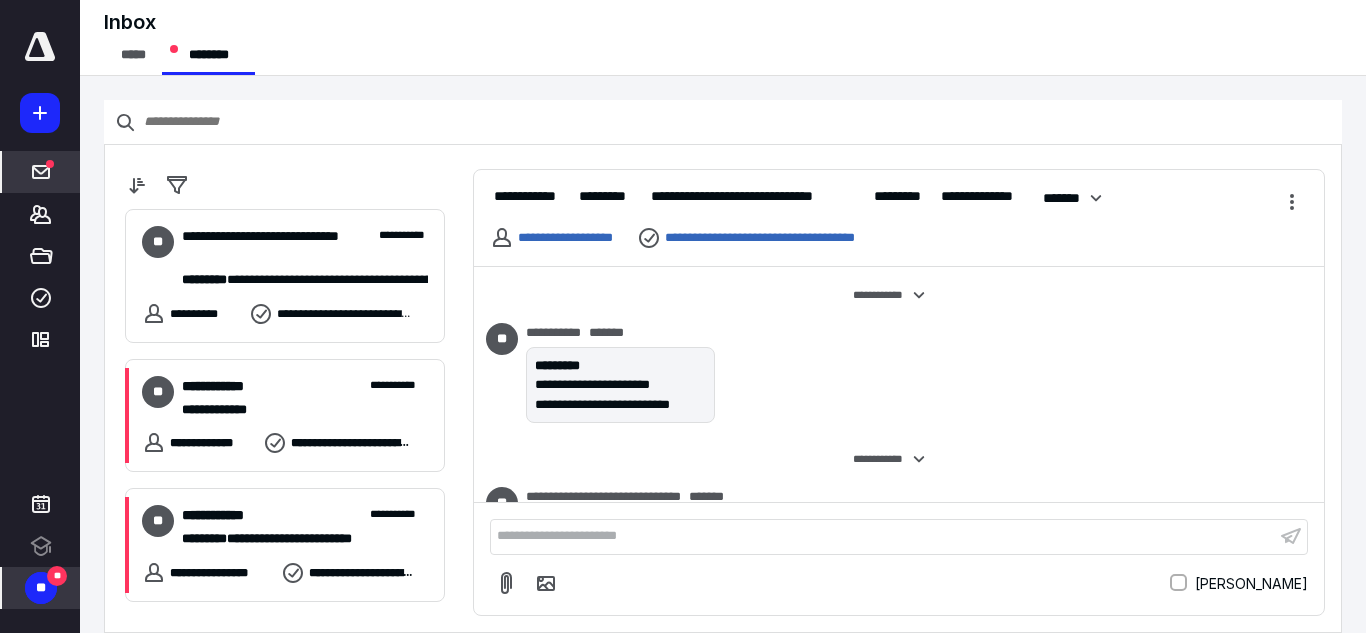 scroll, scrollTop: 1766, scrollLeft: 0, axis: vertical 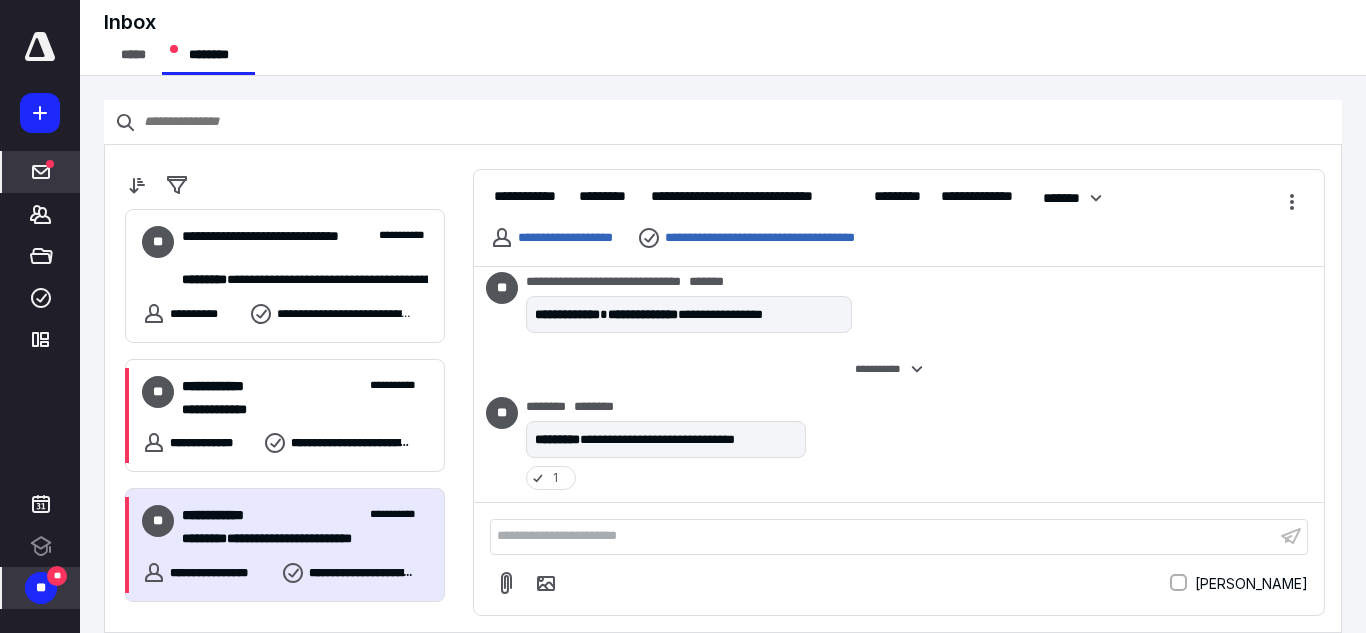 click on "**********" at bounding box center [305, 515] 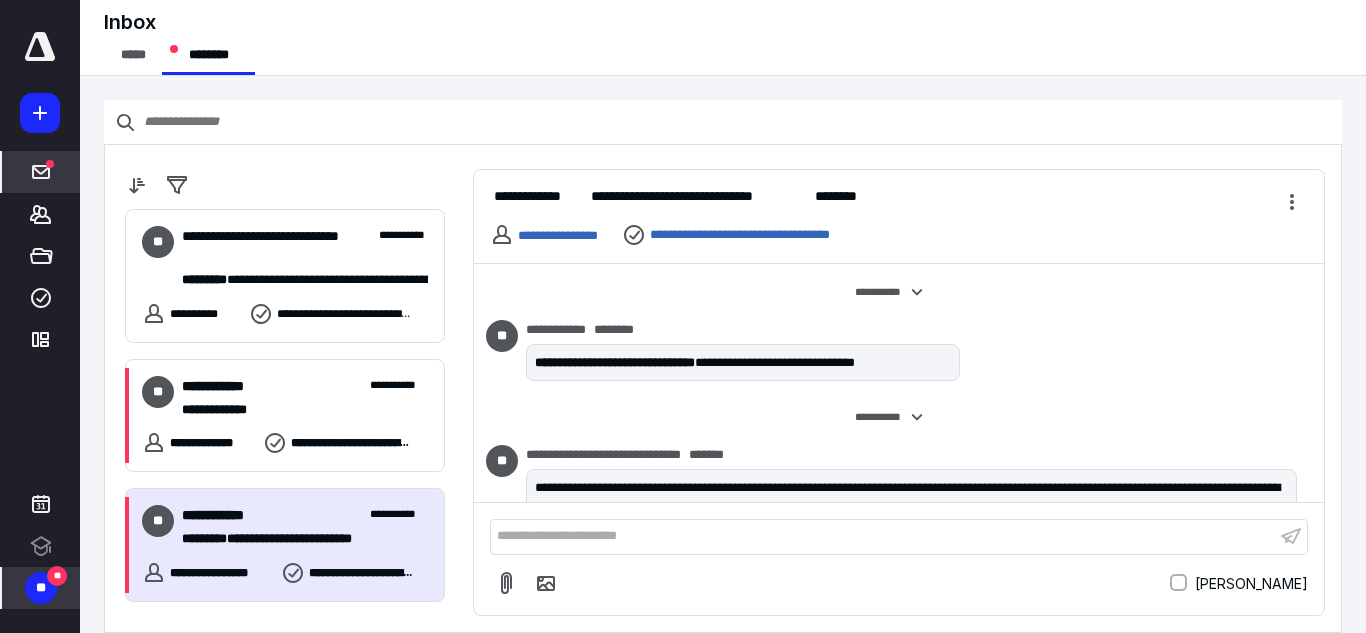 scroll, scrollTop: 290, scrollLeft: 0, axis: vertical 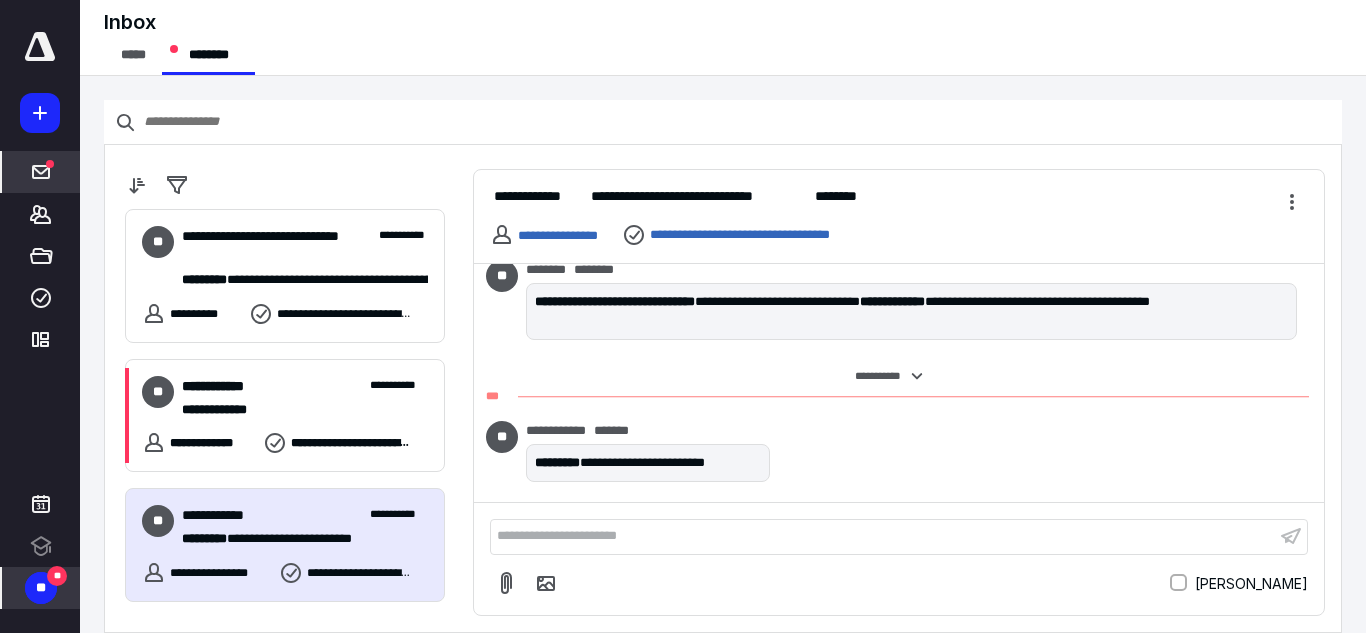 click on "**********" at bounding box center [883, 536] 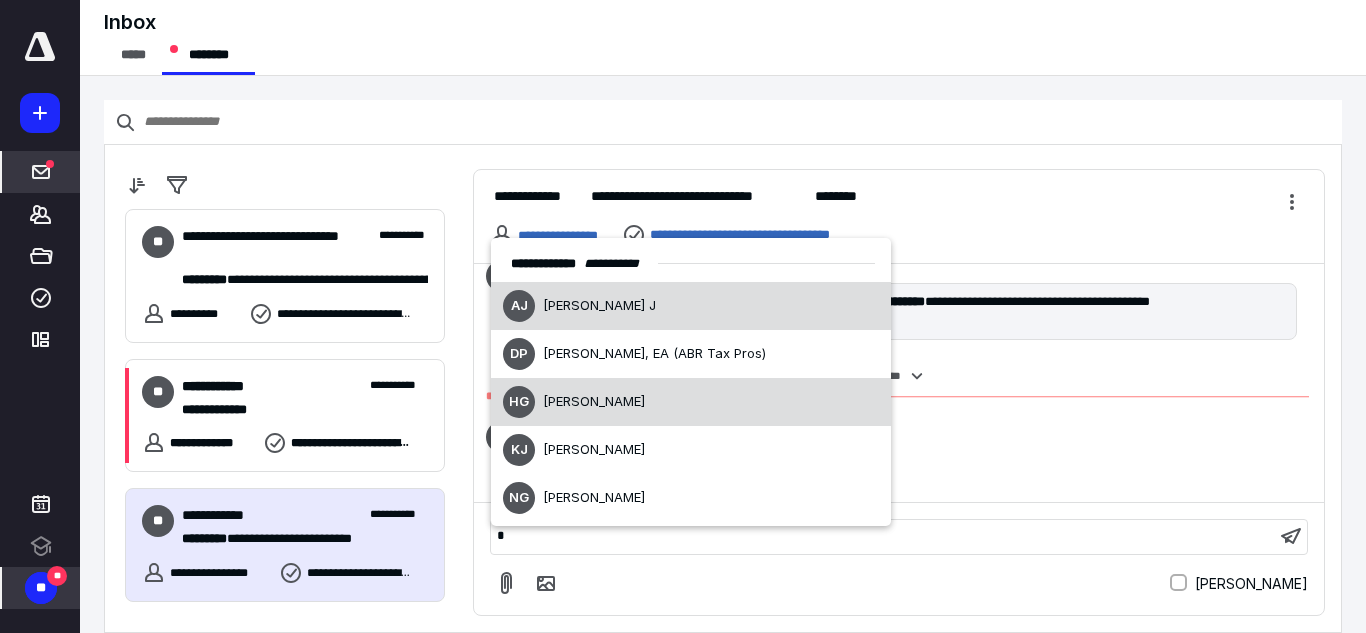 click on "[PERSON_NAME]" at bounding box center [594, 401] 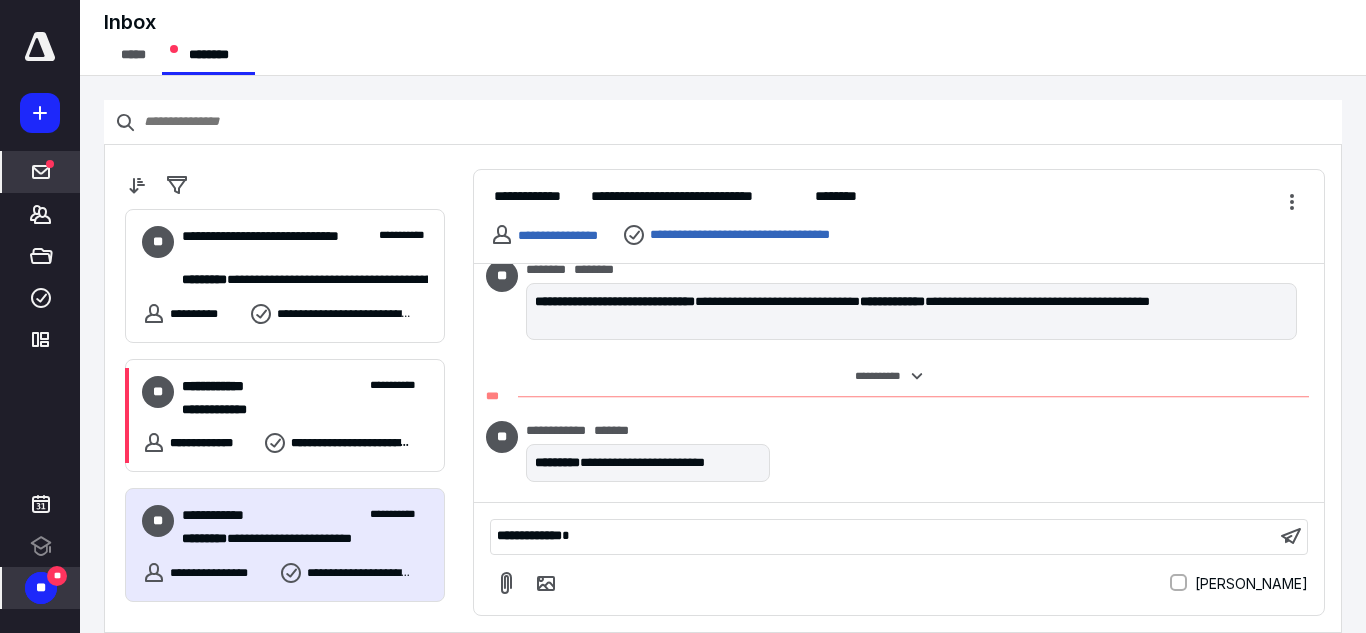 type 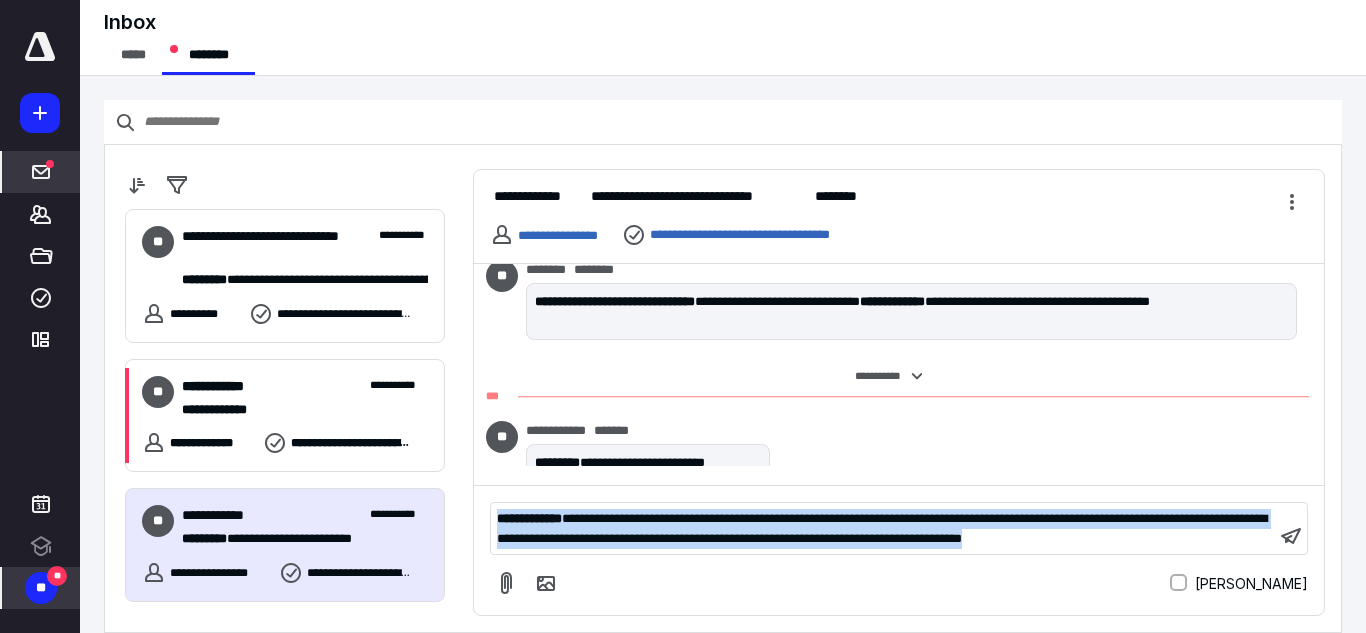 drag, startPoint x: 501, startPoint y: 499, endPoint x: 550, endPoint y: 532, distance: 59.07622 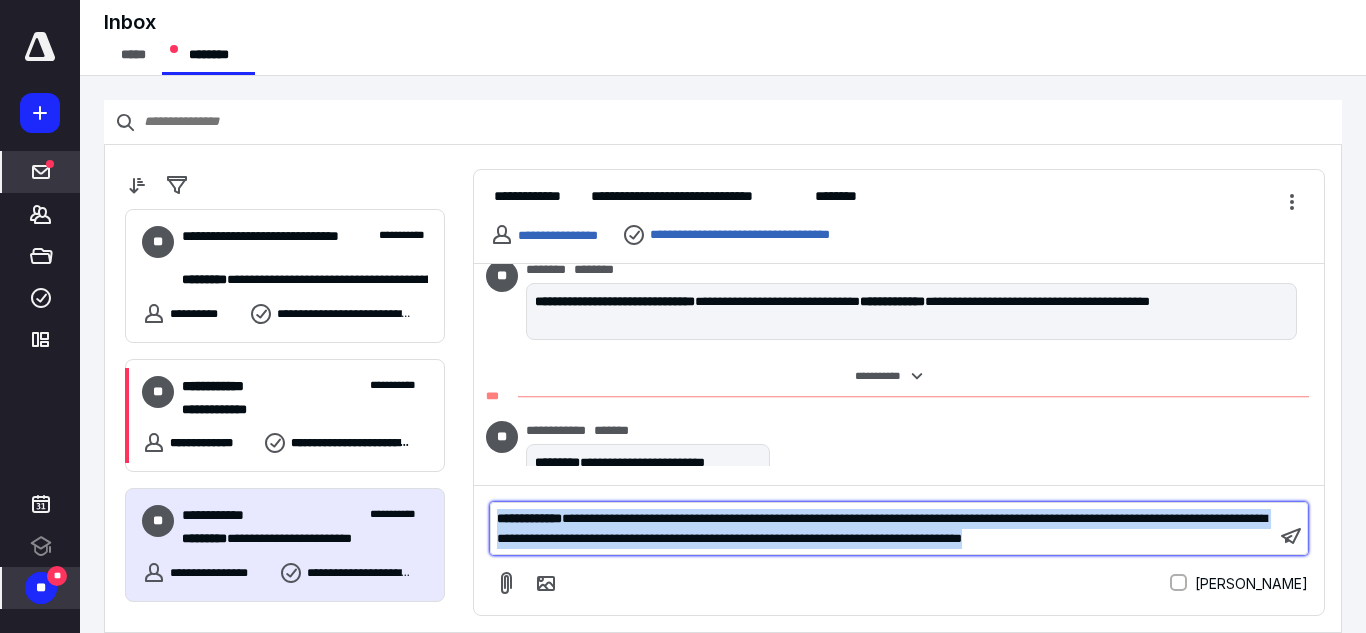 click on "**********" at bounding box center (882, 528) 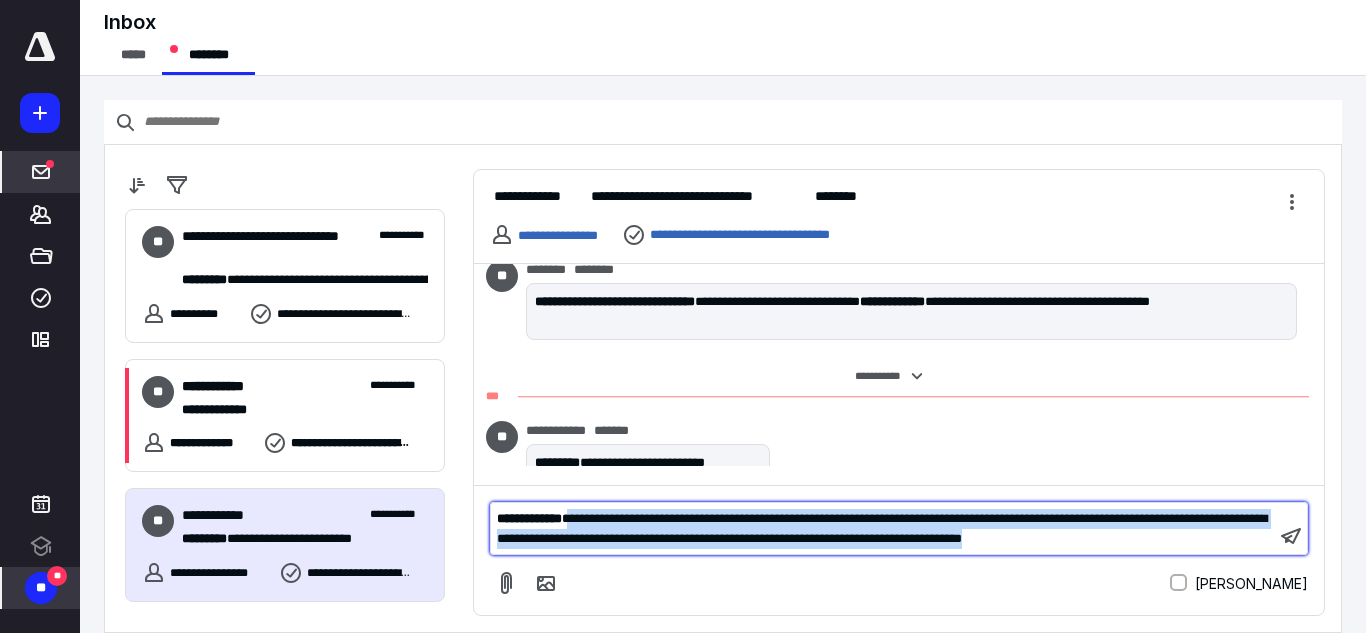 drag, startPoint x: 603, startPoint y: 502, endPoint x: 609, endPoint y: 536, distance: 34.525352 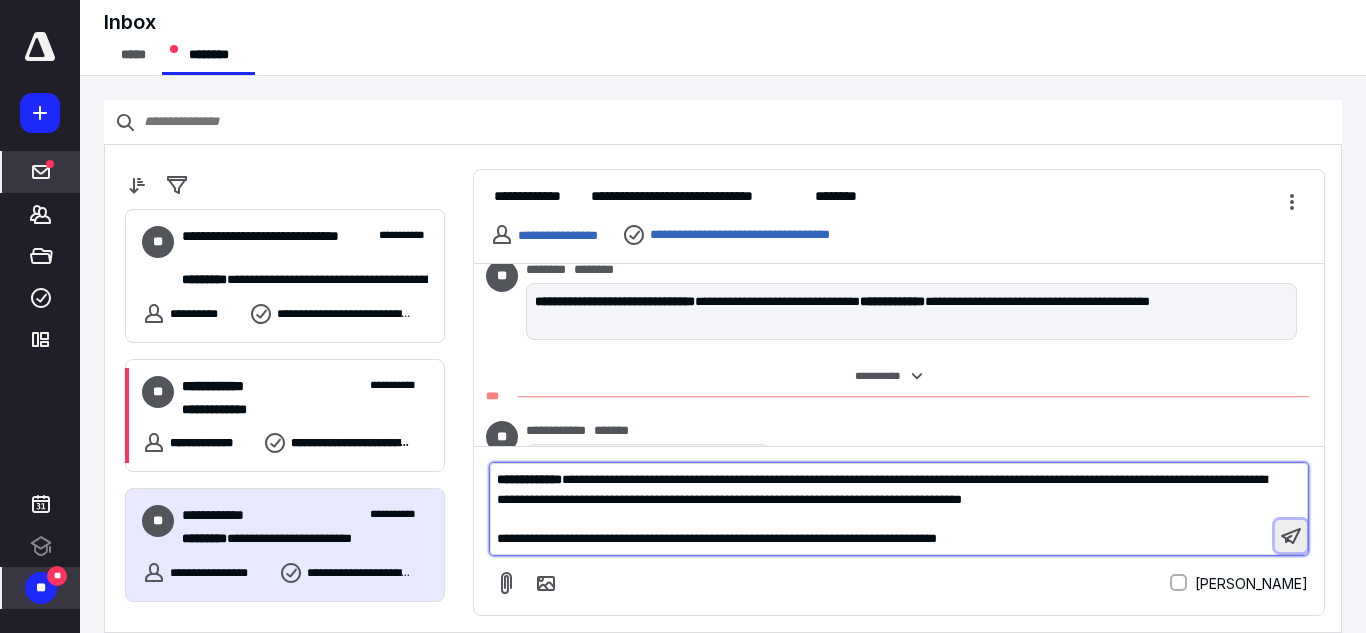 click at bounding box center [1291, 536] 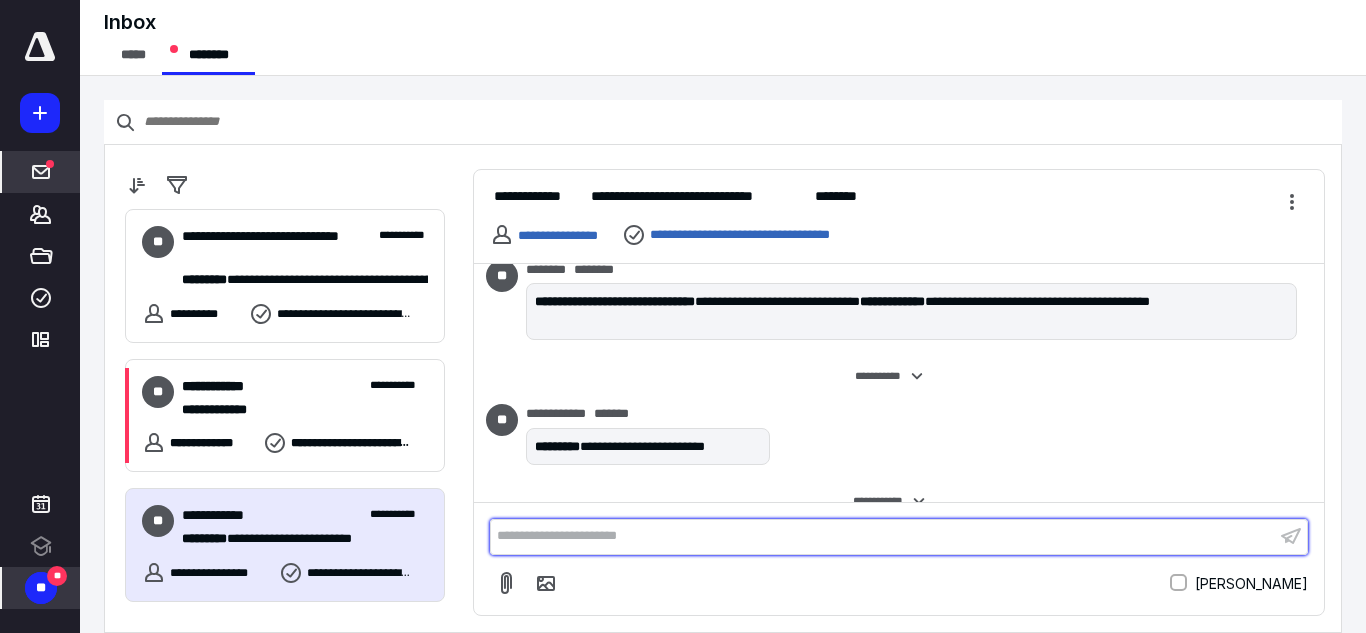 scroll, scrollTop: 456, scrollLeft: 0, axis: vertical 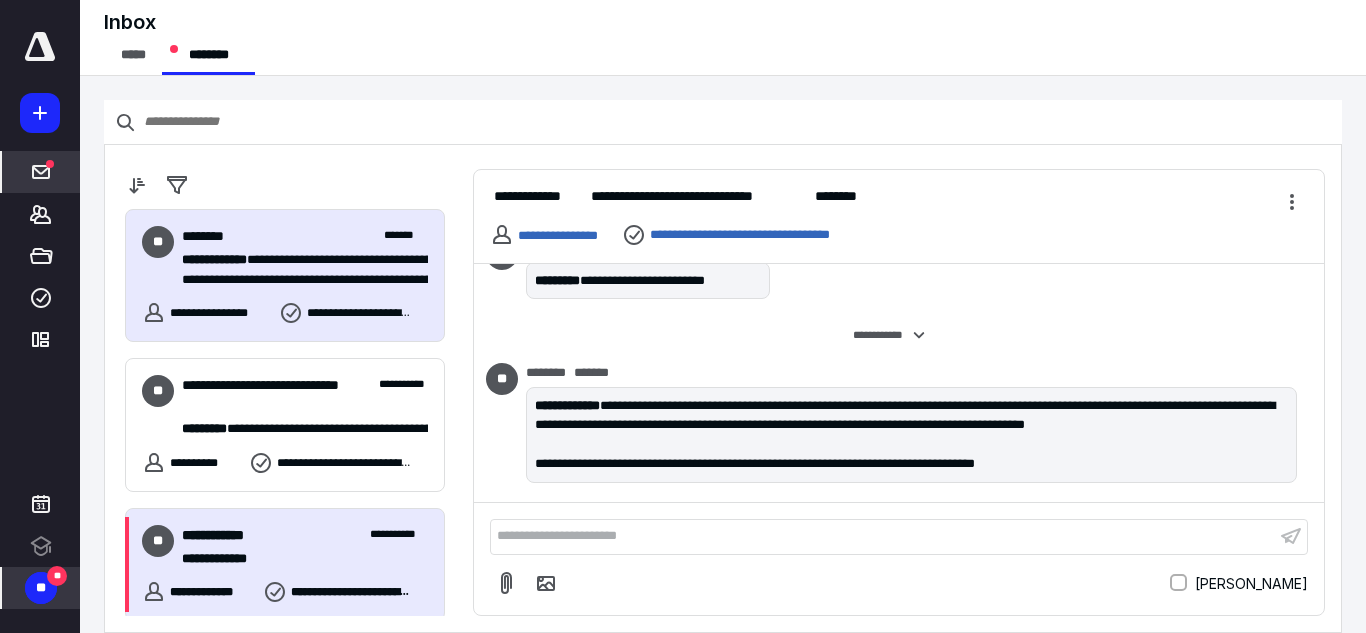 click on "**********" at bounding box center (297, 559) 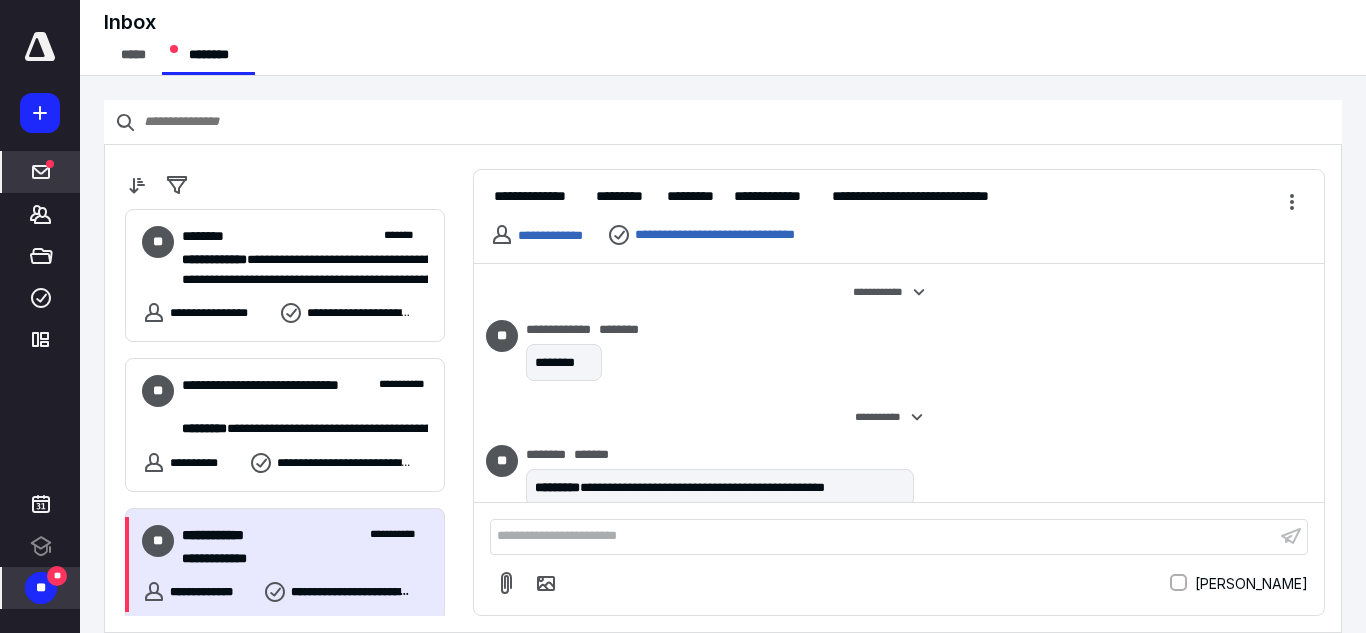 scroll, scrollTop: 934, scrollLeft: 0, axis: vertical 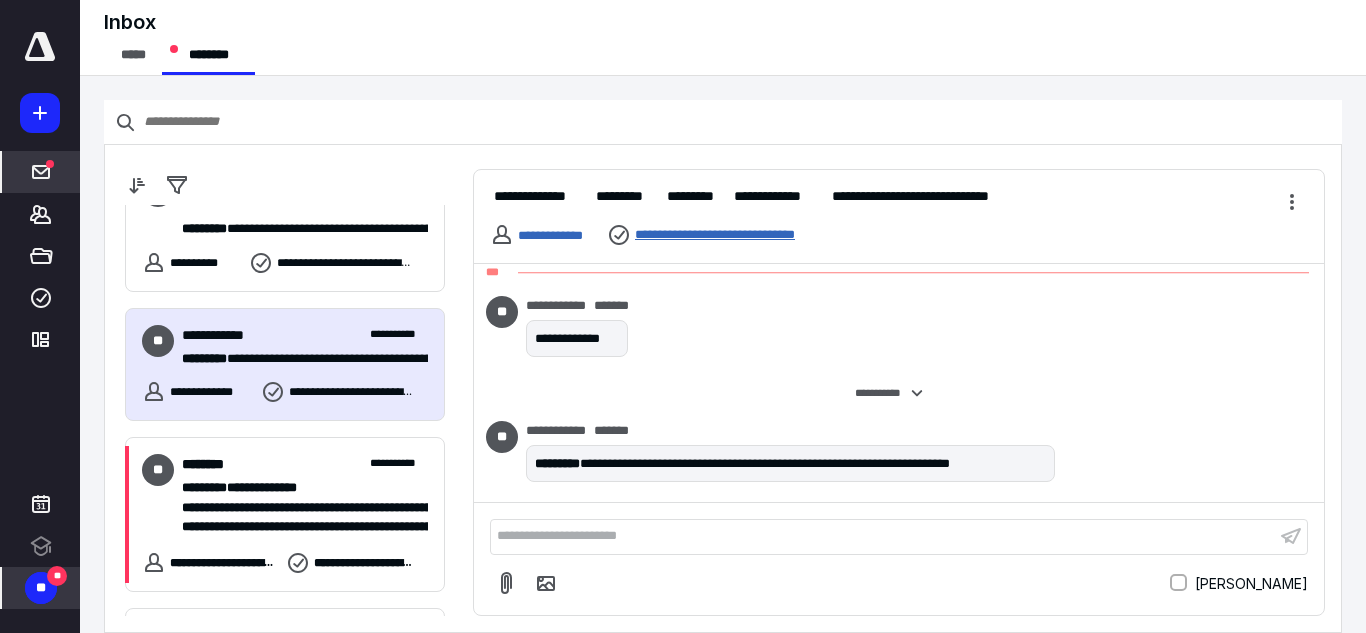 click on "**********" at bounding box center (741, 235) 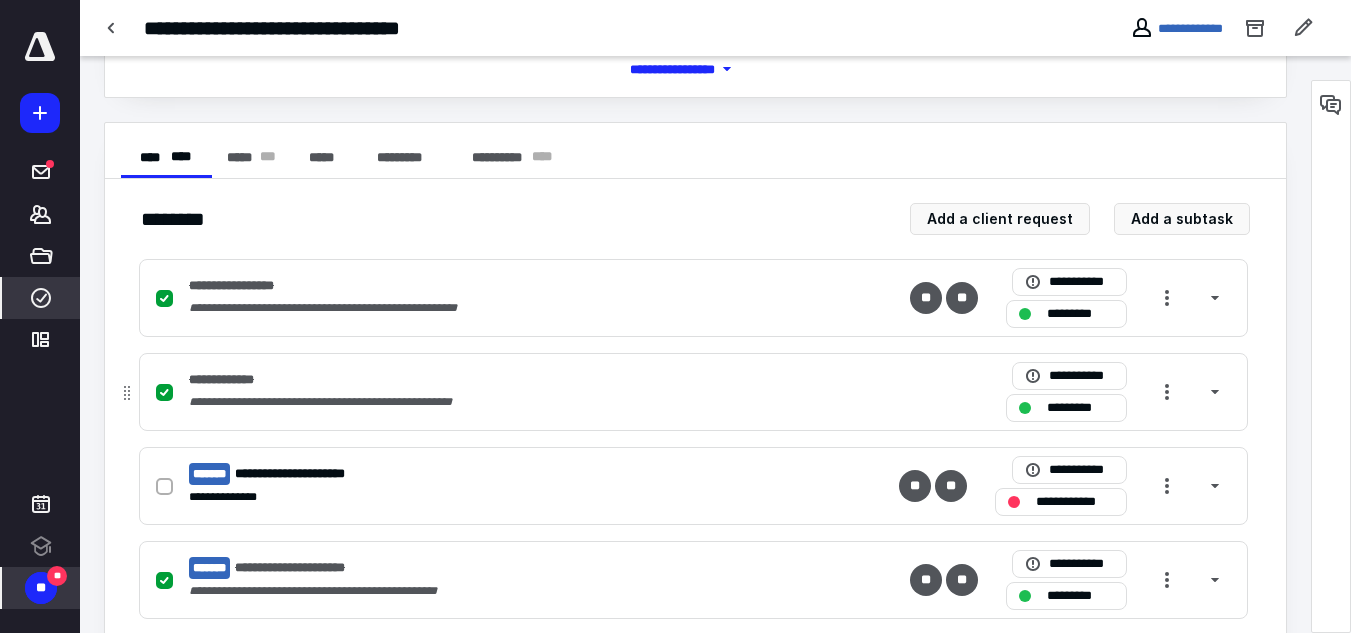 scroll, scrollTop: 400, scrollLeft: 0, axis: vertical 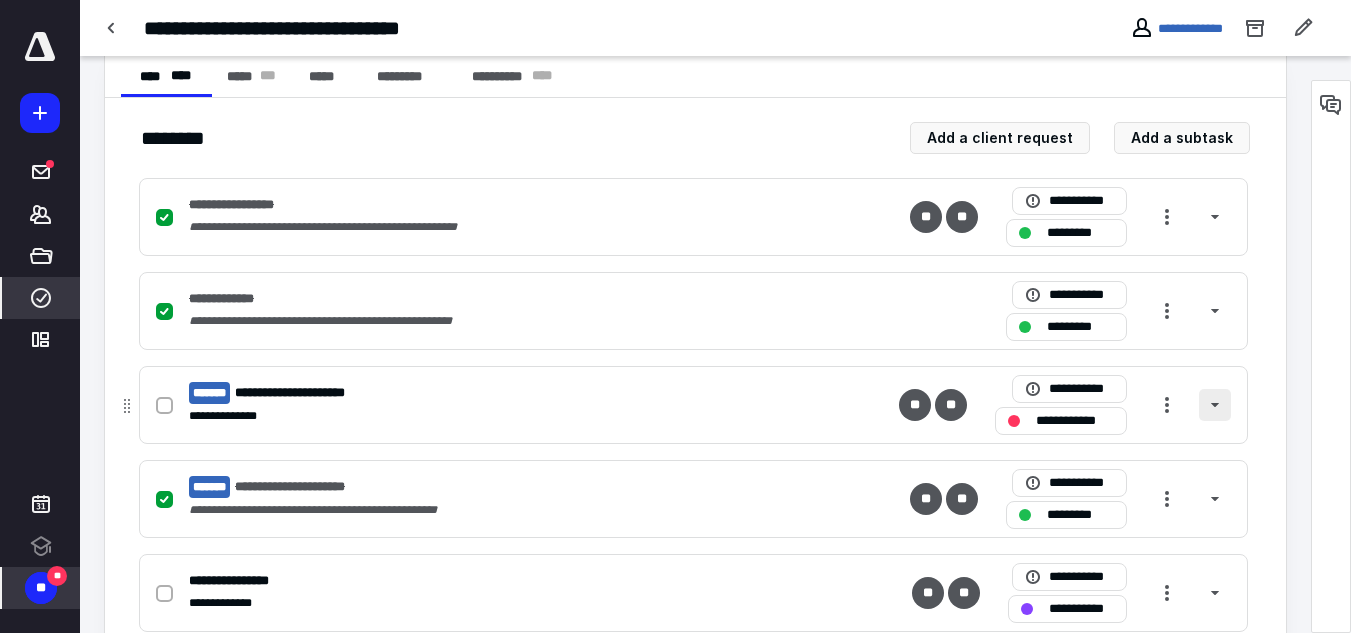 click at bounding box center [1215, 405] 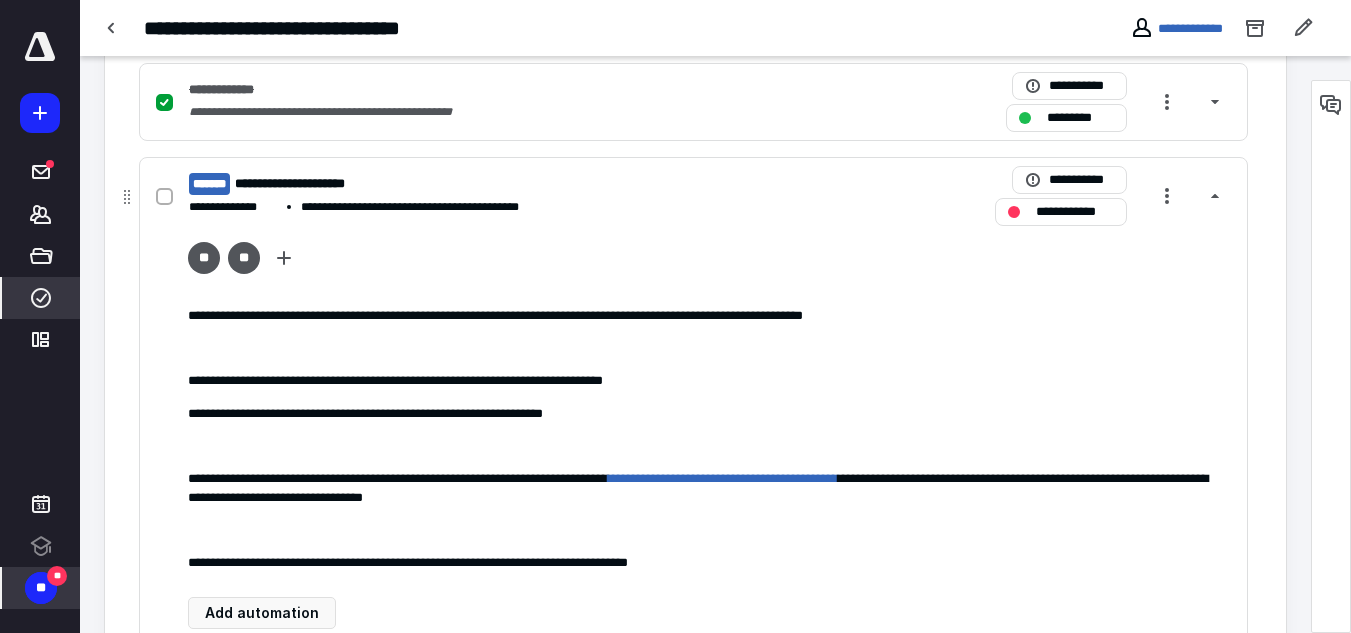 scroll, scrollTop: 600, scrollLeft: 0, axis: vertical 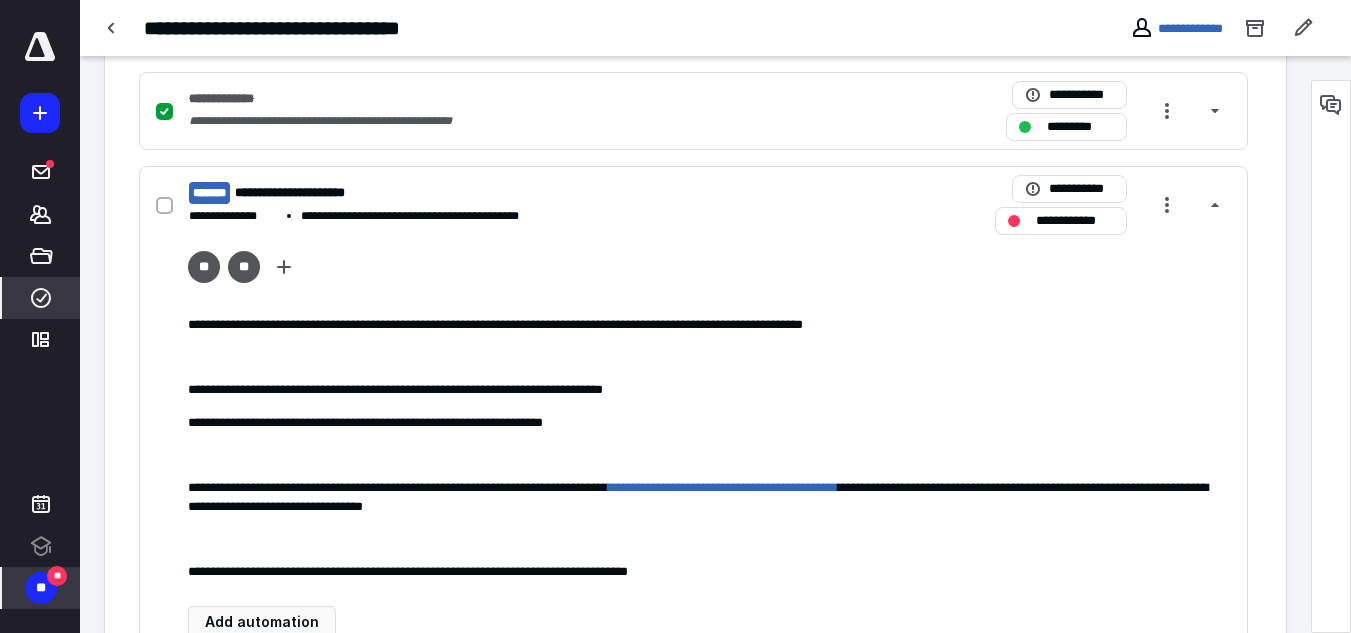 click on "**********" at bounding box center [1176, 28] 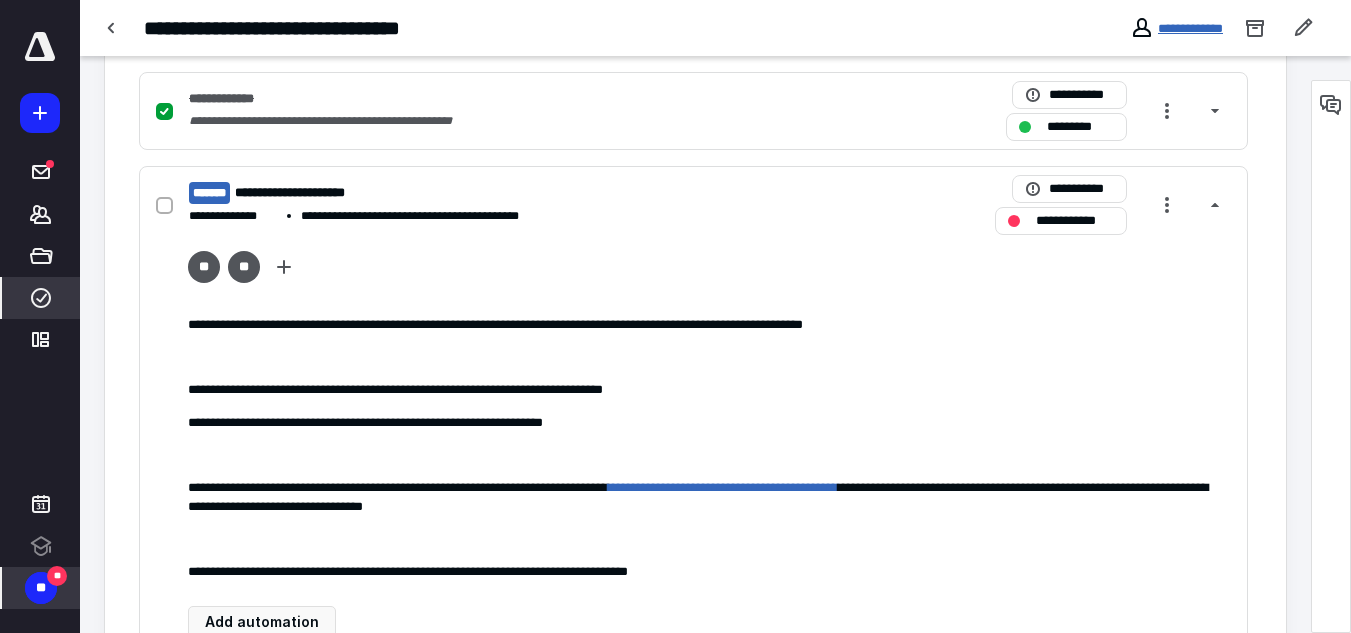click on "**********" at bounding box center [1190, 28] 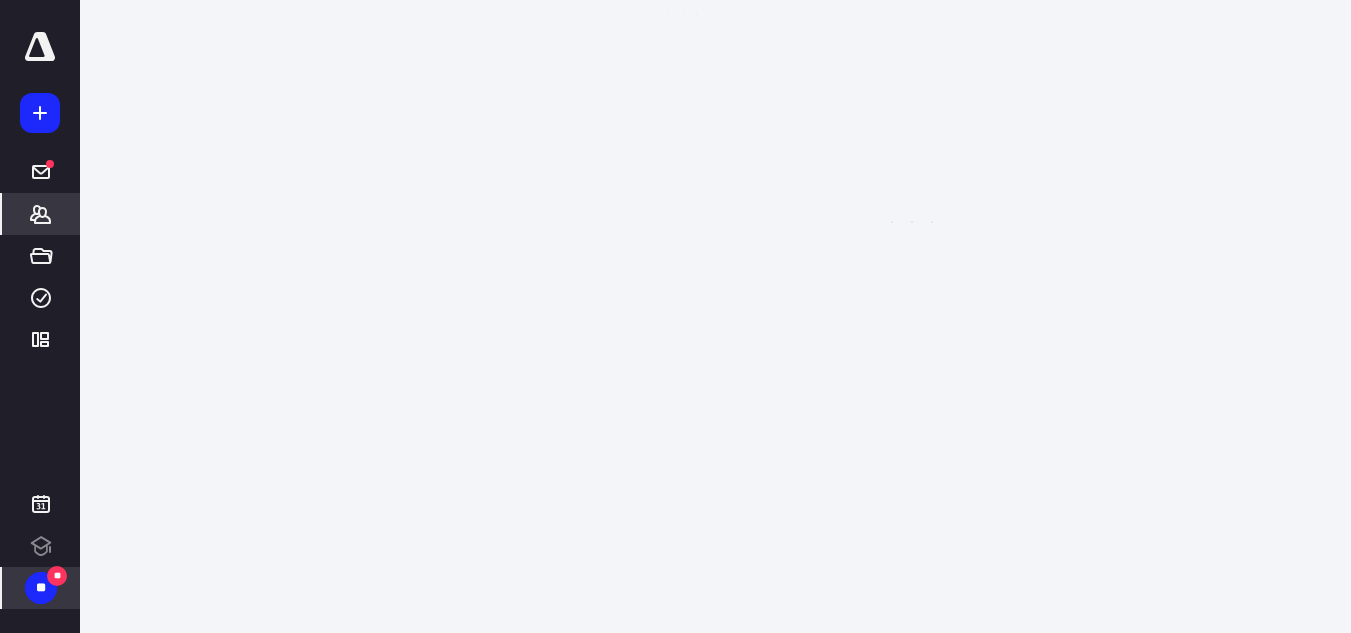 scroll, scrollTop: 0, scrollLeft: 0, axis: both 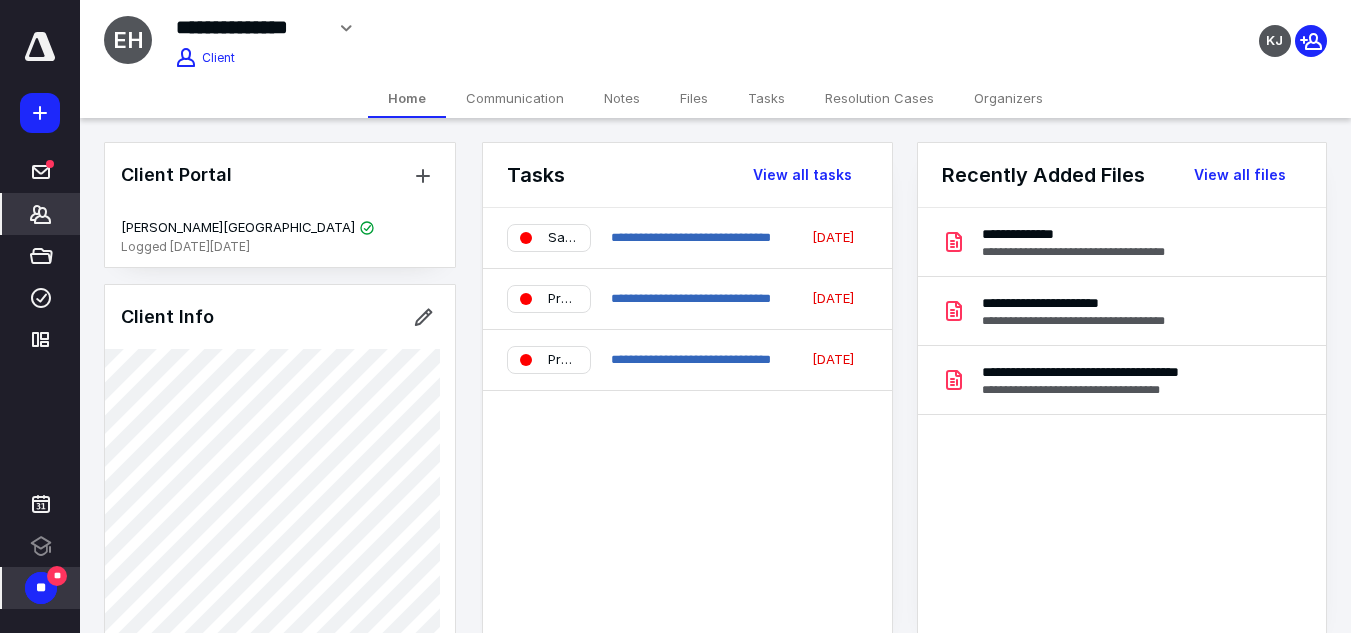 click on "Files" at bounding box center (694, 98) 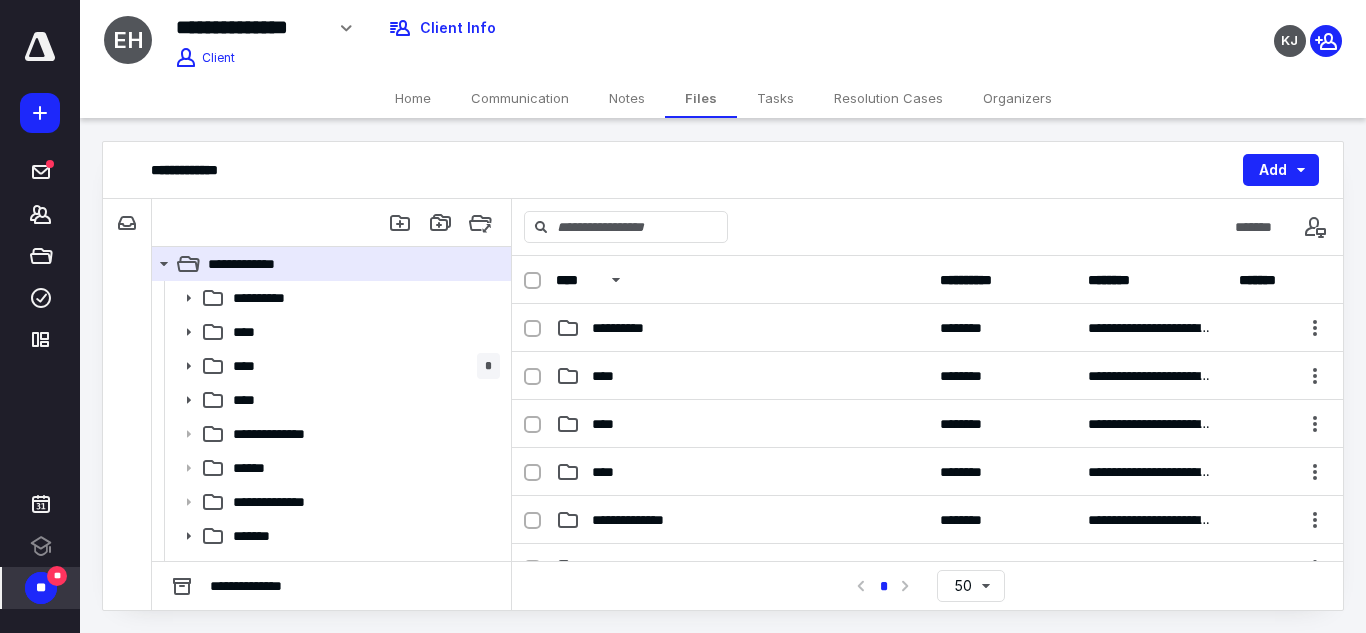 click on "Home" at bounding box center [413, 98] 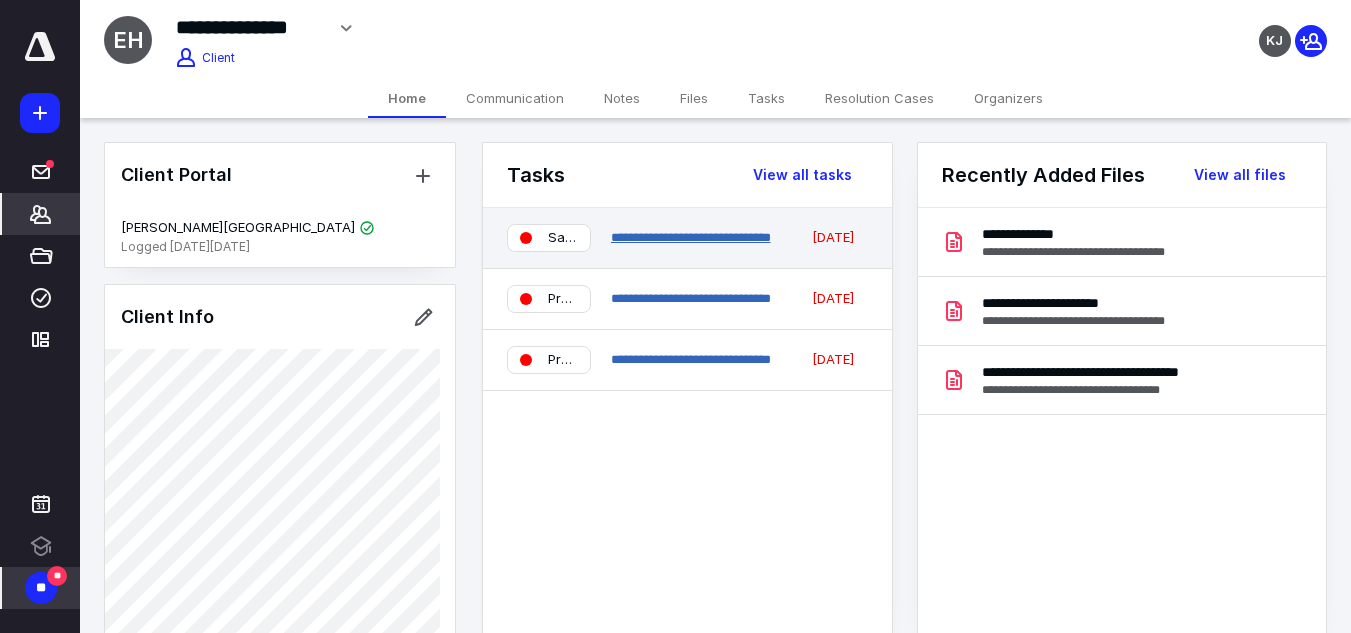 click on "**********" at bounding box center [691, 237] 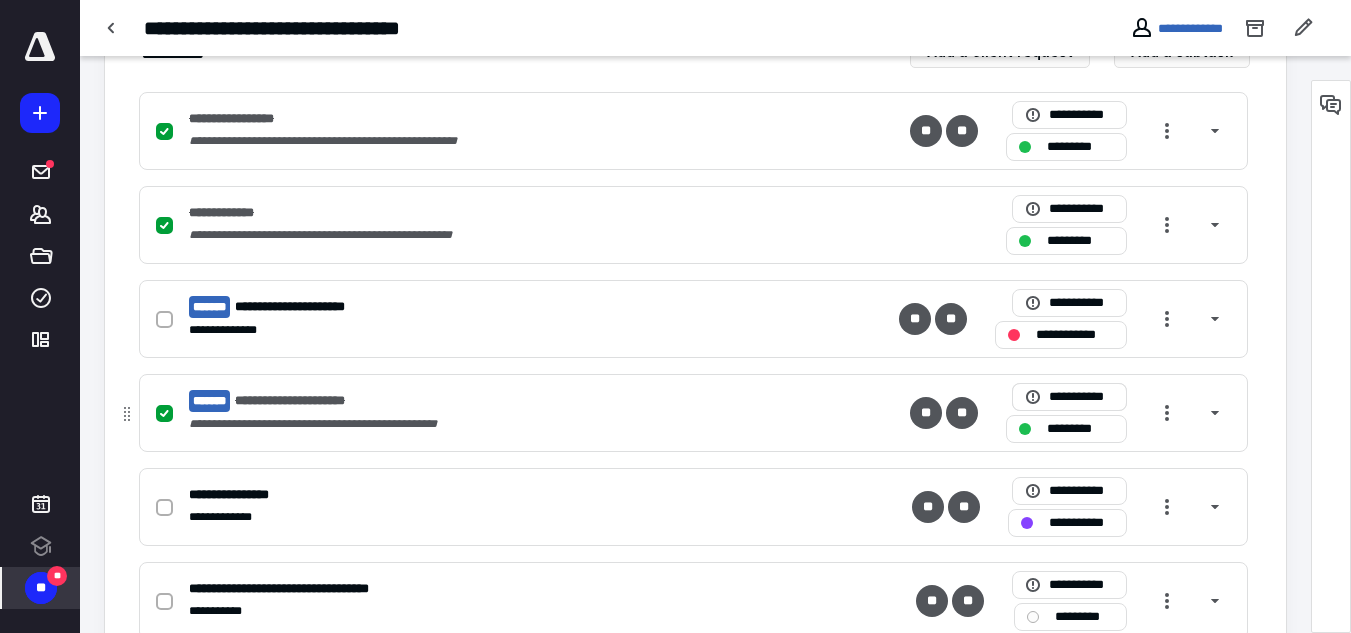 scroll, scrollTop: 500, scrollLeft: 0, axis: vertical 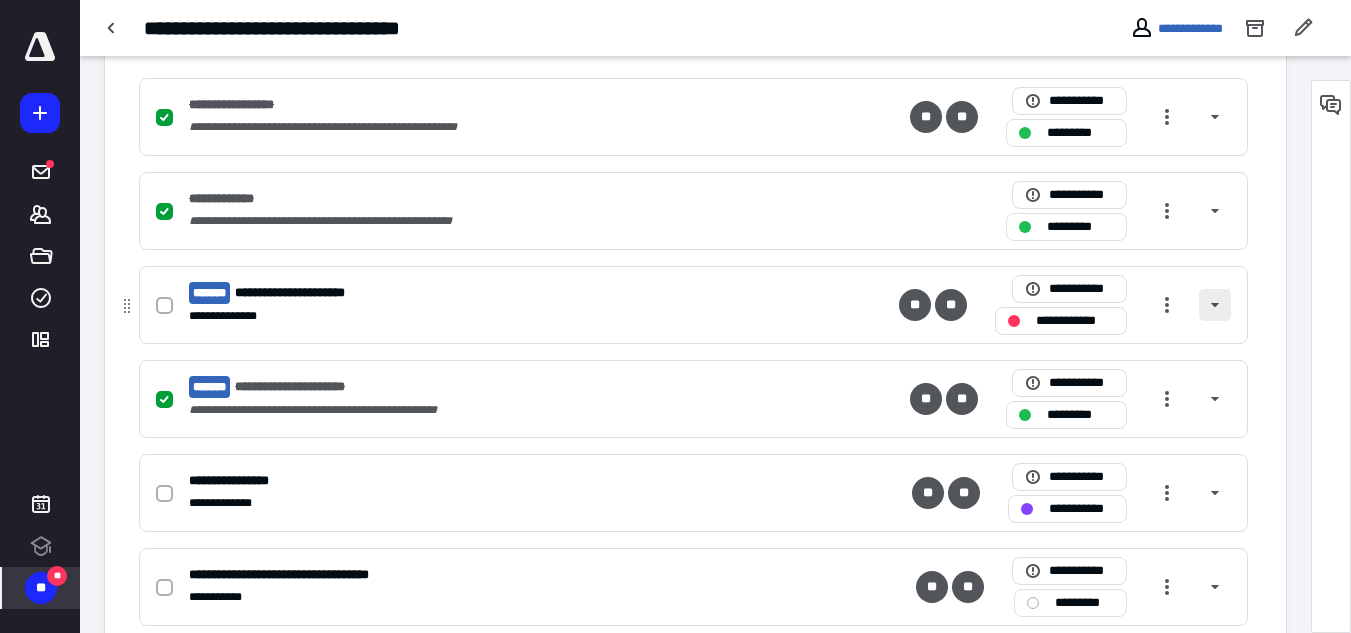 click at bounding box center [1215, 305] 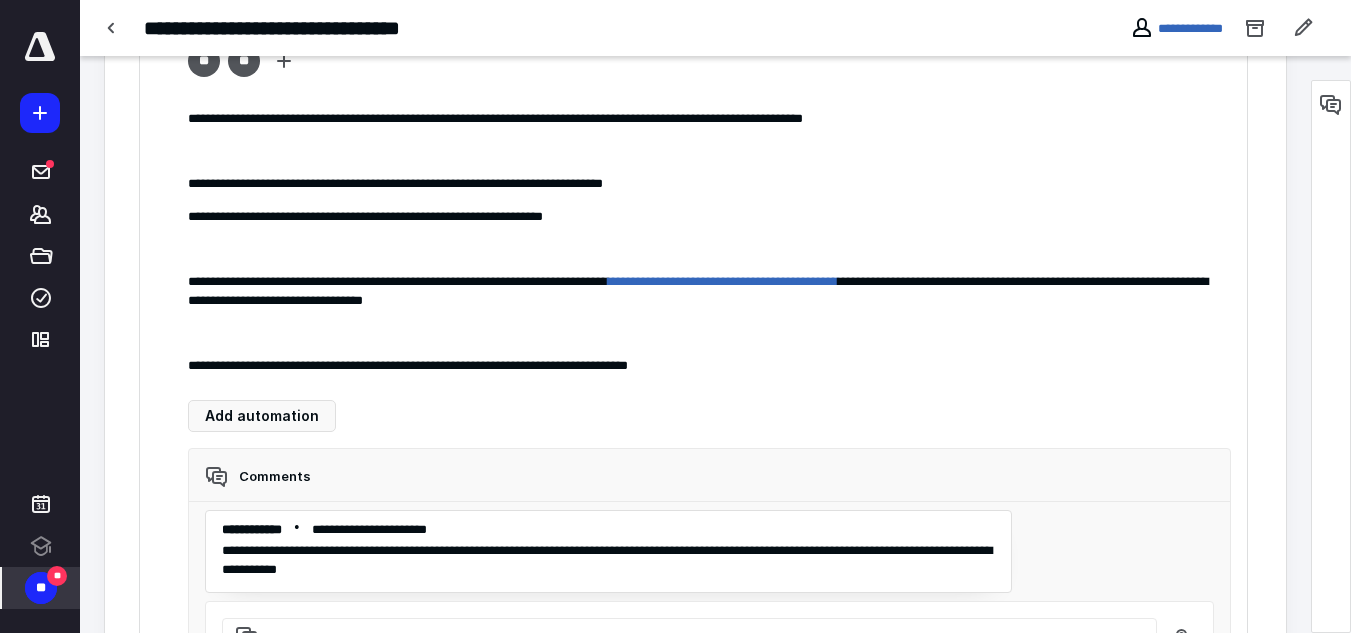 scroll, scrollTop: 800, scrollLeft: 0, axis: vertical 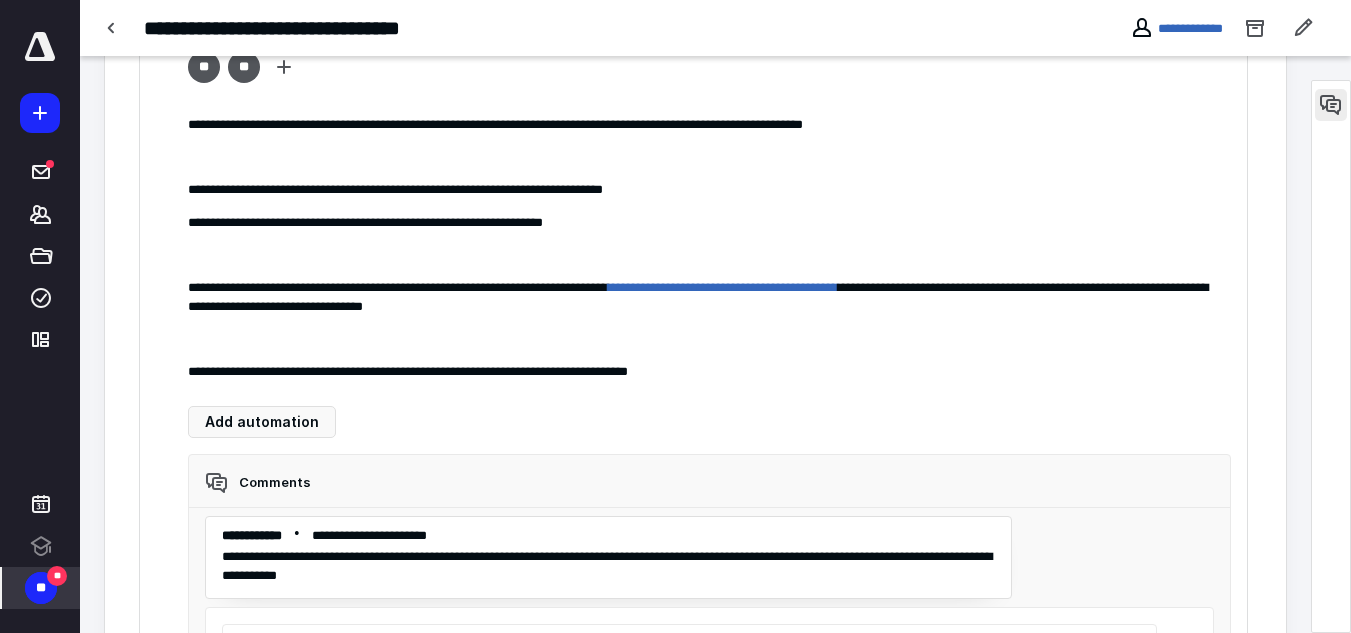 click at bounding box center [1331, 105] 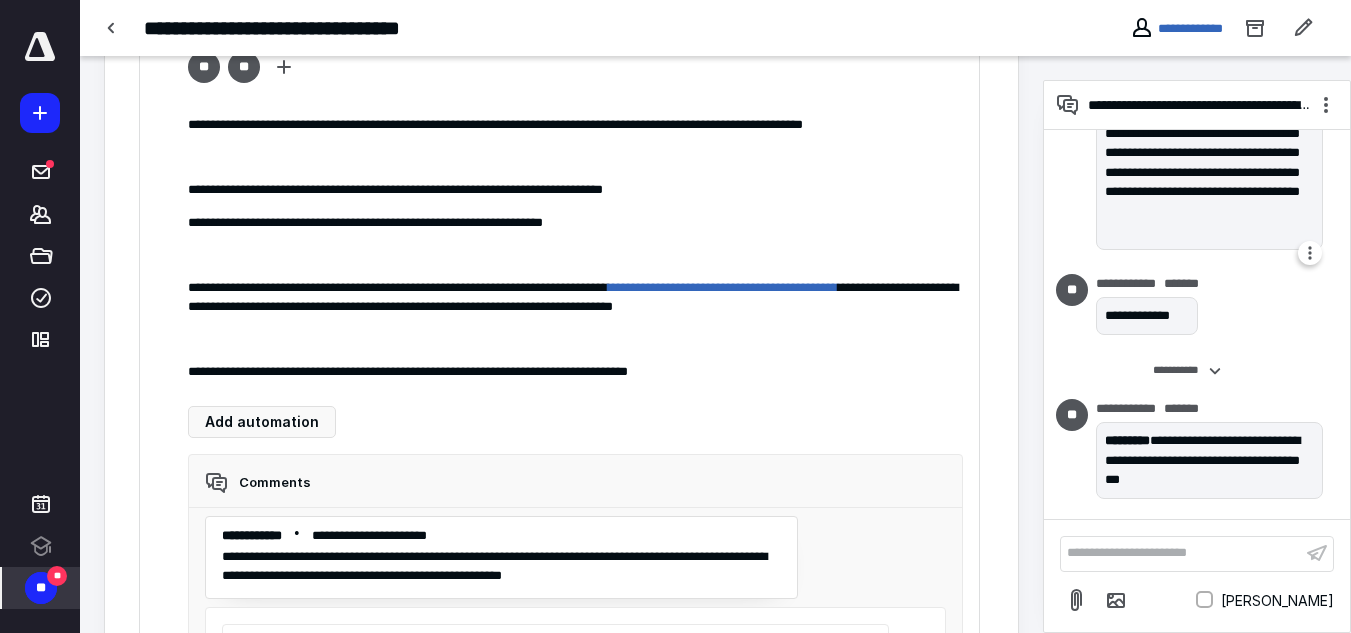 scroll, scrollTop: 1037, scrollLeft: 0, axis: vertical 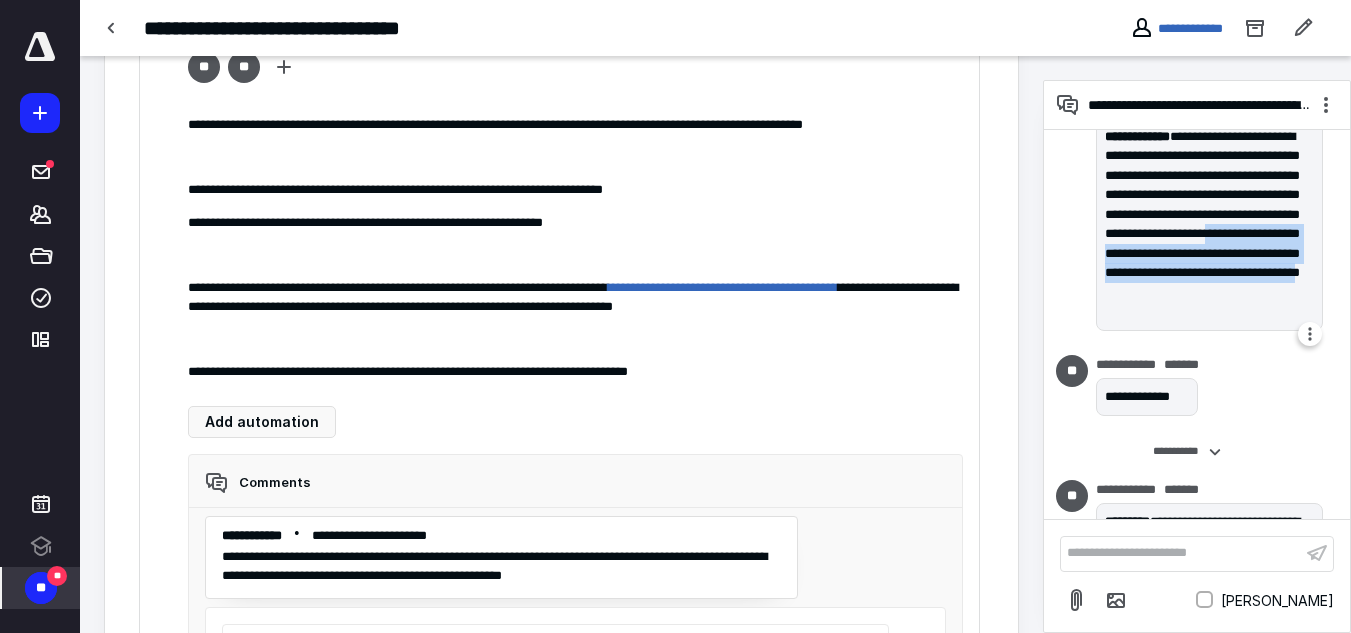 drag, startPoint x: 1109, startPoint y: 290, endPoint x: 1308, endPoint y: 329, distance: 202.7856 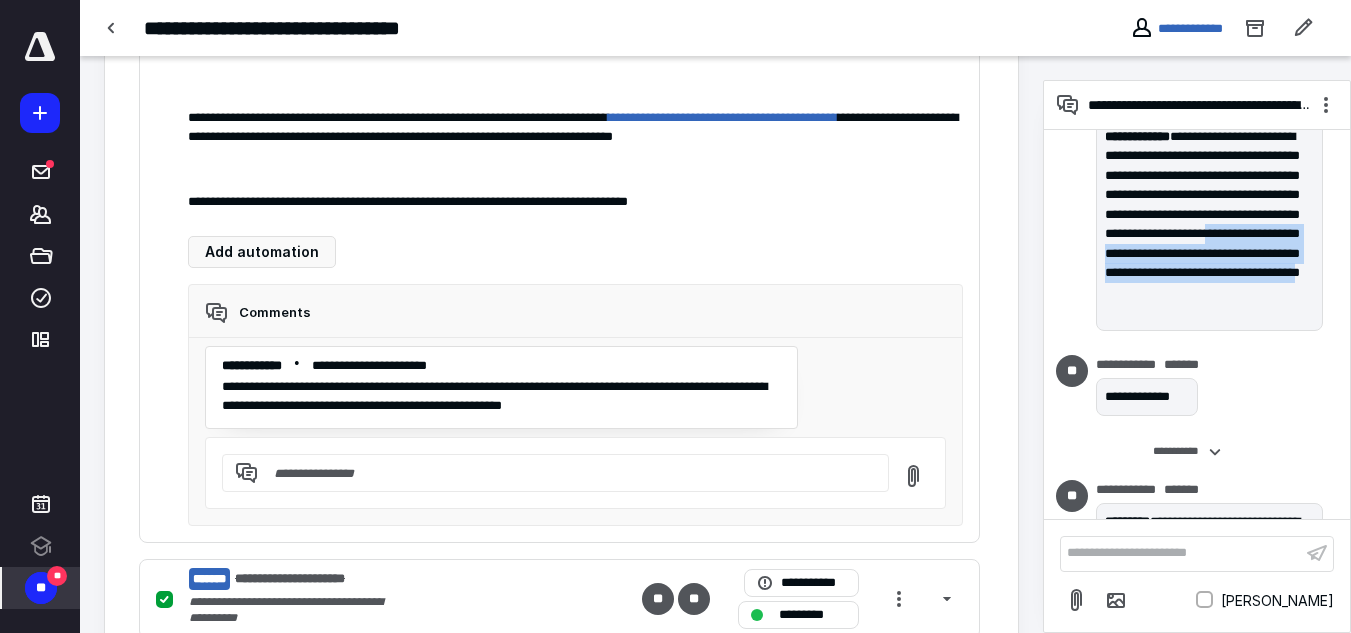 scroll, scrollTop: 1000, scrollLeft: 0, axis: vertical 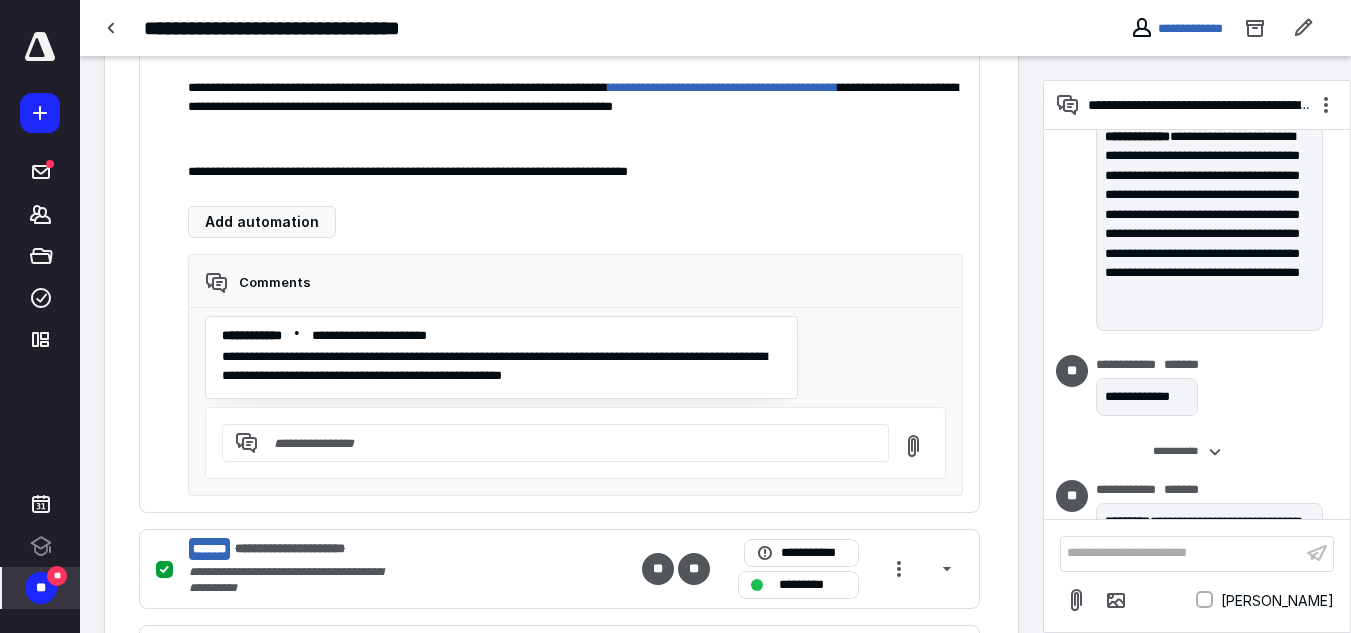 click at bounding box center [567, 443] 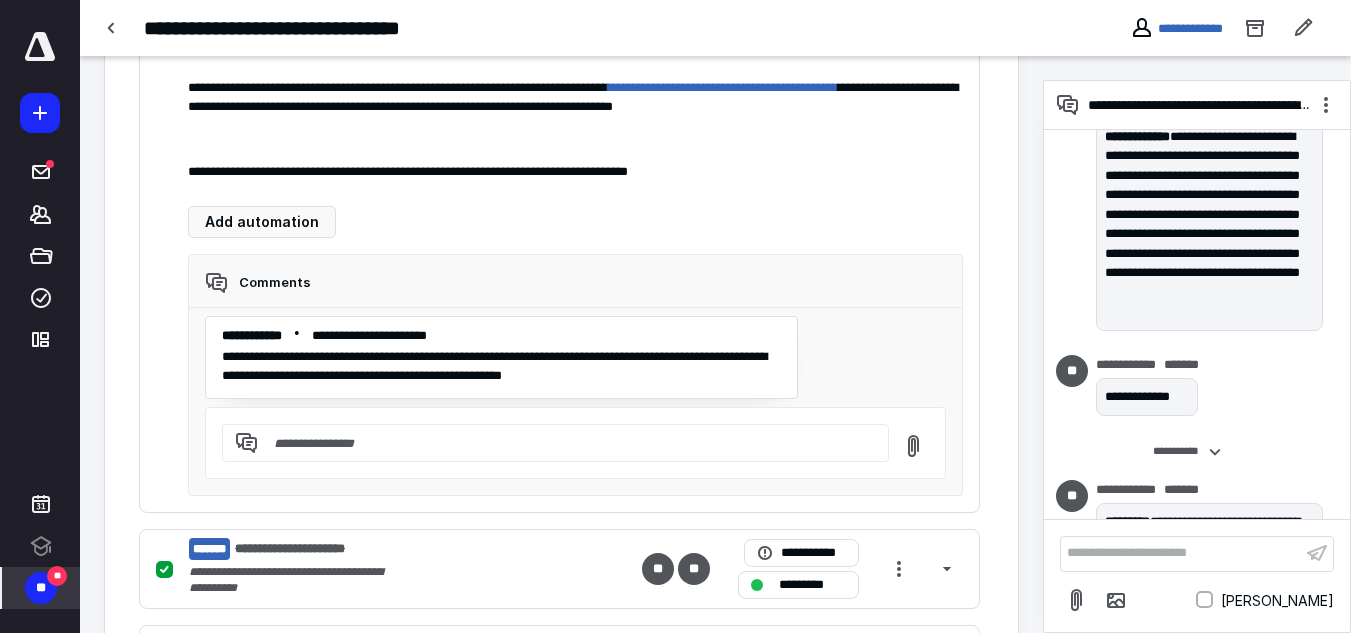 click at bounding box center [567, 443] 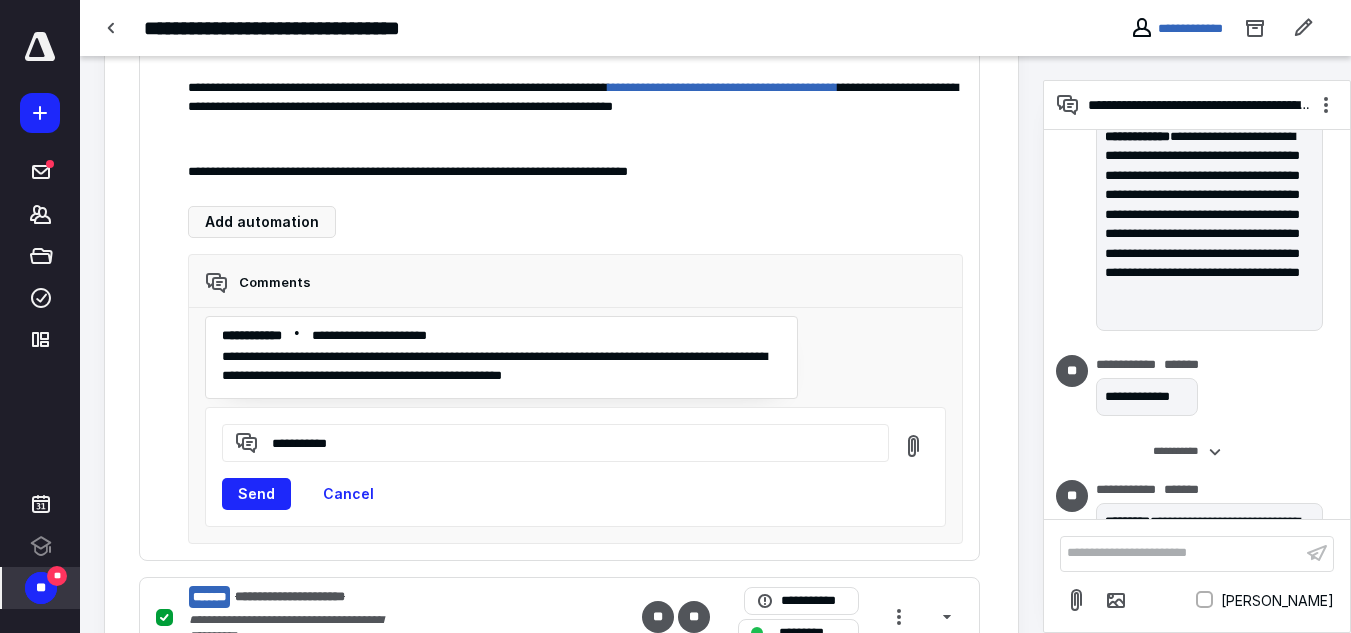 paste on "**********" 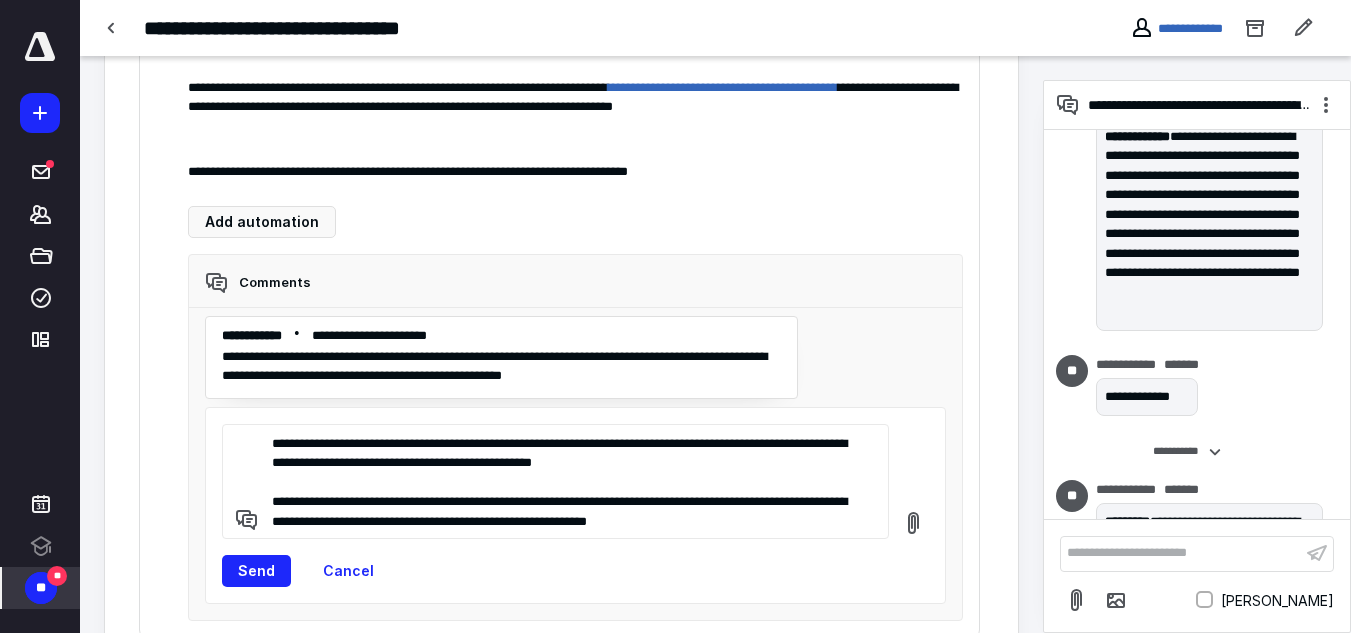 click on "**********" at bounding box center [567, 481] 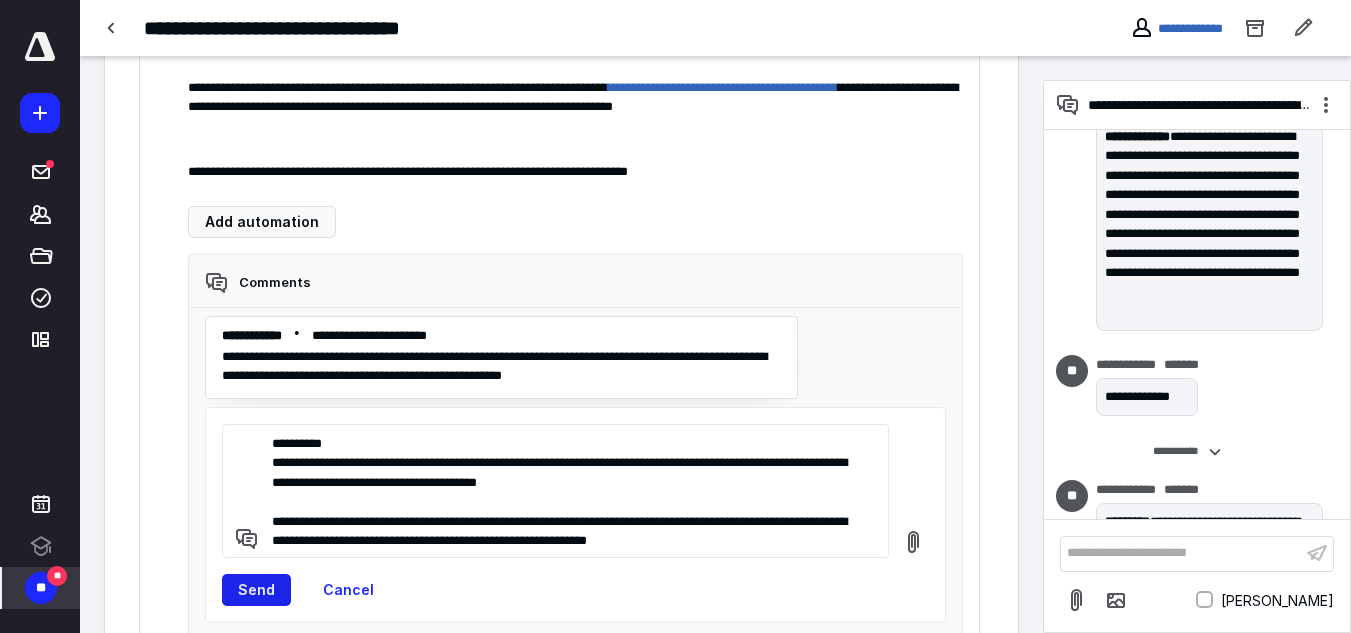 type on "**********" 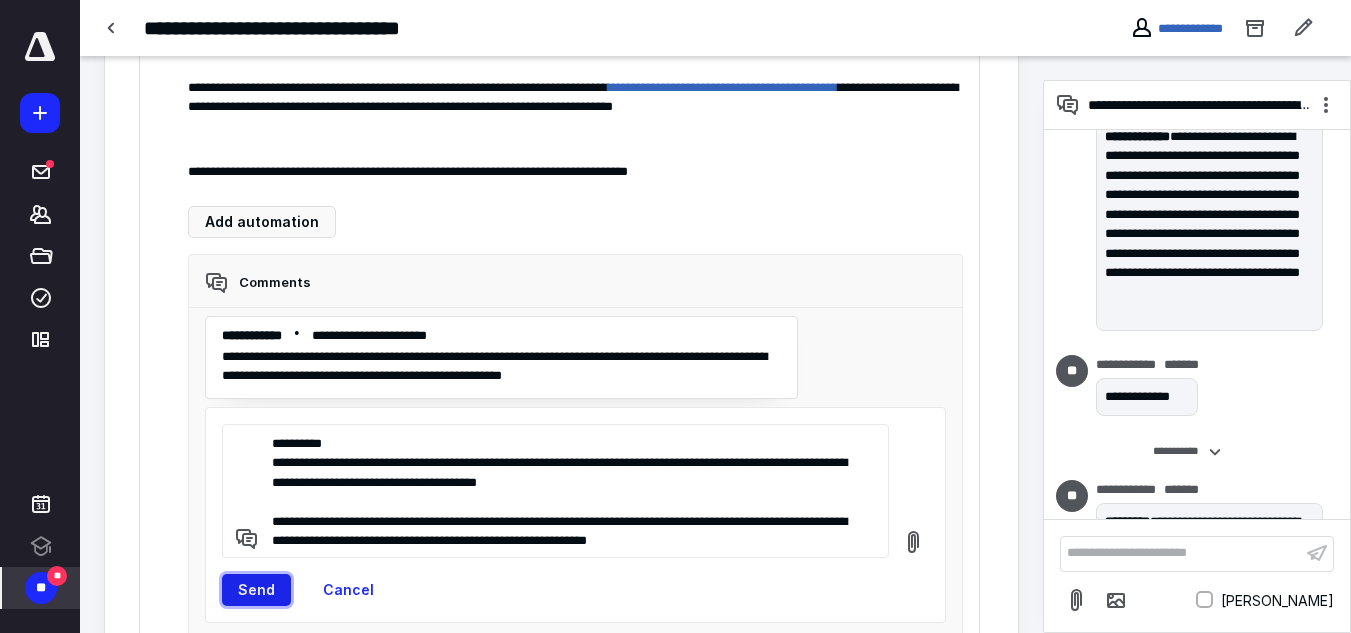 click on "Send" at bounding box center [256, 590] 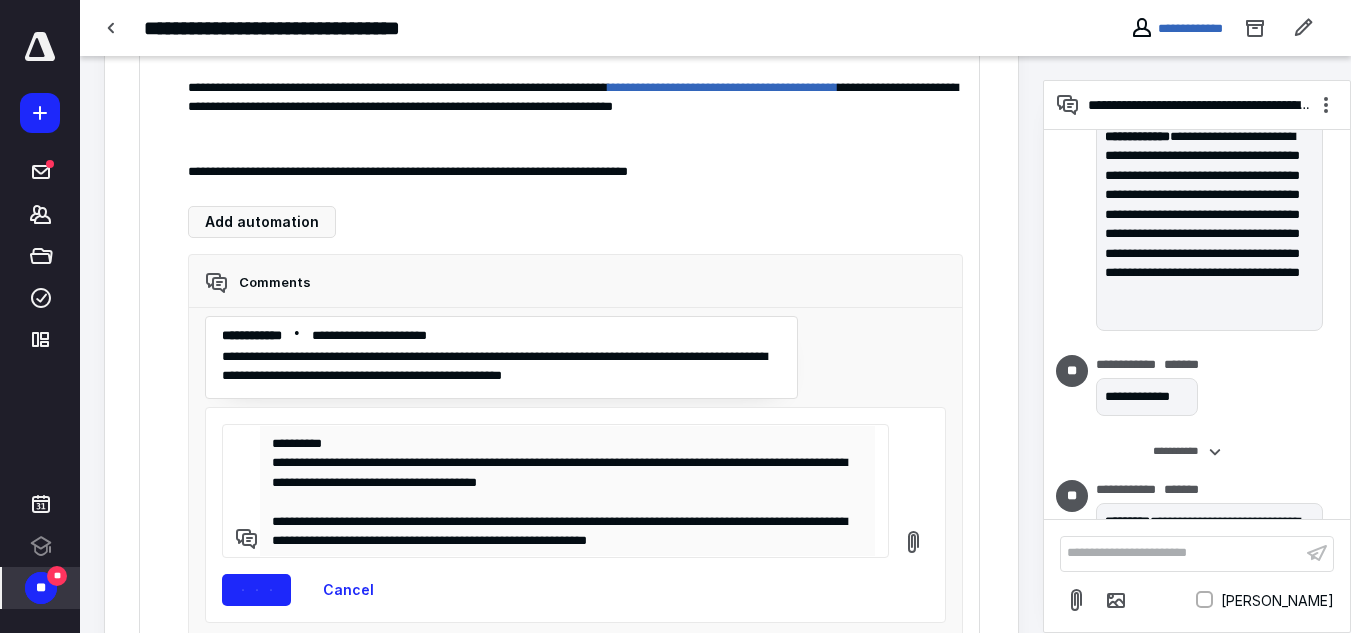 type 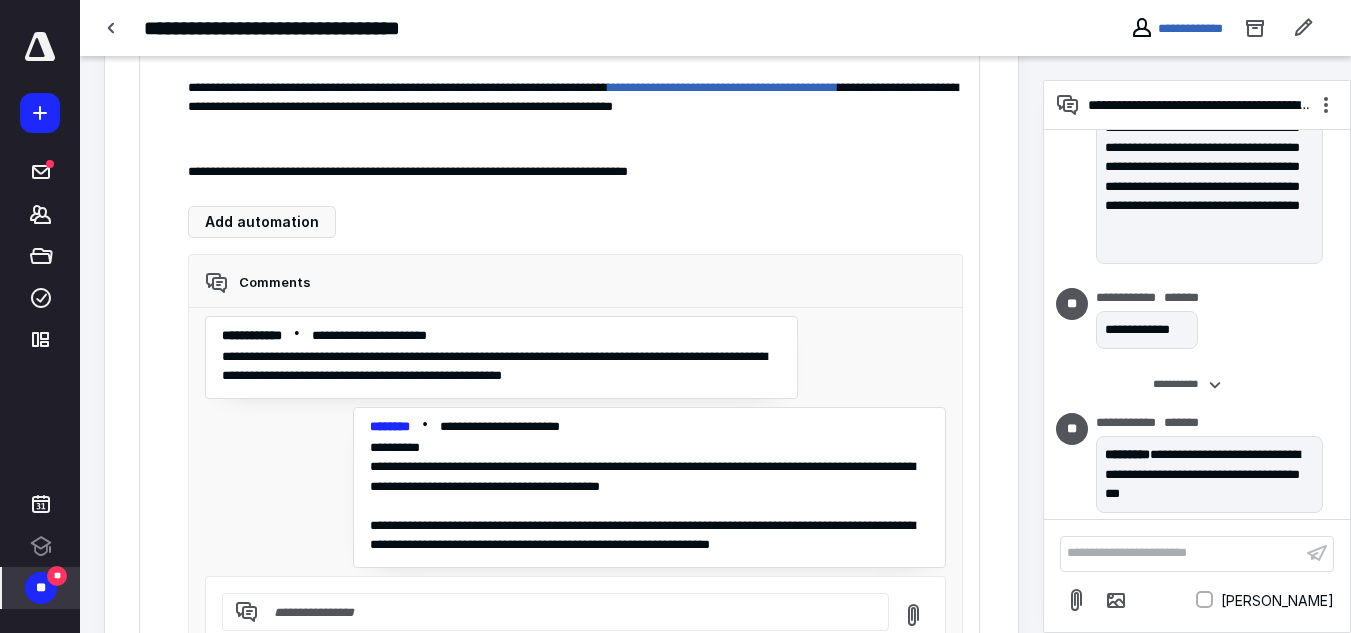 scroll, scrollTop: 1137, scrollLeft: 0, axis: vertical 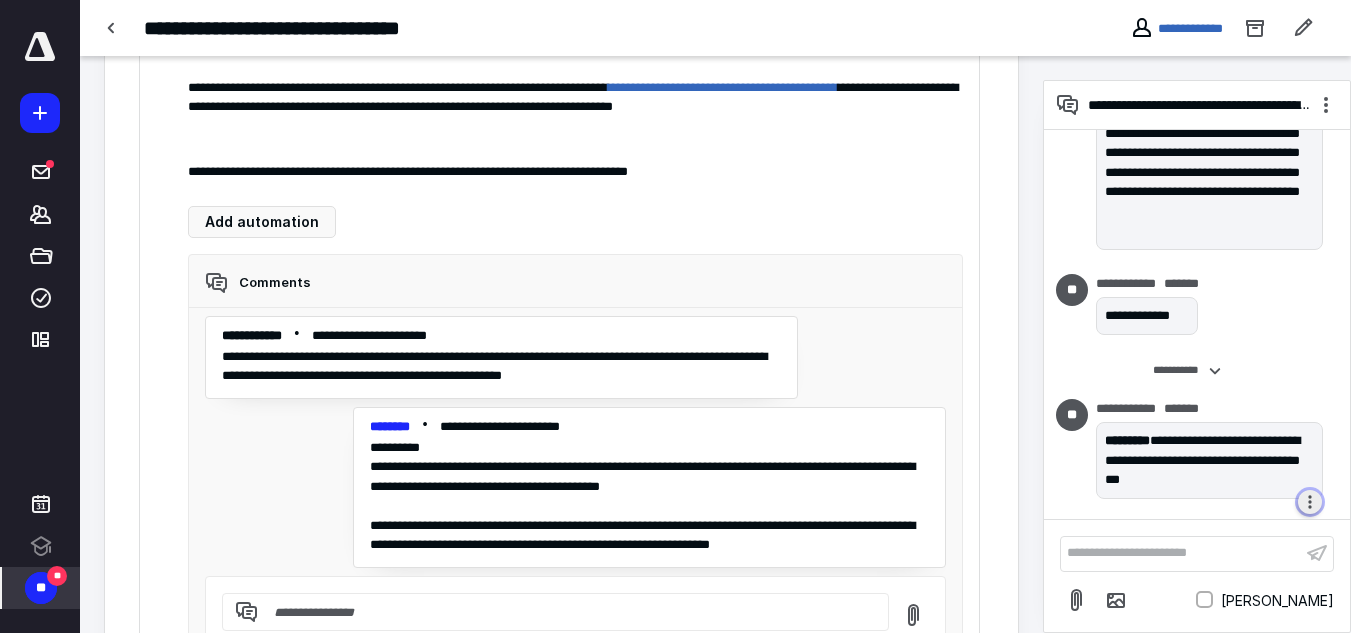 click at bounding box center (1310, 502) 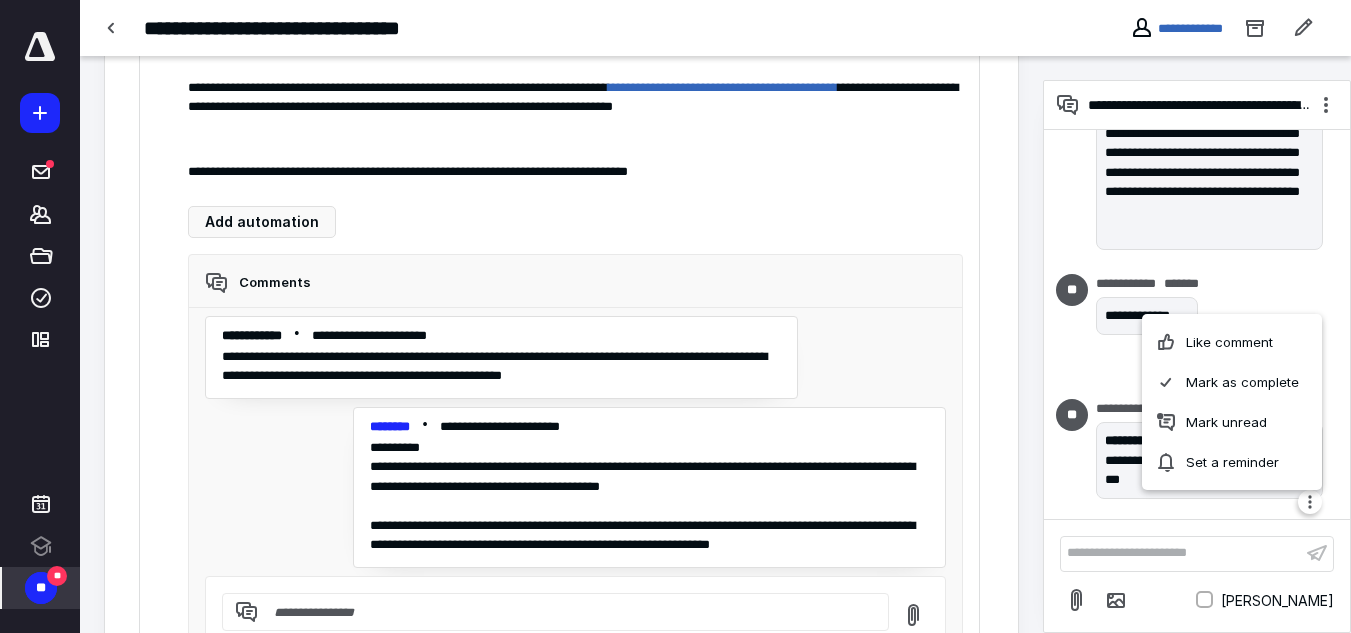 click on "**********" at bounding box center [1189, 371] 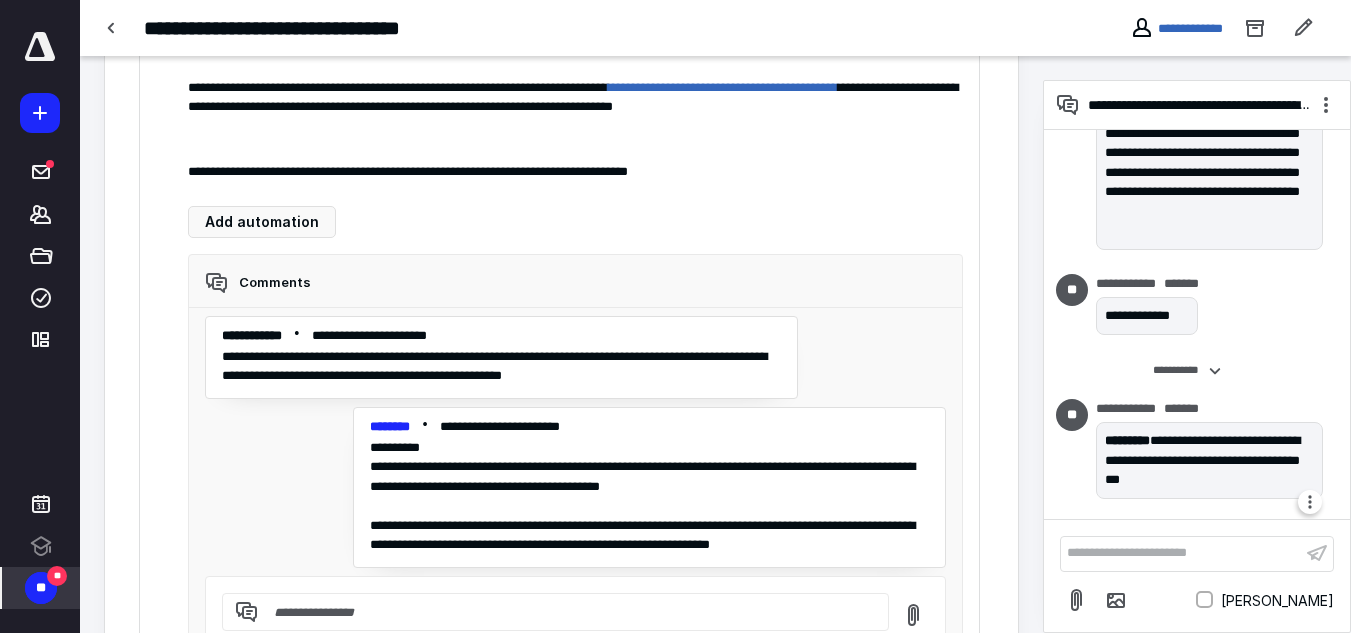 click on "**********" at bounding box center (1209, 460) 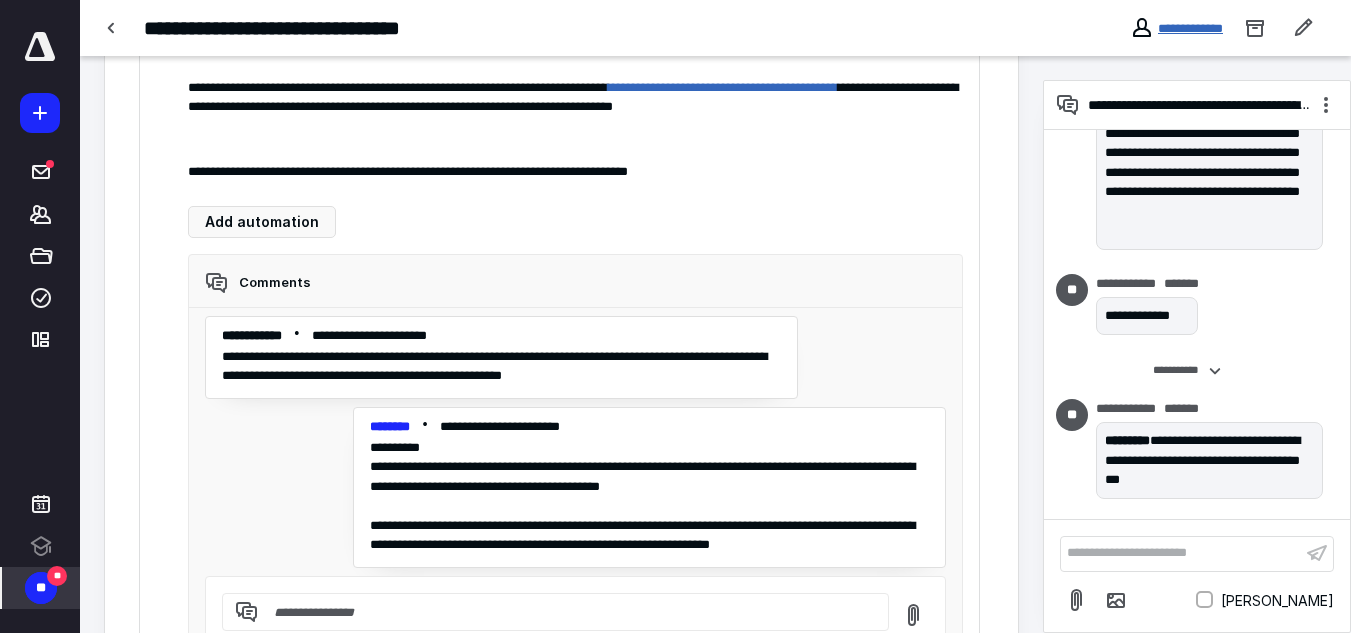 click on "**********" at bounding box center (1190, 28) 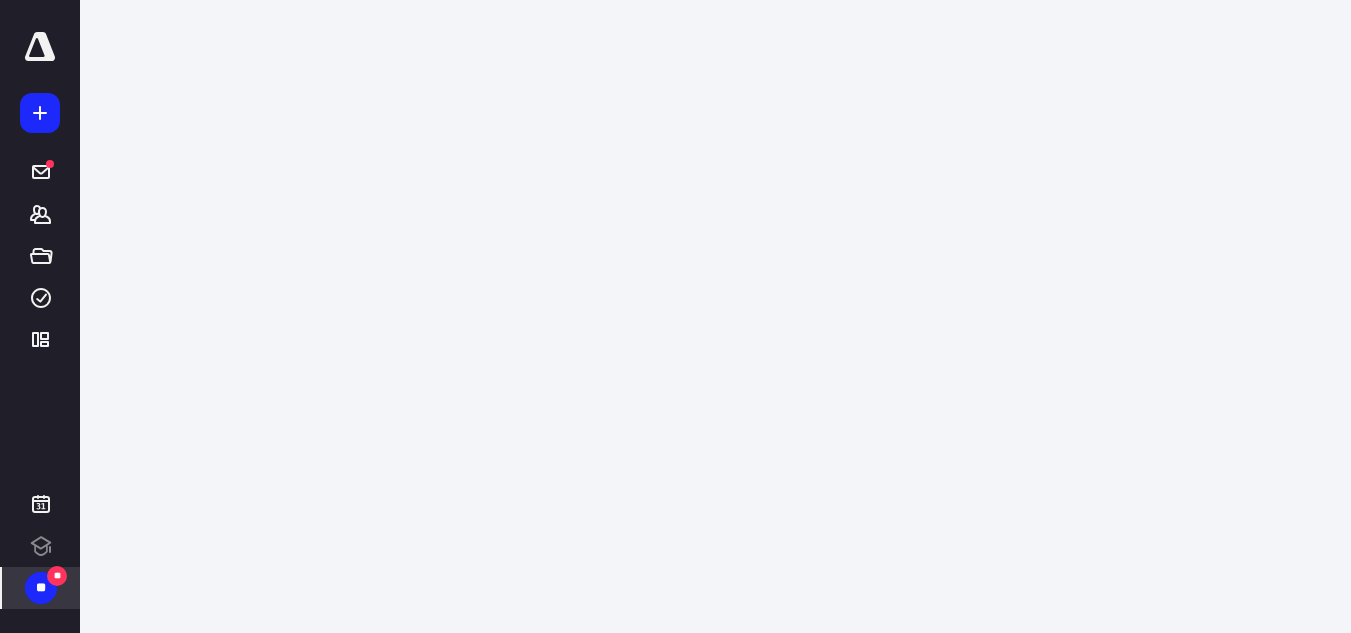 scroll, scrollTop: 0, scrollLeft: 0, axis: both 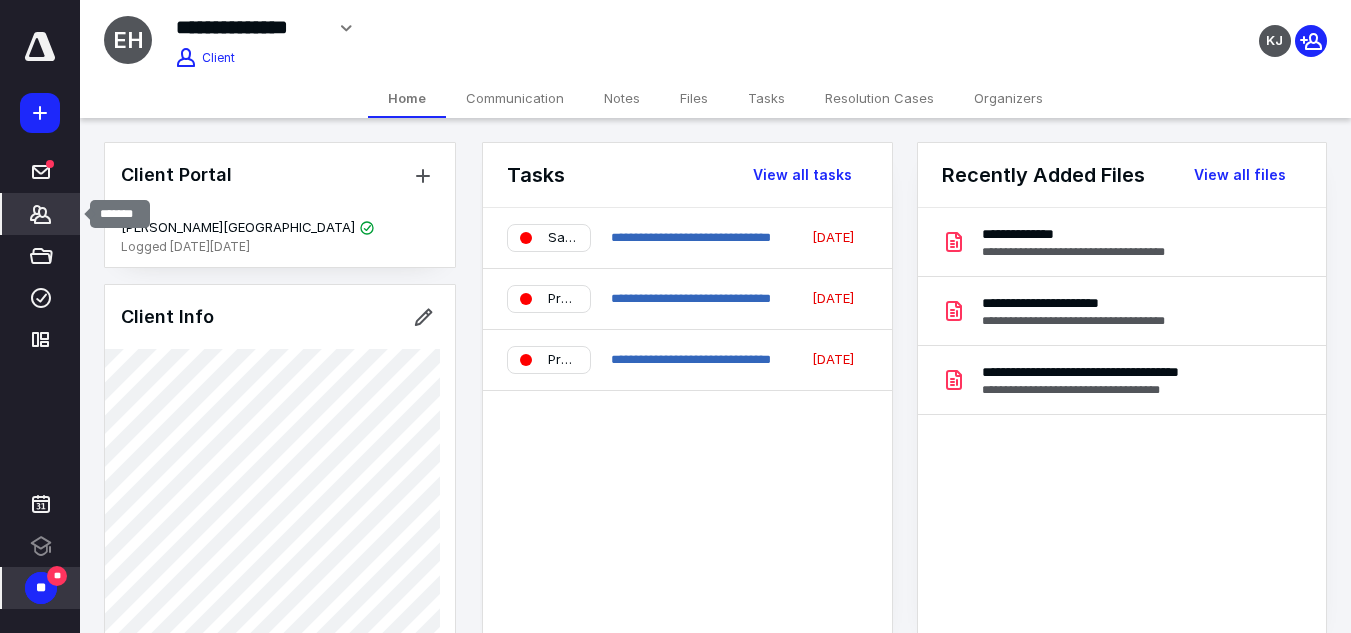click 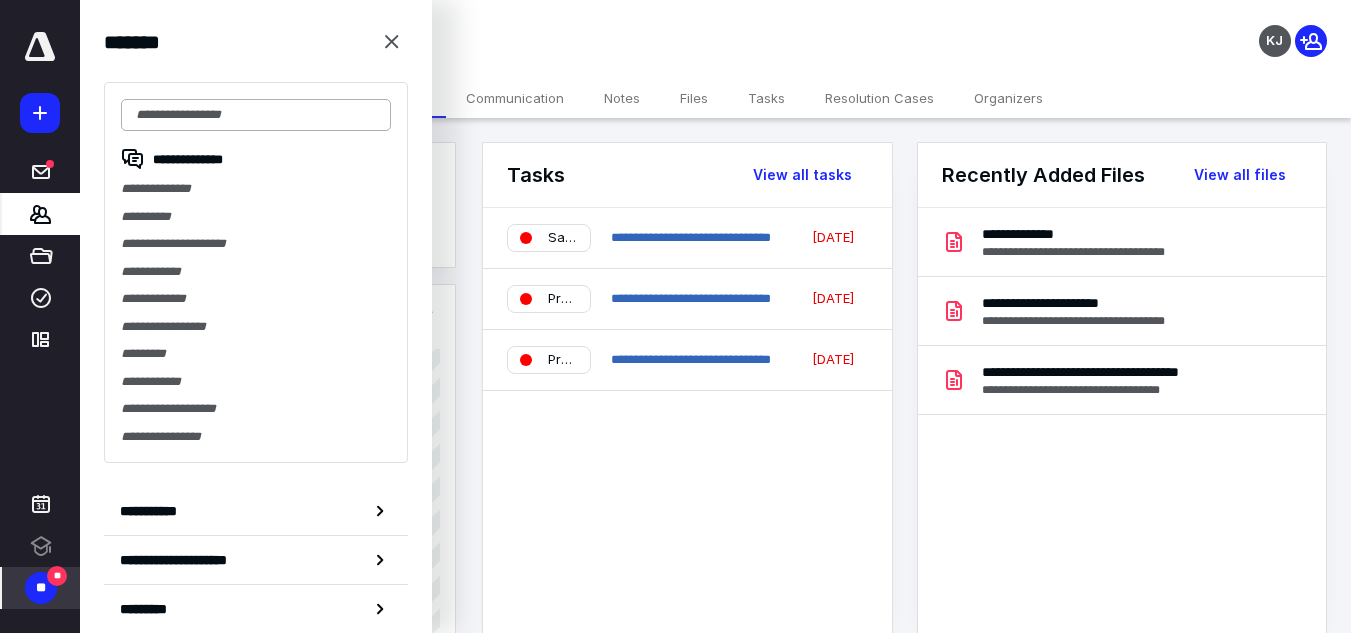 click at bounding box center [256, 115] 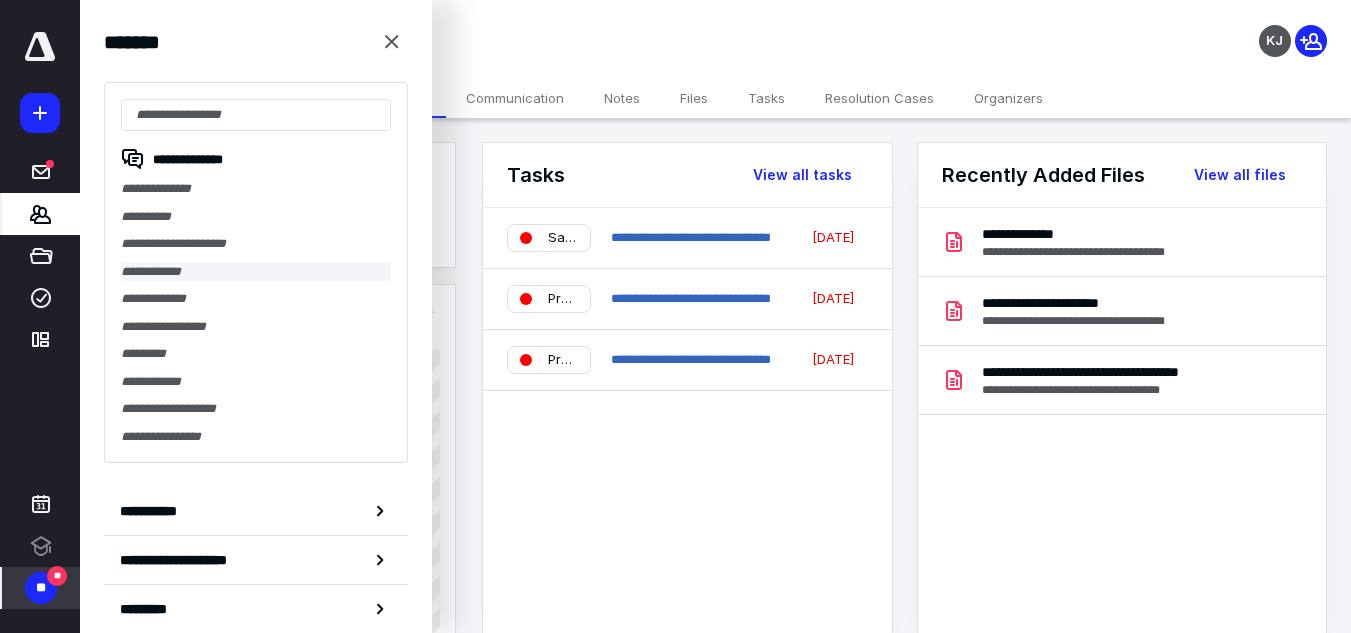 click on "**********" at bounding box center [256, 272] 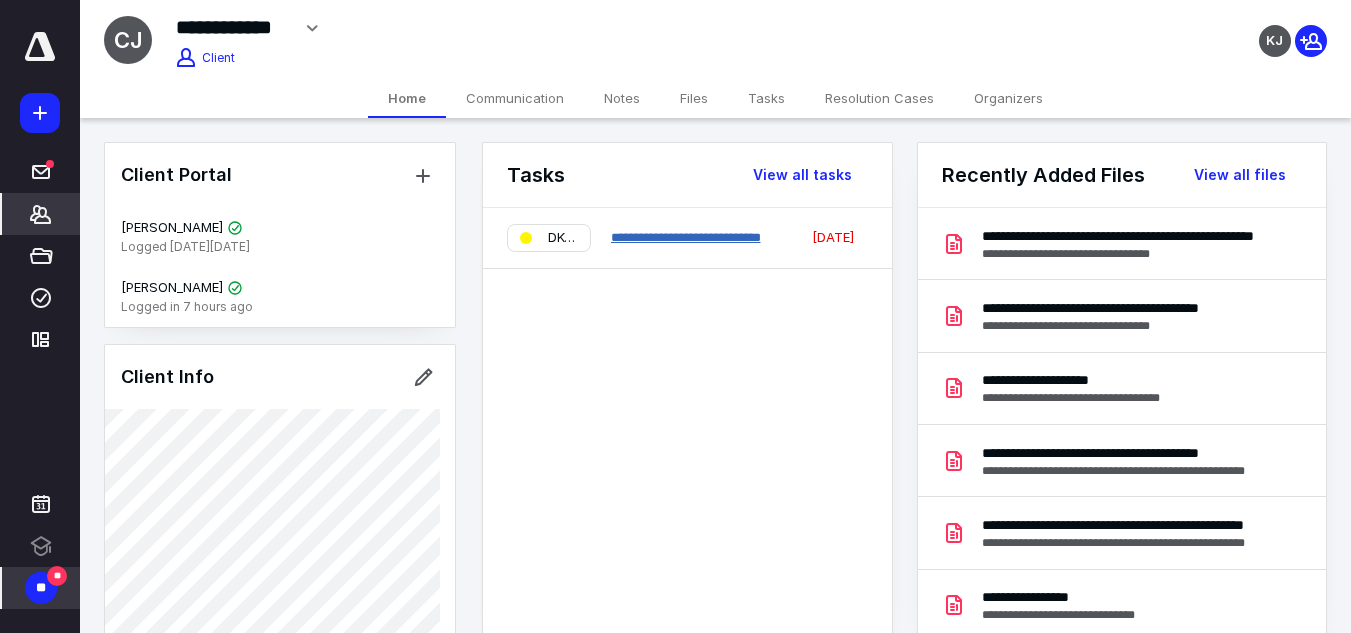click on "**********" at bounding box center (686, 237) 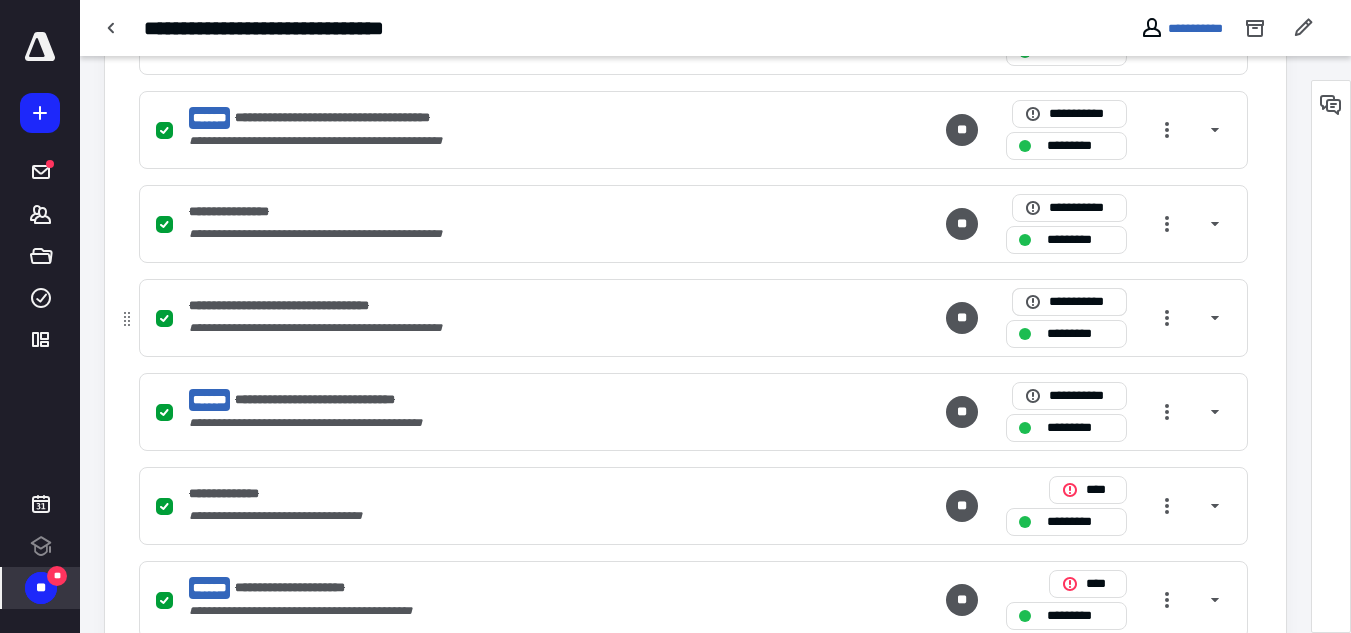 scroll, scrollTop: 1100, scrollLeft: 0, axis: vertical 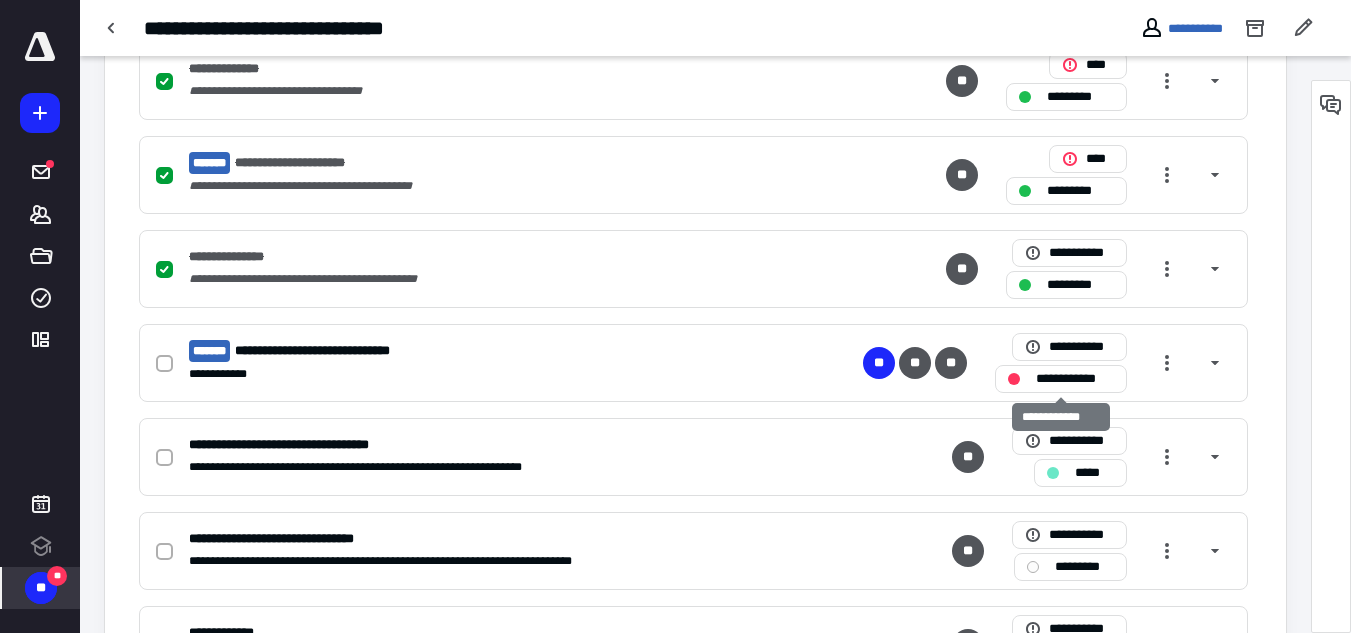 click on "**********" at bounding box center (1075, 379) 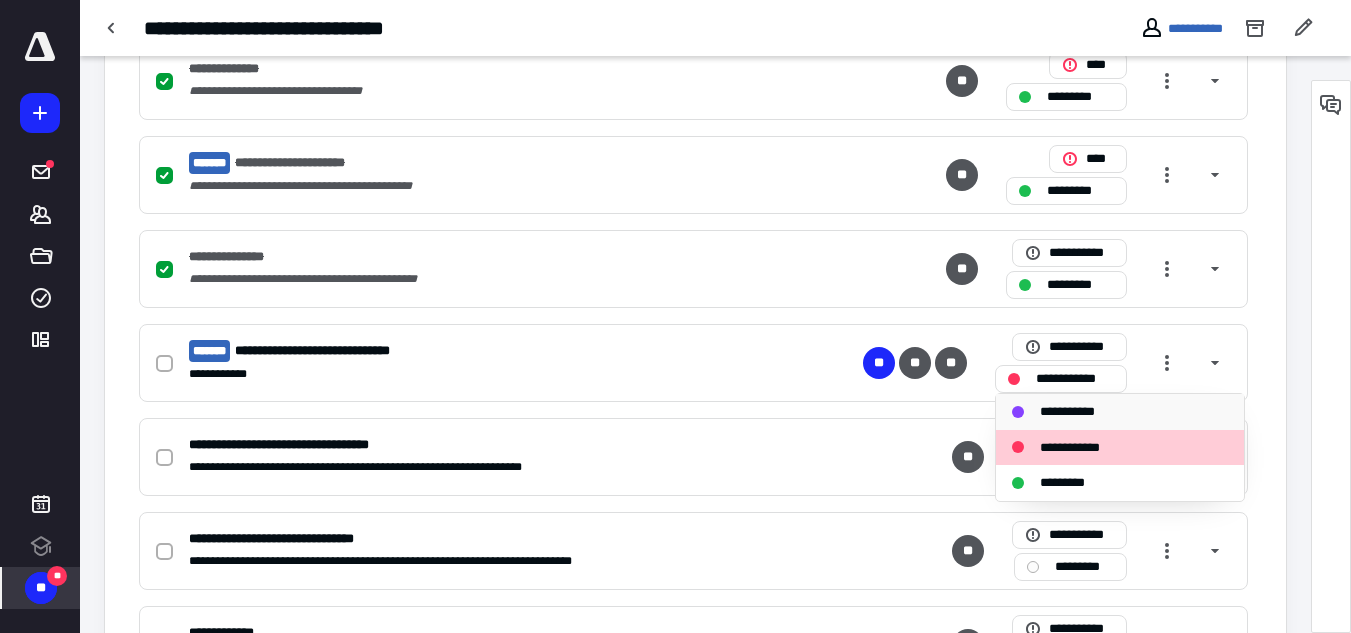 click on "**********" at bounding box center (1072, 412) 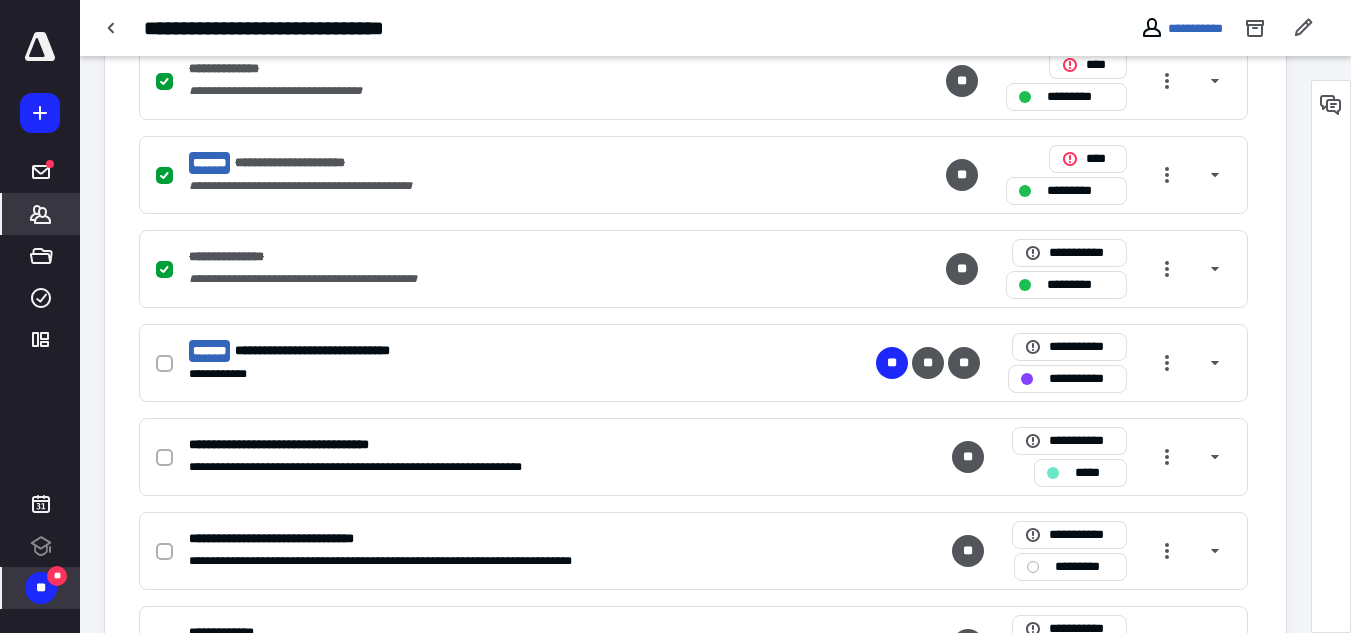 click 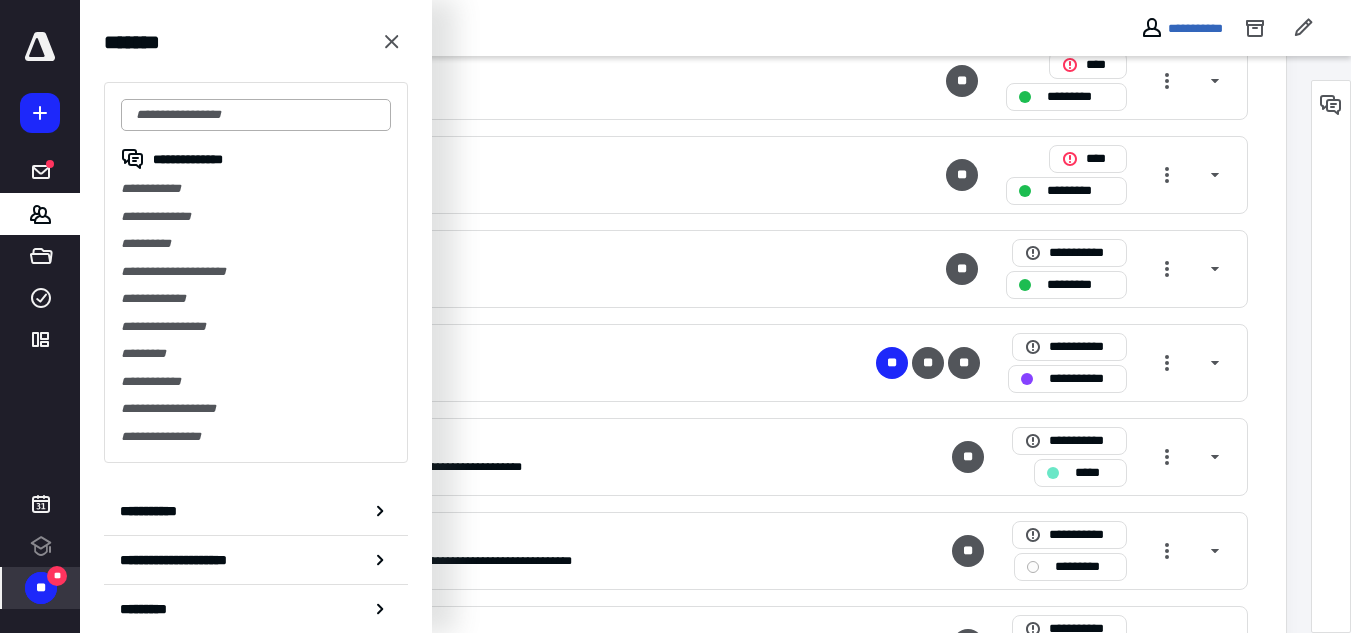 click at bounding box center [256, 115] 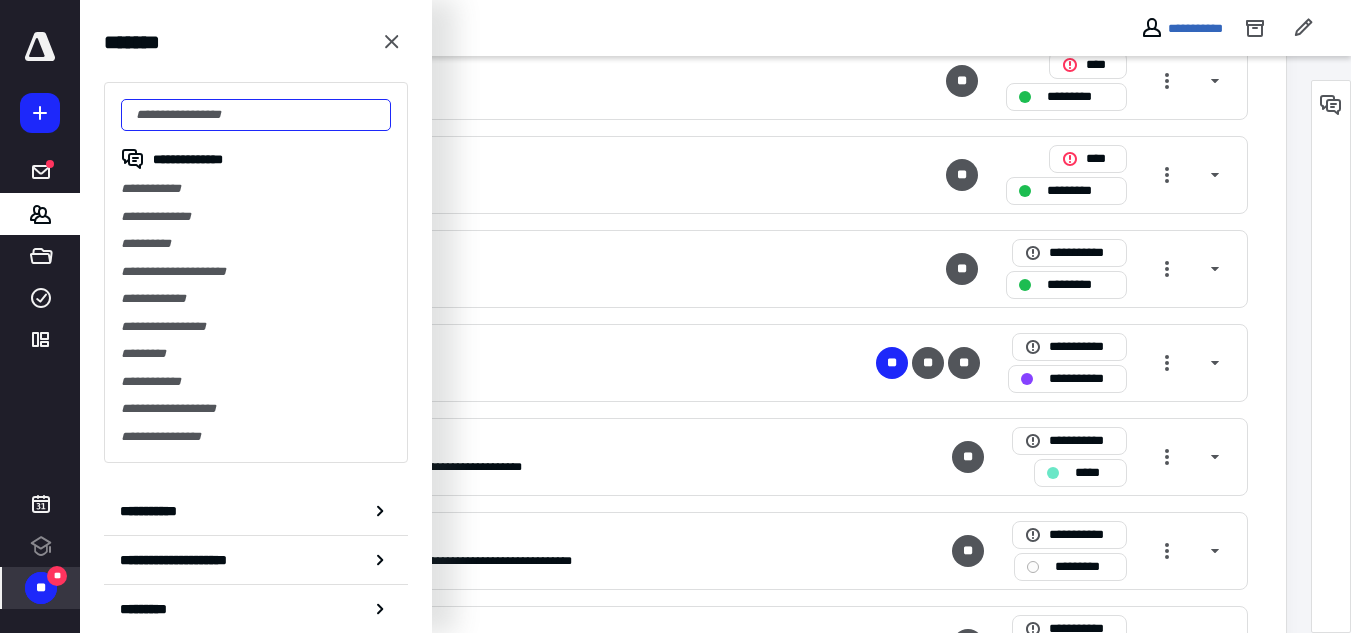type on "*" 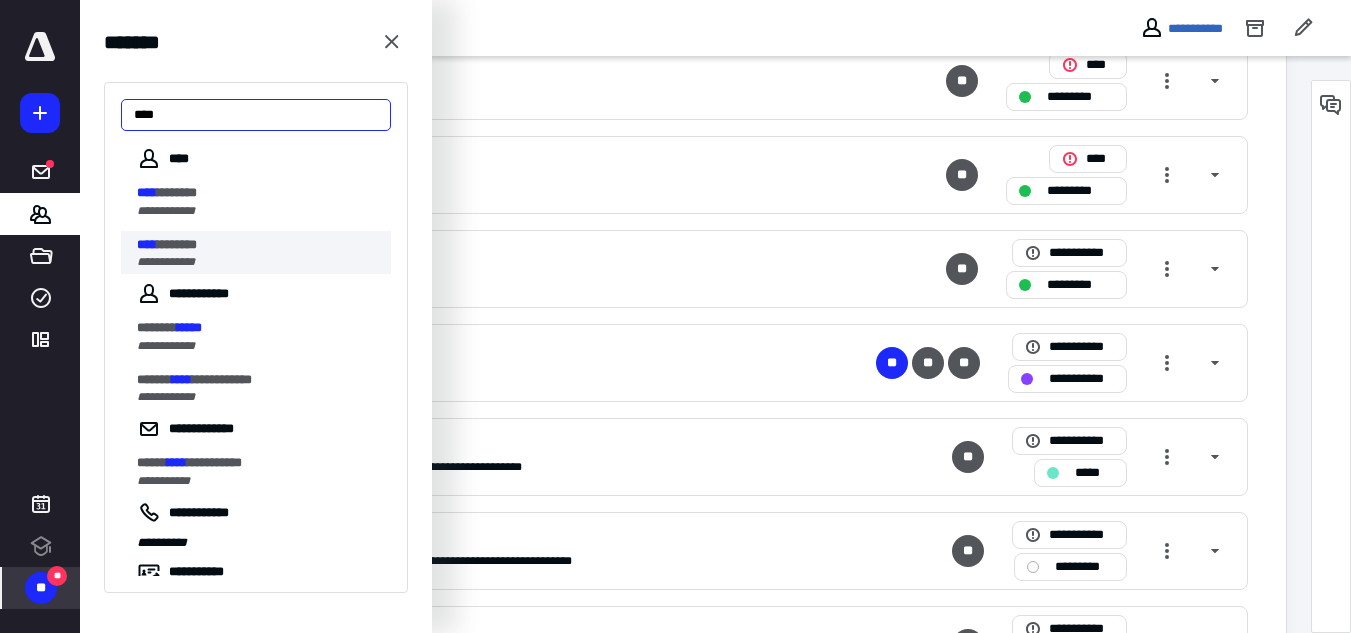 type on "****" 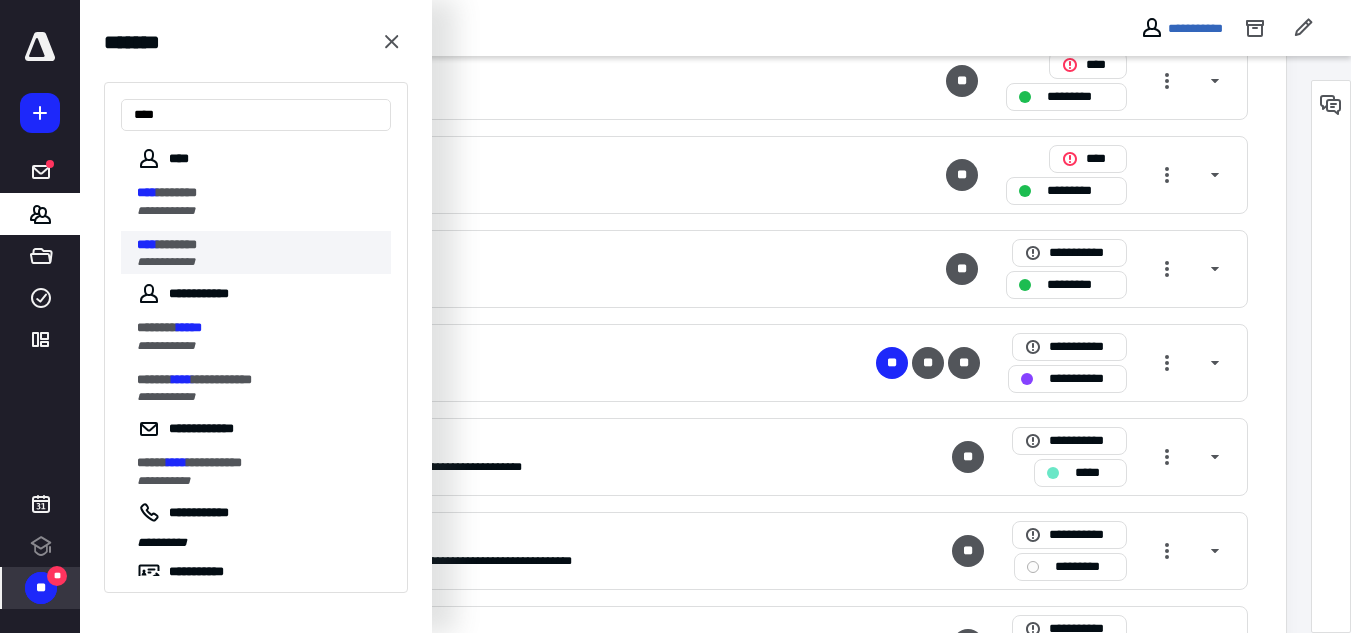 click on "********" at bounding box center [177, 244] 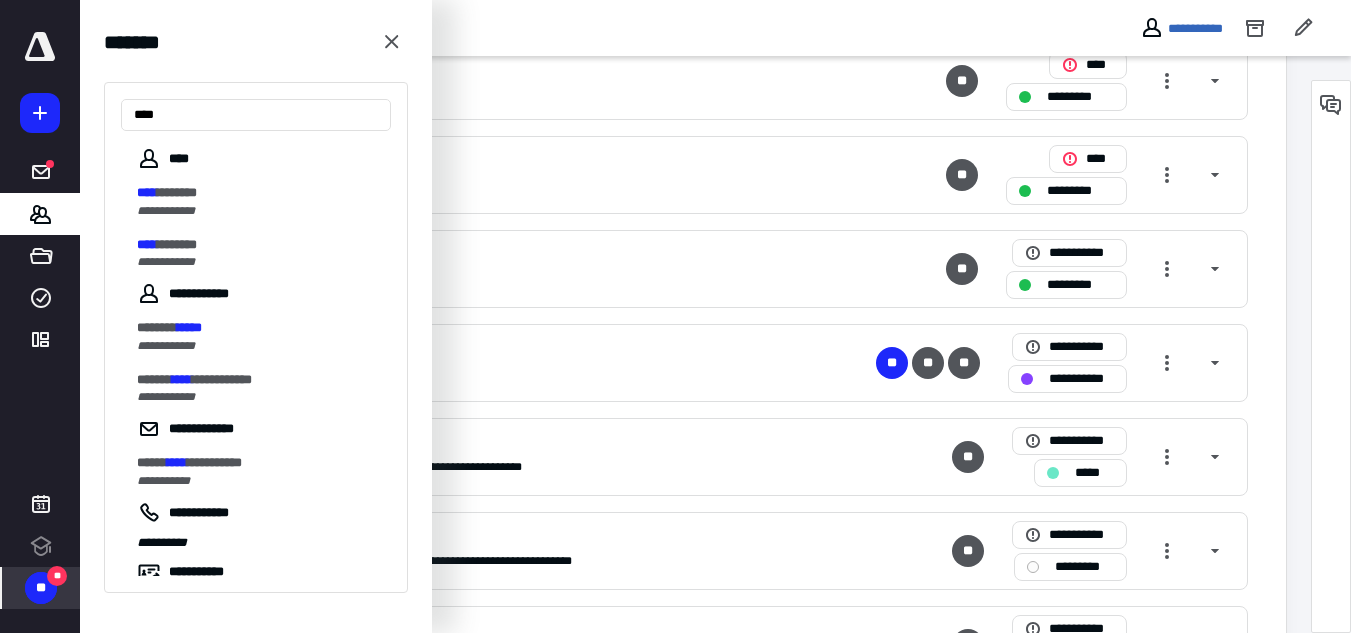 scroll, scrollTop: 0, scrollLeft: 0, axis: both 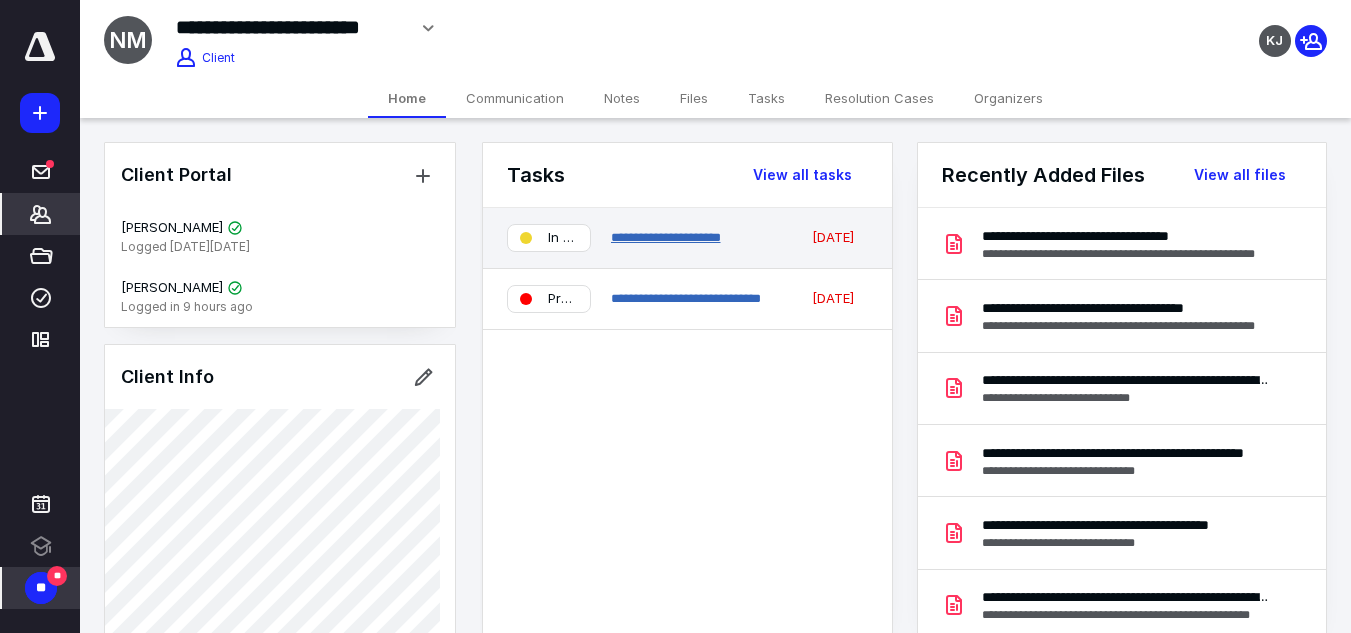 click on "**********" at bounding box center (666, 237) 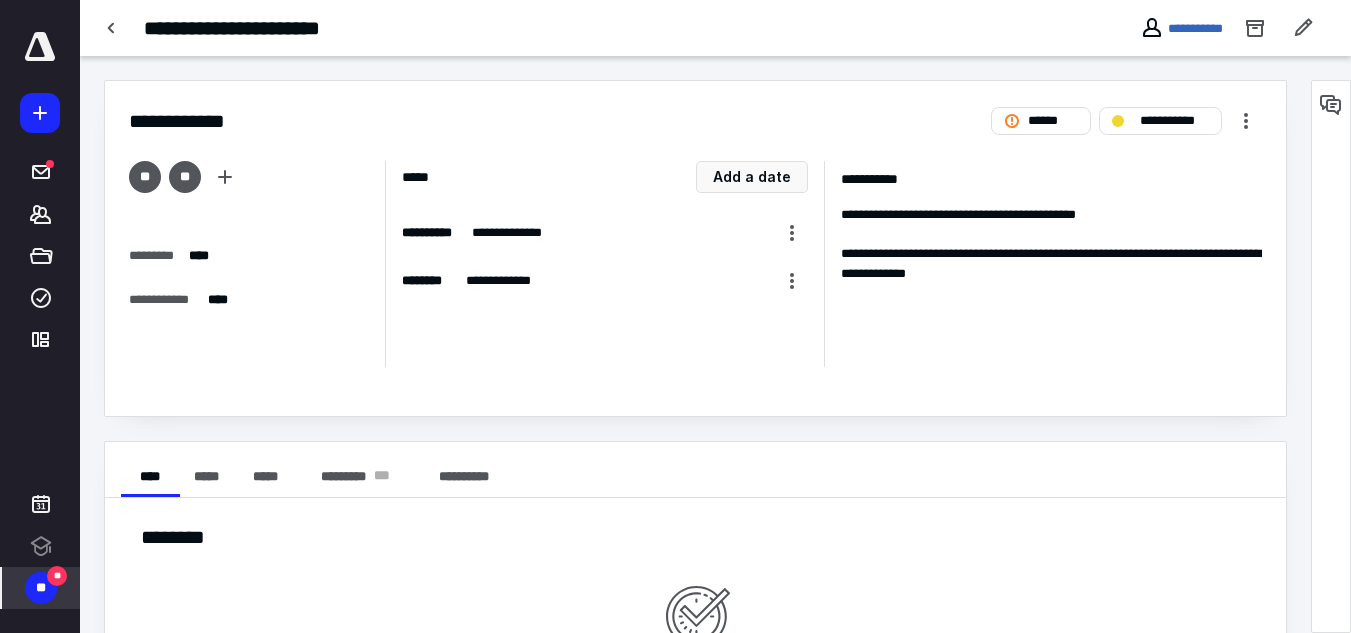 drag, startPoint x: 113, startPoint y: 25, endPoint x: 139, endPoint y: 48, distance: 34.713108 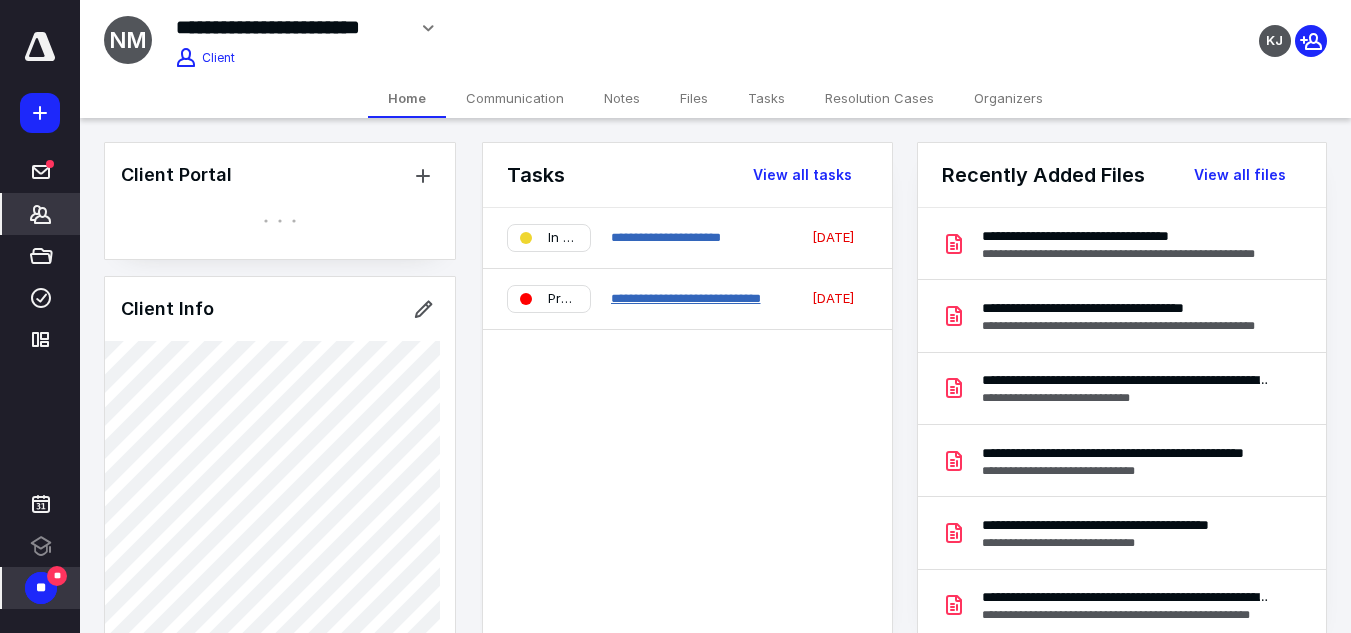 click on "**********" at bounding box center [686, 298] 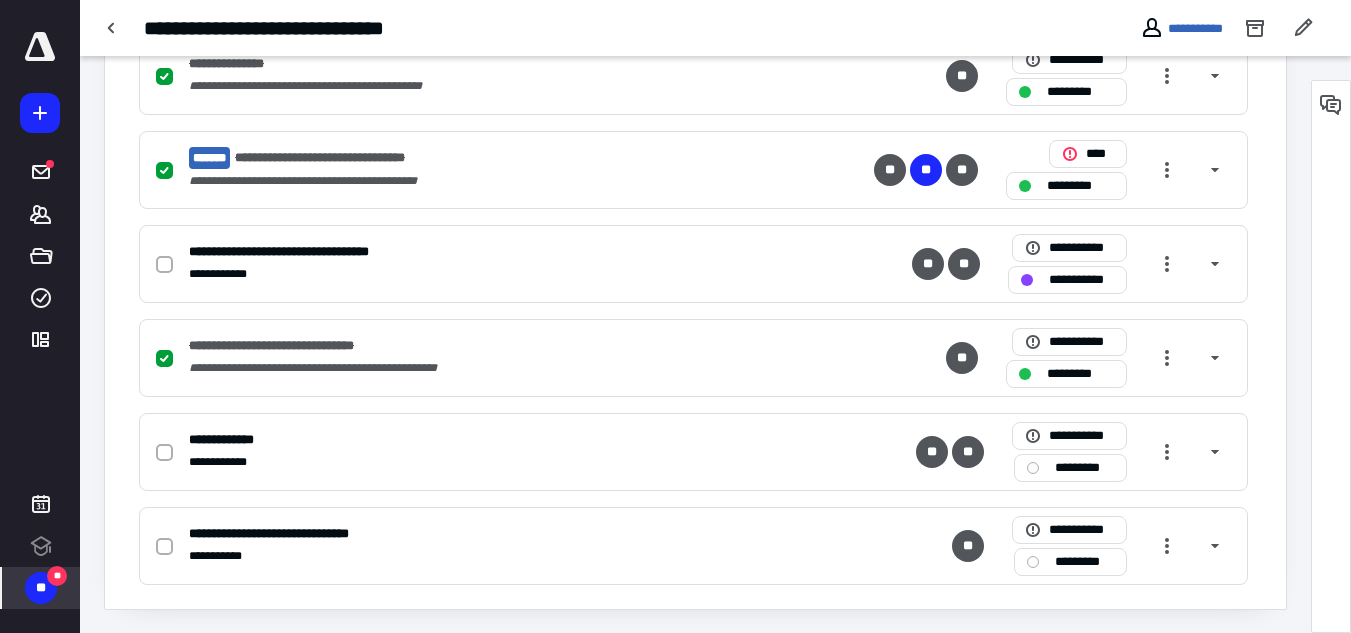 scroll, scrollTop: 1200, scrollLeft: 0, axis: vertical 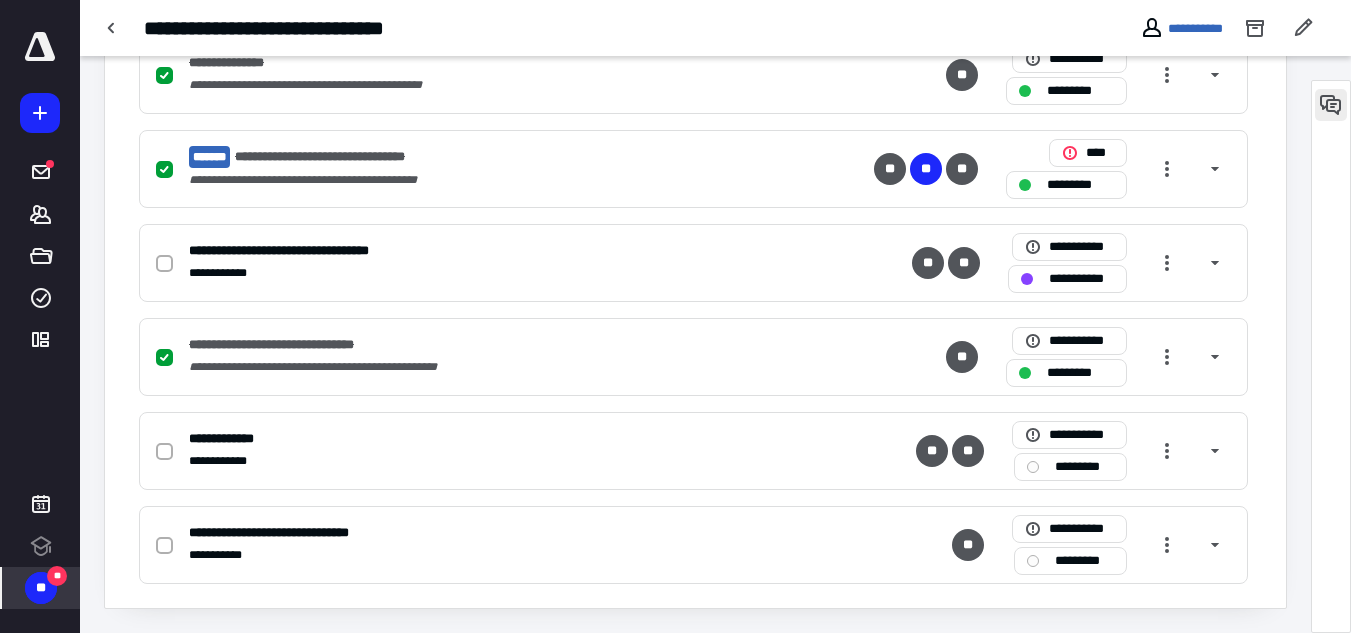 click at bounding box center (1331, 105) 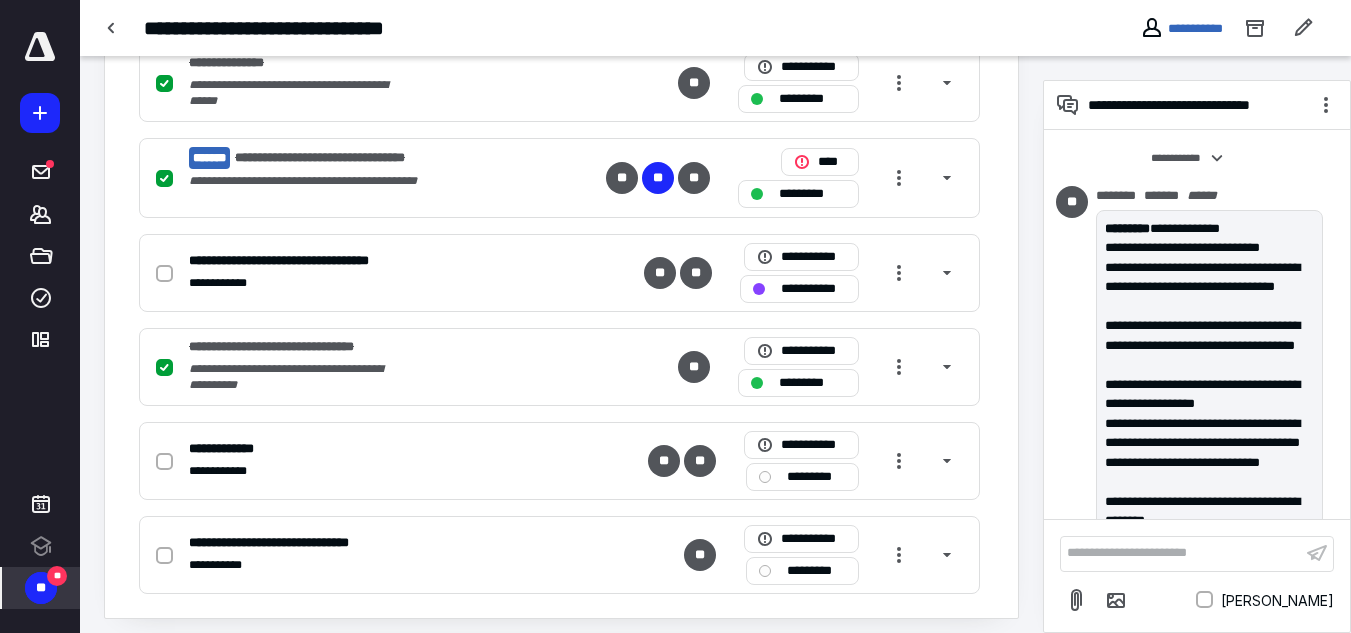 scroll, scrollTop: 1212, scrollLeft: 0, axis: vertical 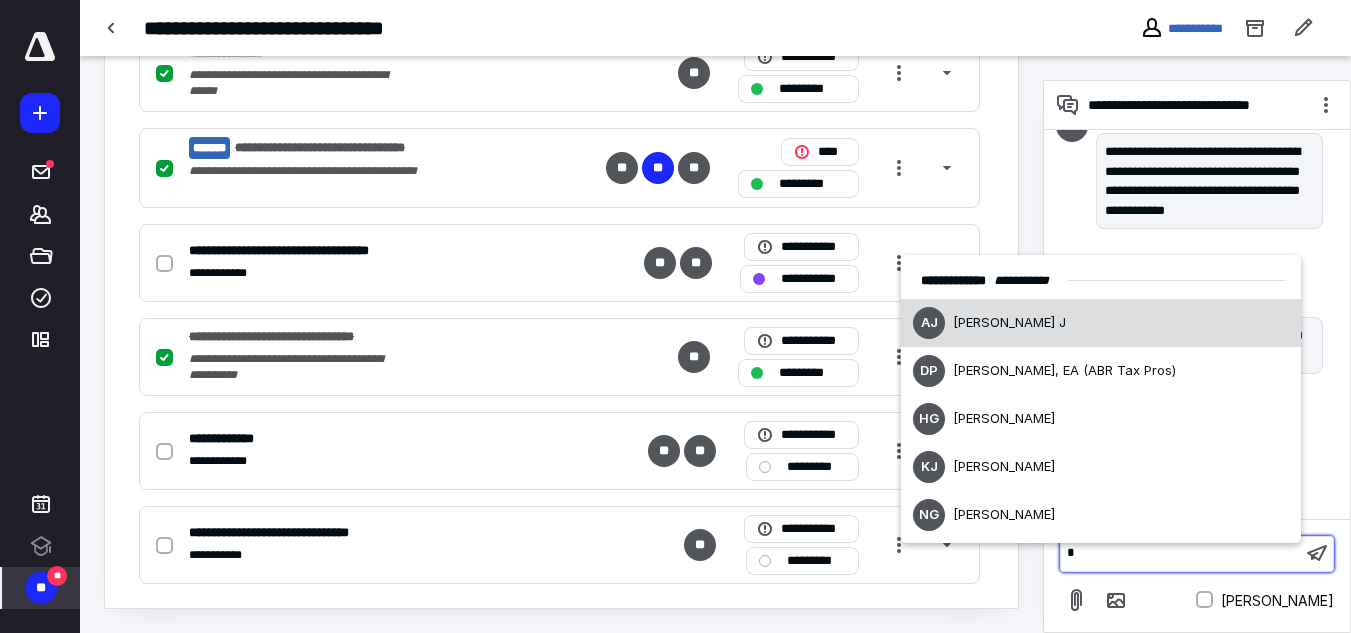 click on "[PERSON_NAME] J" at bounding box center (1009, 322) 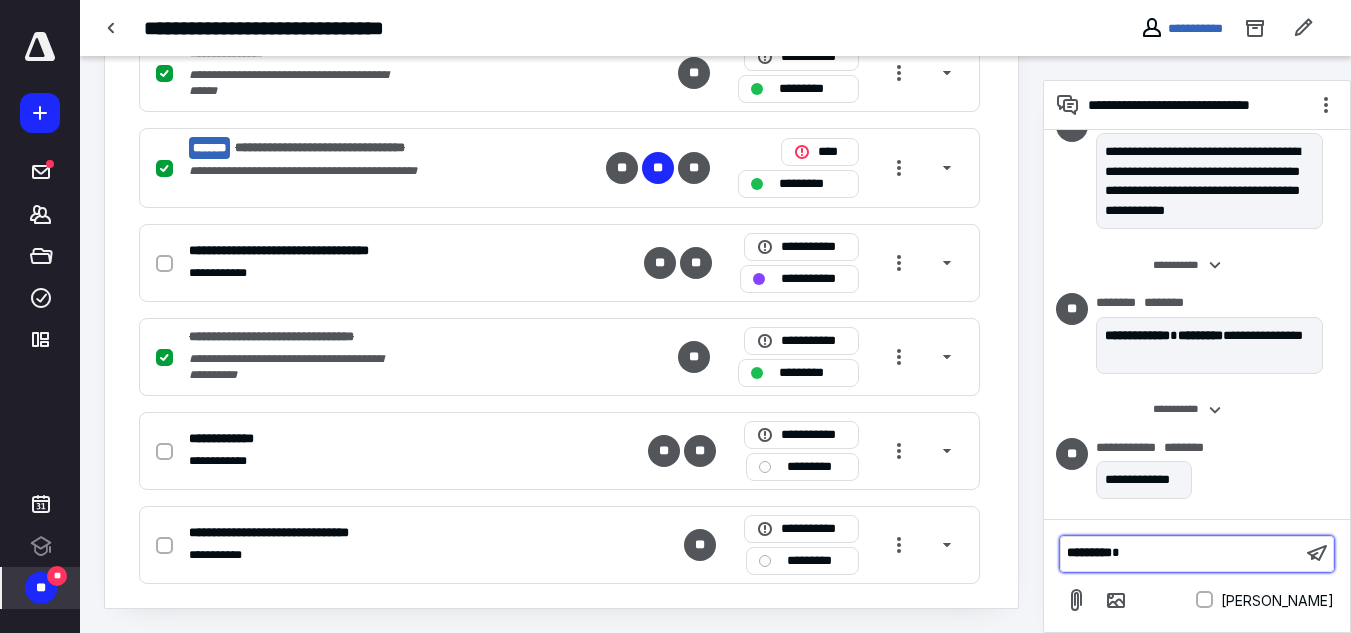 type 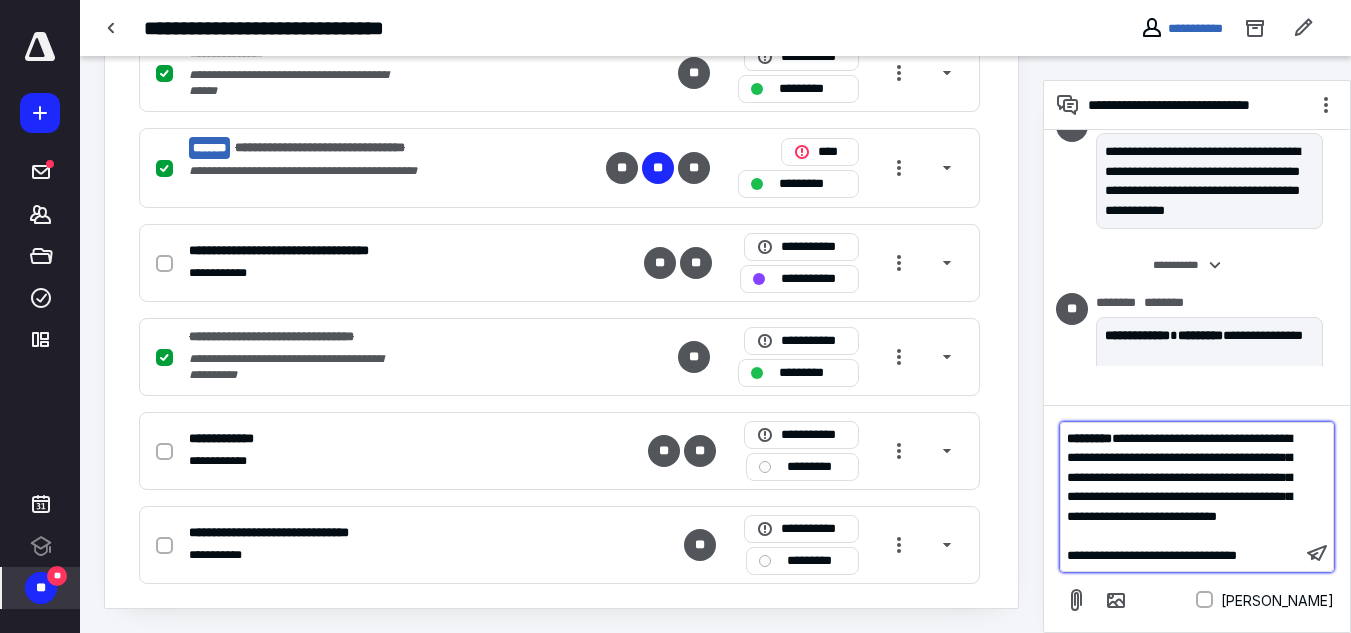 scroll, scrollTop: 1493, scrollLeft: 0, axis: vertical 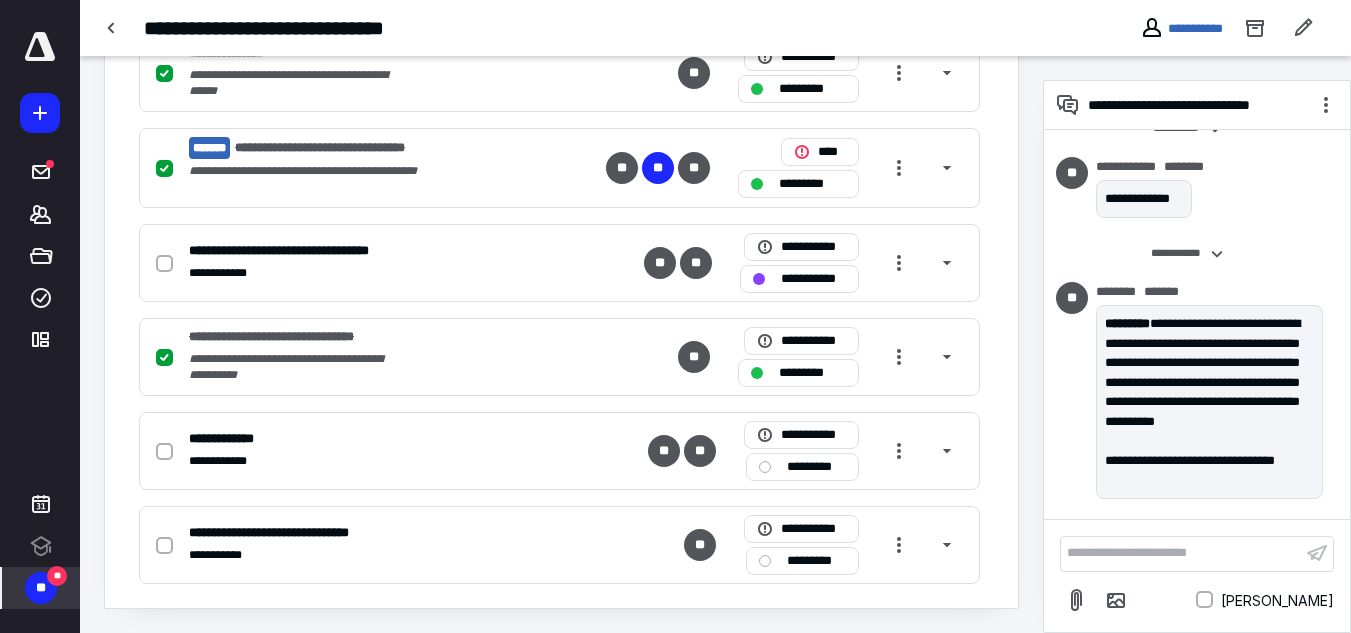 click on "**" at bounding box center (41, 588) 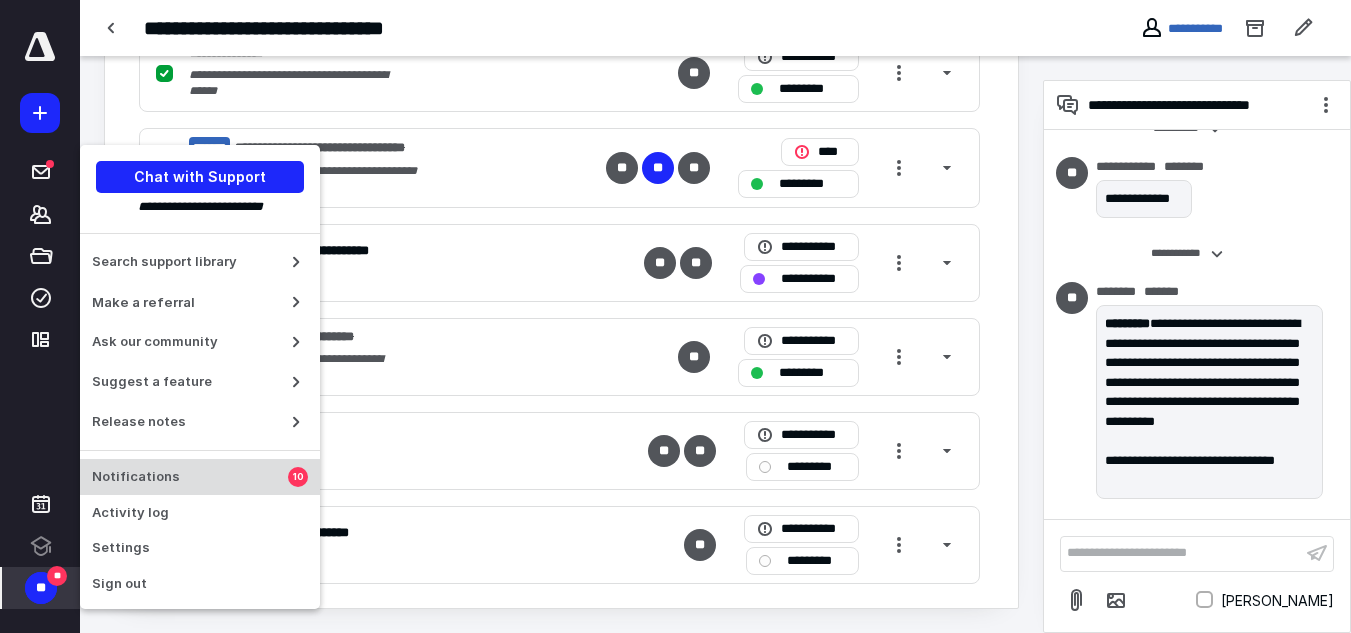 click on "Notifications 10" at bounding box center [200, 477] 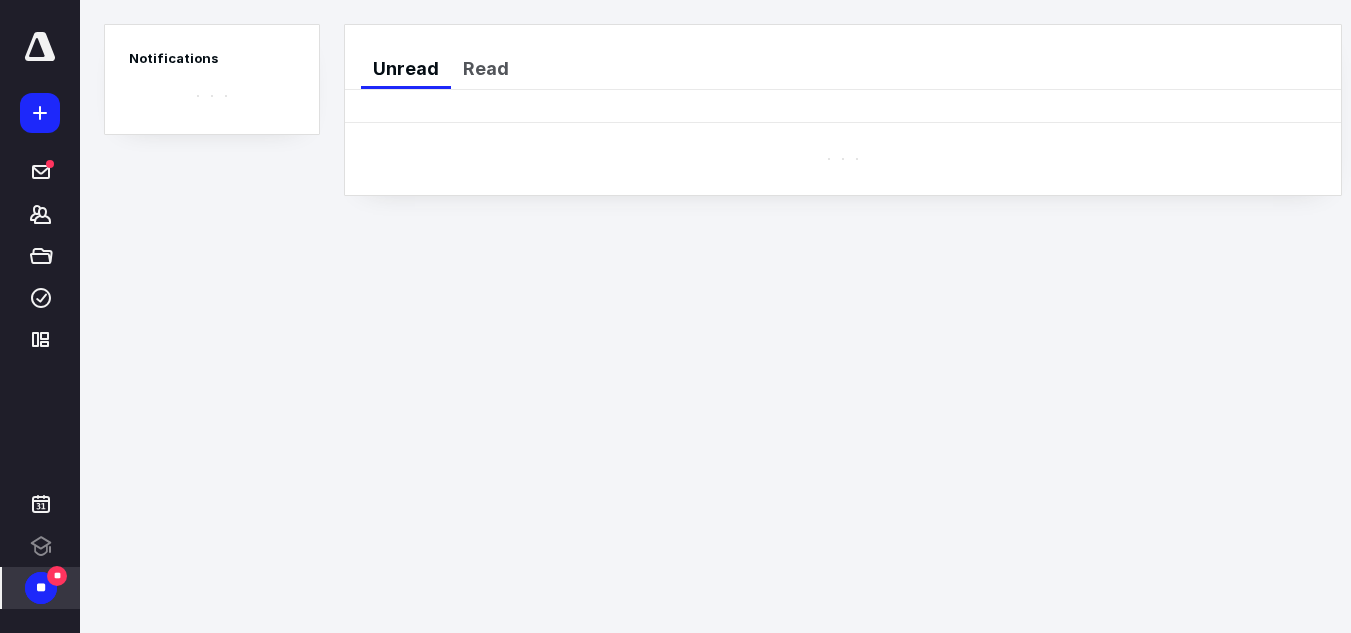 scroll, scrollTop: 0, scrollLeft: 0, axis: both 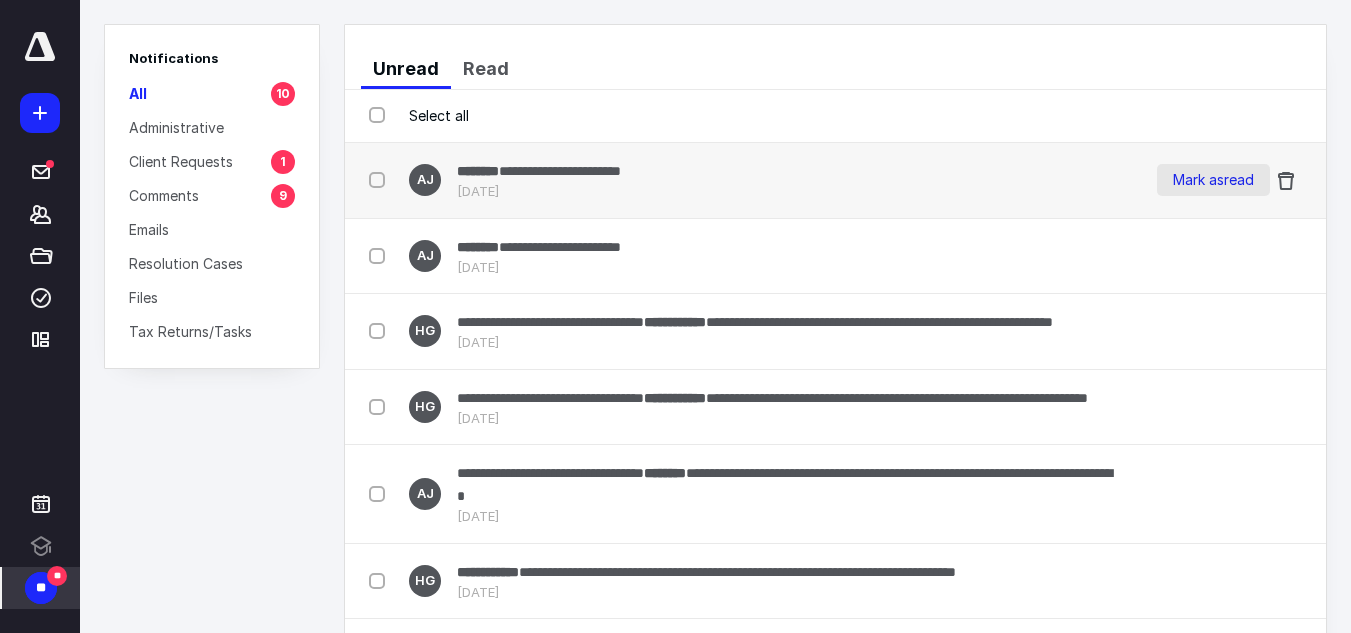 click on "Mark as  read" at bounding box center [1213, 180] 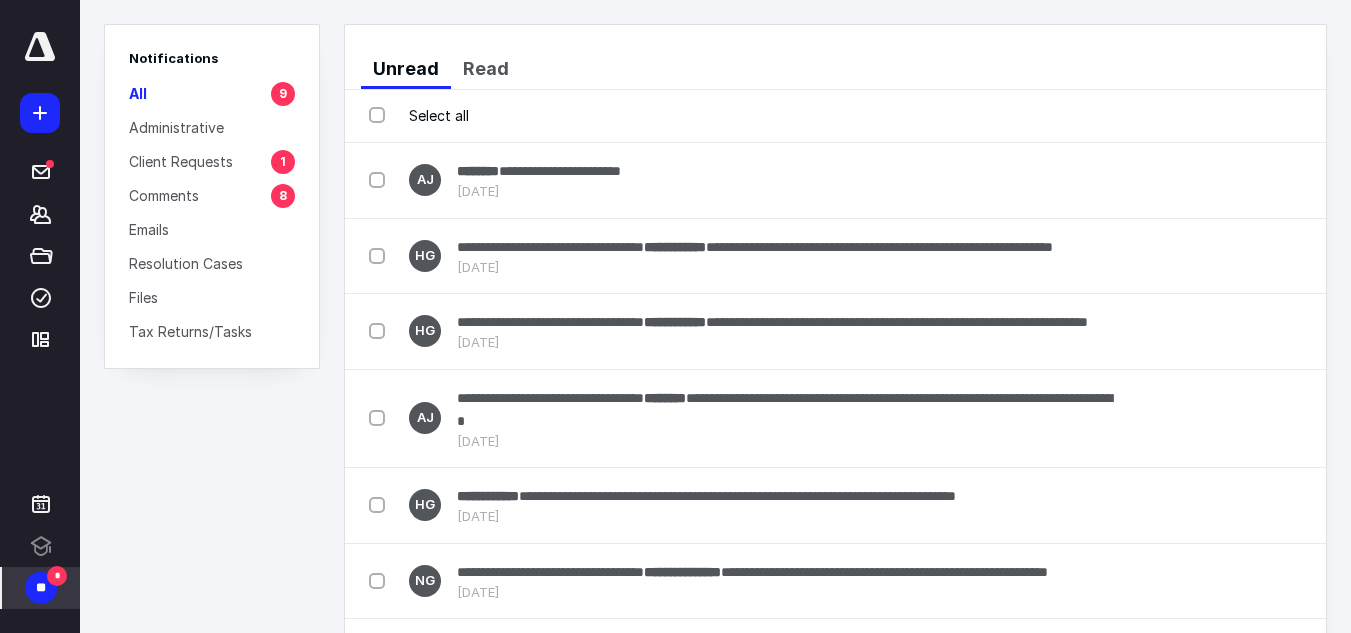 click on "Mark as  read" at bounding box center (1213, 180) 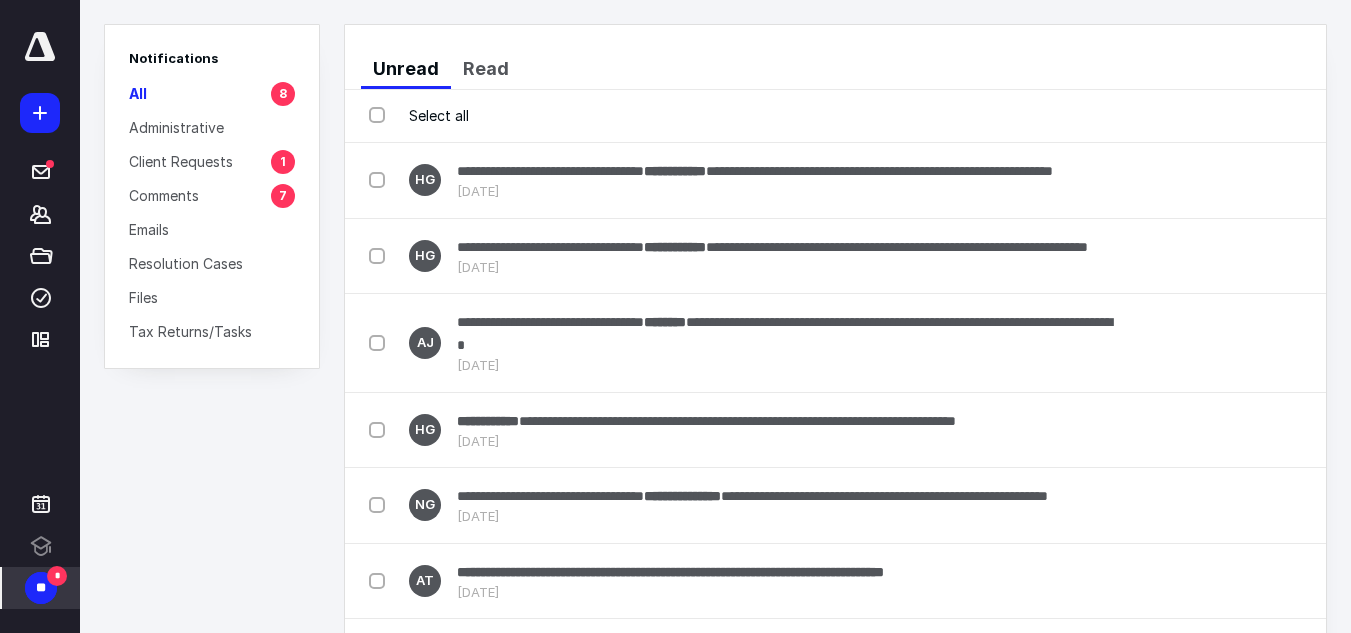 click on "Mark as  read" at bounding box center (1213, 180) 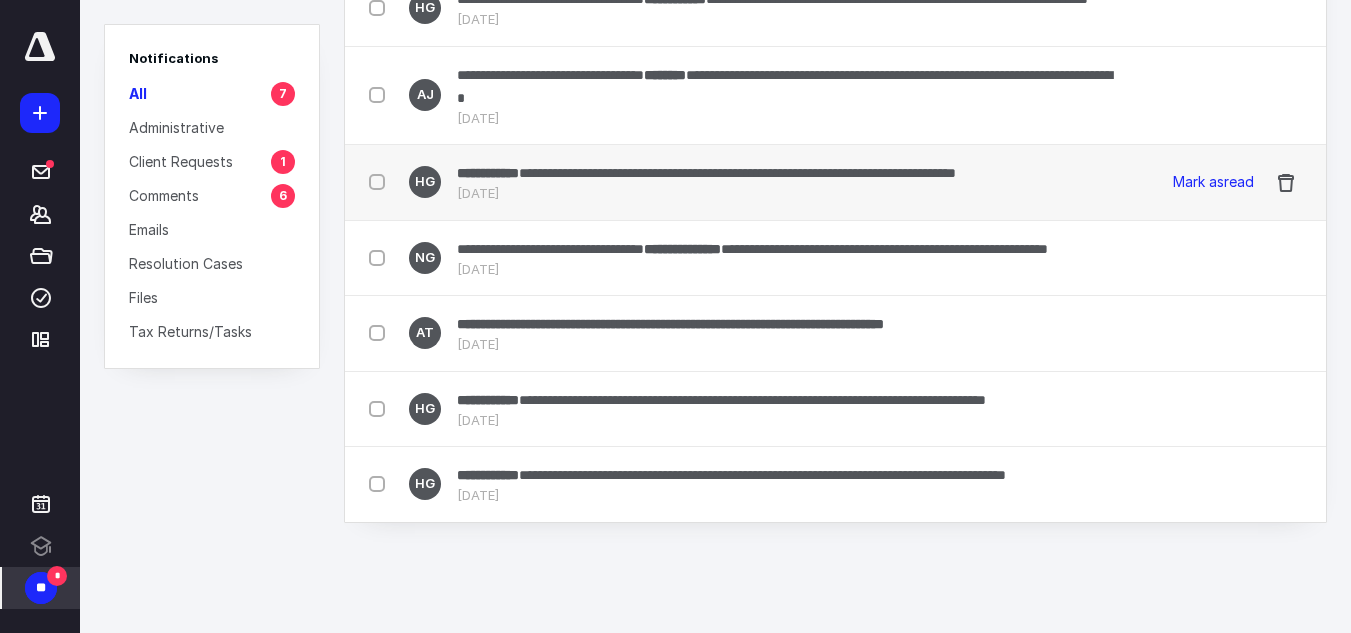 scroll, scrollTop: 175, scrollLeft: 0, axis: vertical 